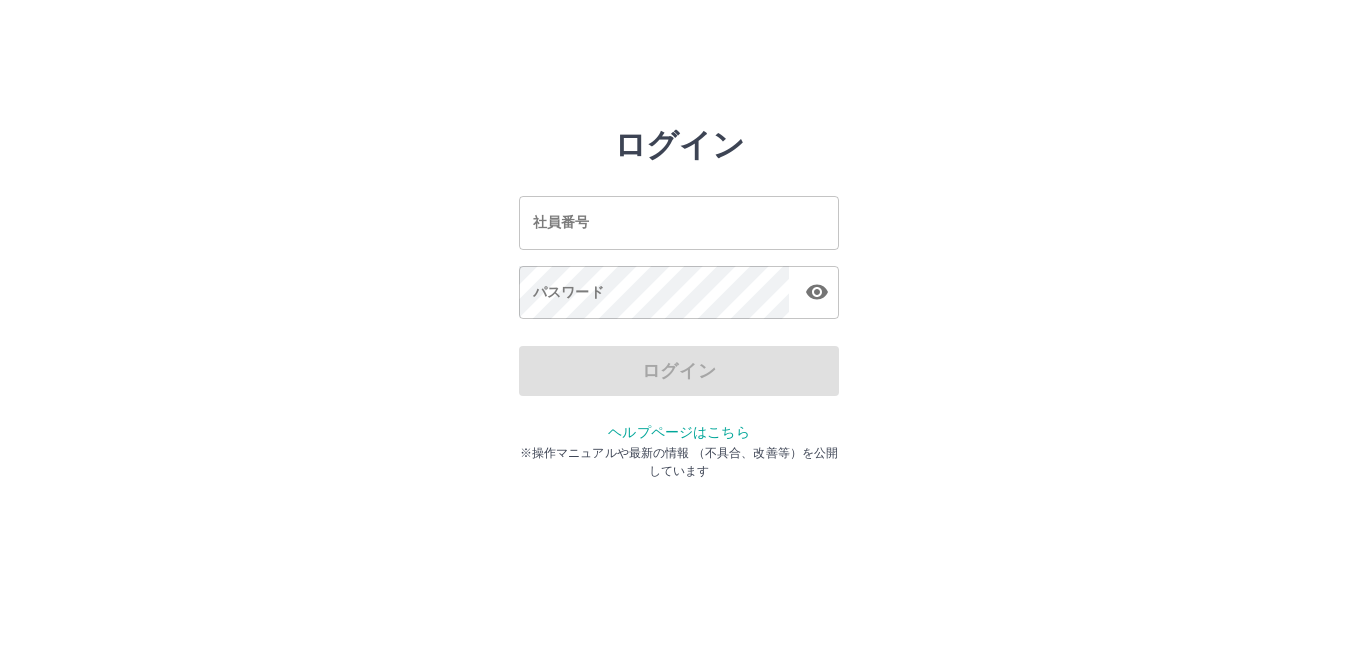 scroll, scrollTop: 0, scrollLeft: 0, axis: both 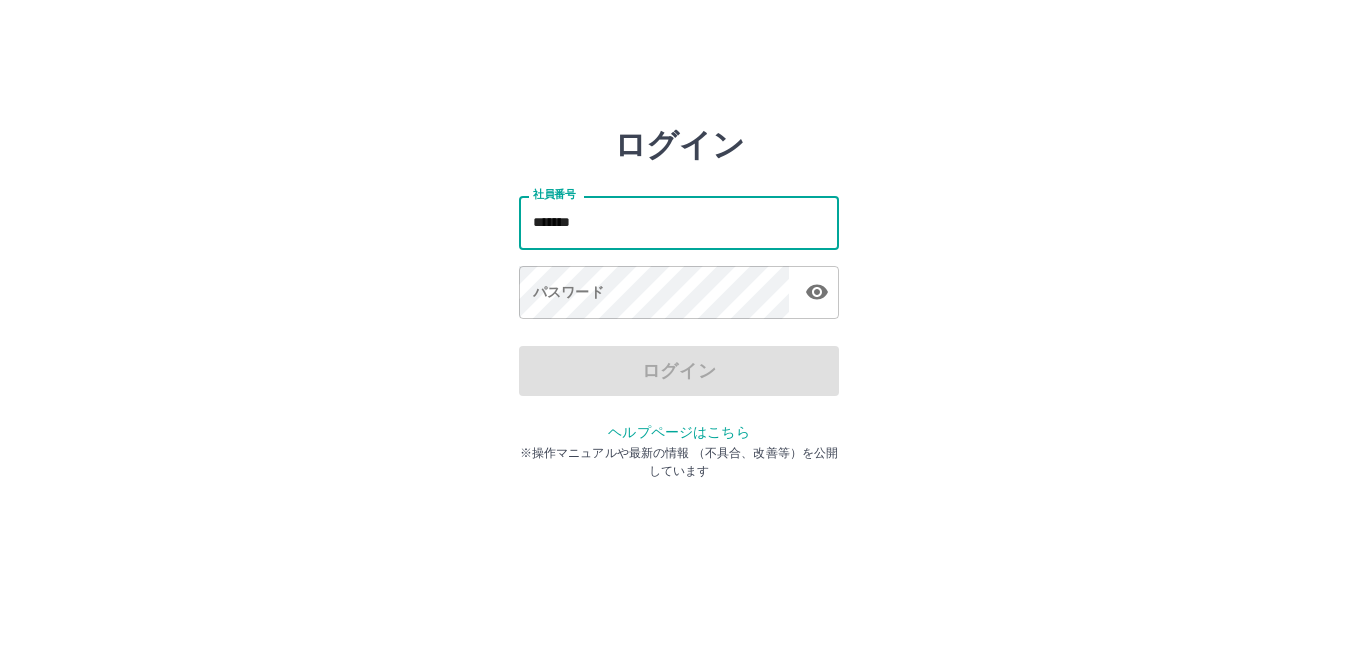 type on "*******" 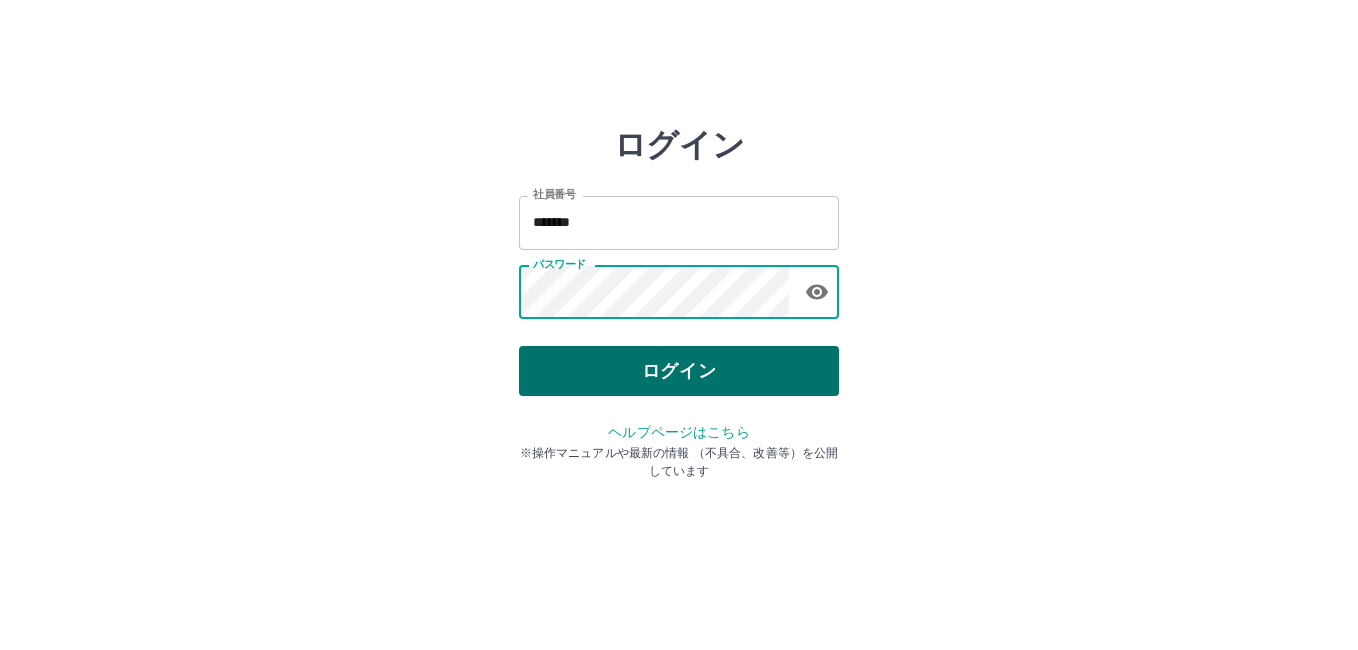 click on "ログイン" at bounding box center (679, 371) 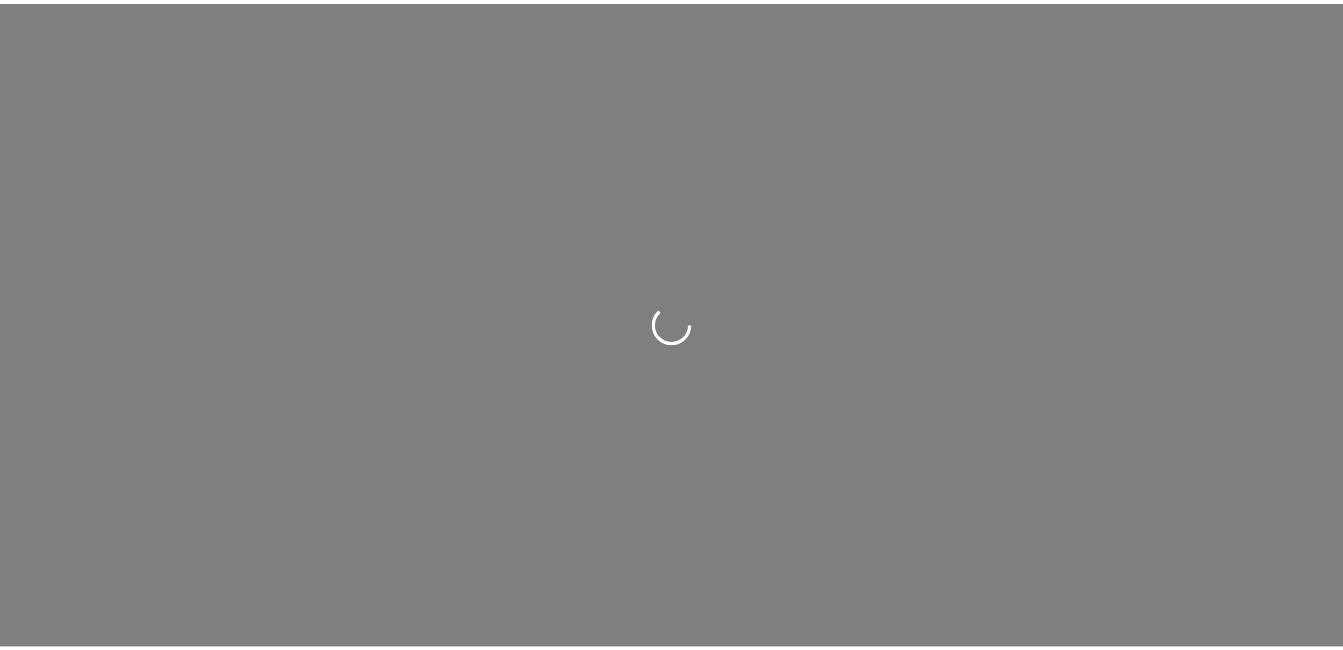 scroll, scrollTop: 0, scrollLeft: 0, axis: both 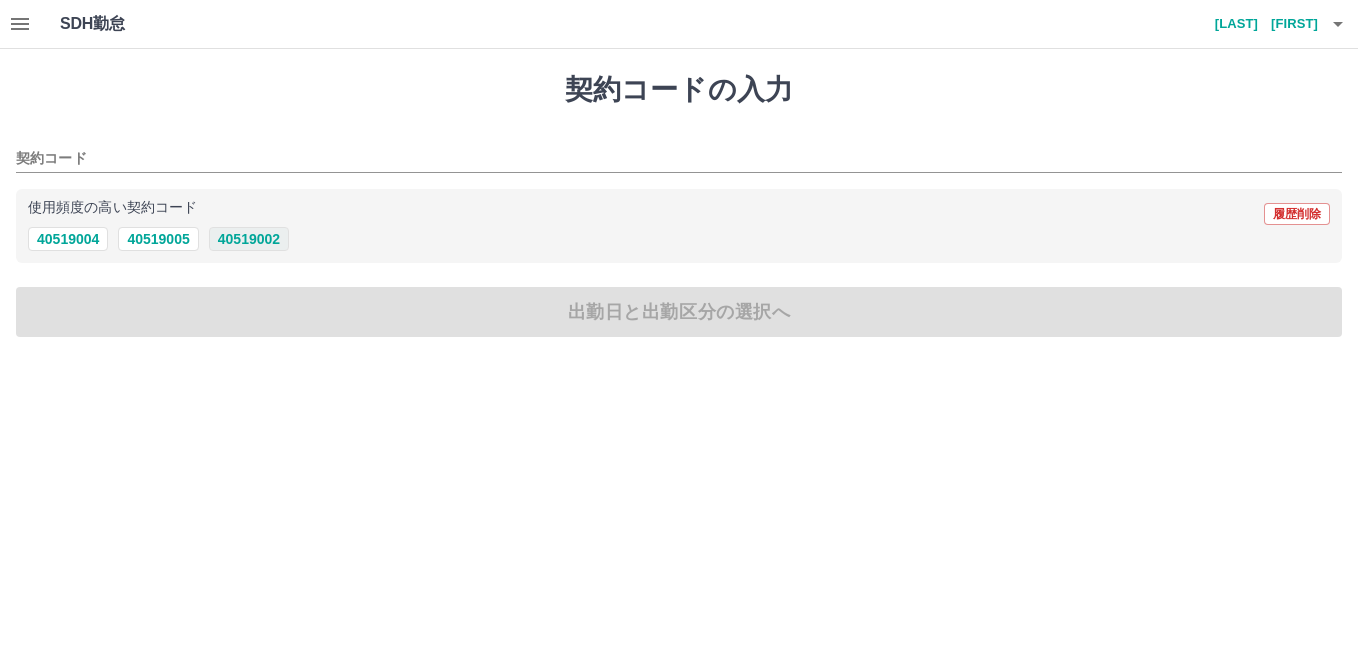 click on "40519002" at bounding box center (249, 239) 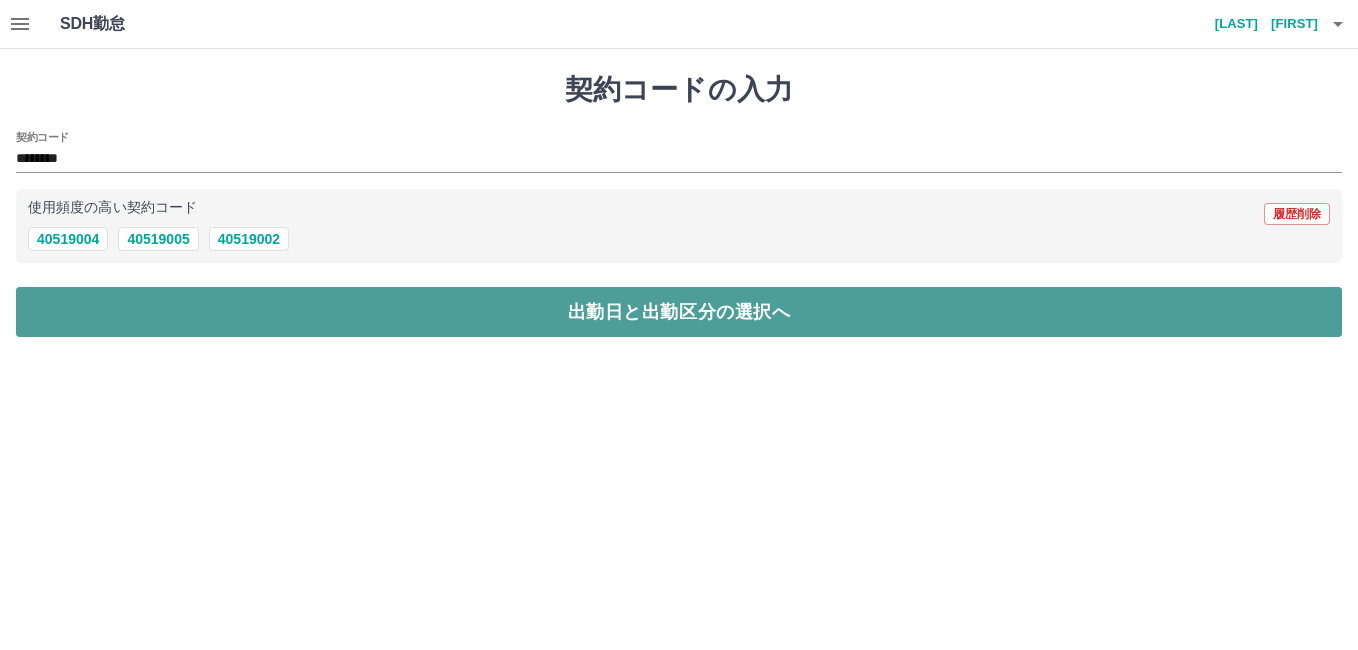 click on "出勤日と出勤区分の選択へ" at bounding box center (679, 312) 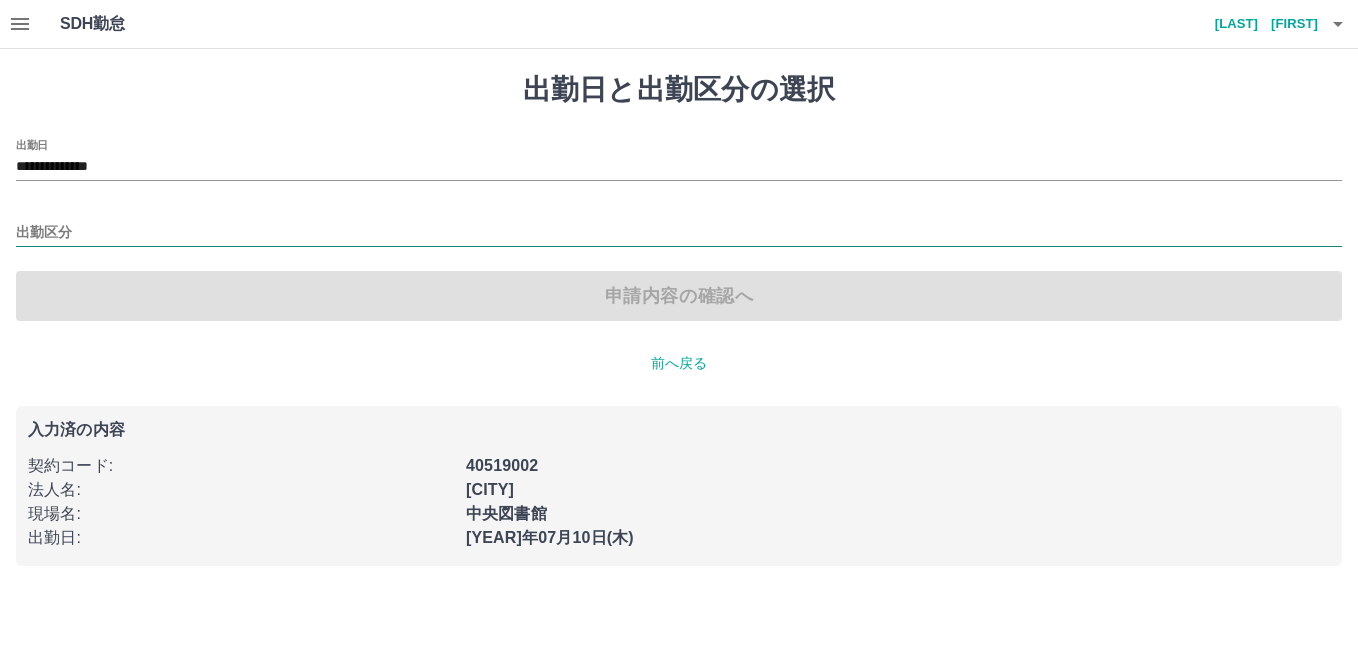 click on "出勤区分" at bounding box center (679, 233) 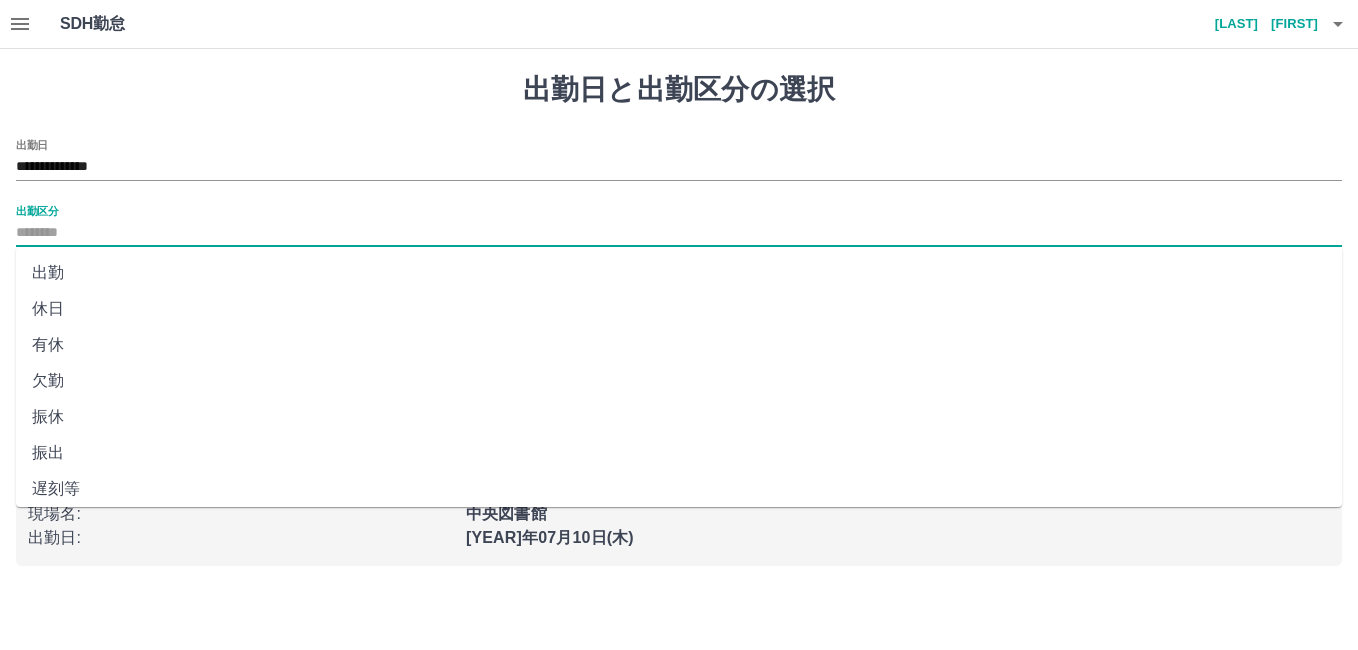 click on "出勤" at bounding box center [679, 273] 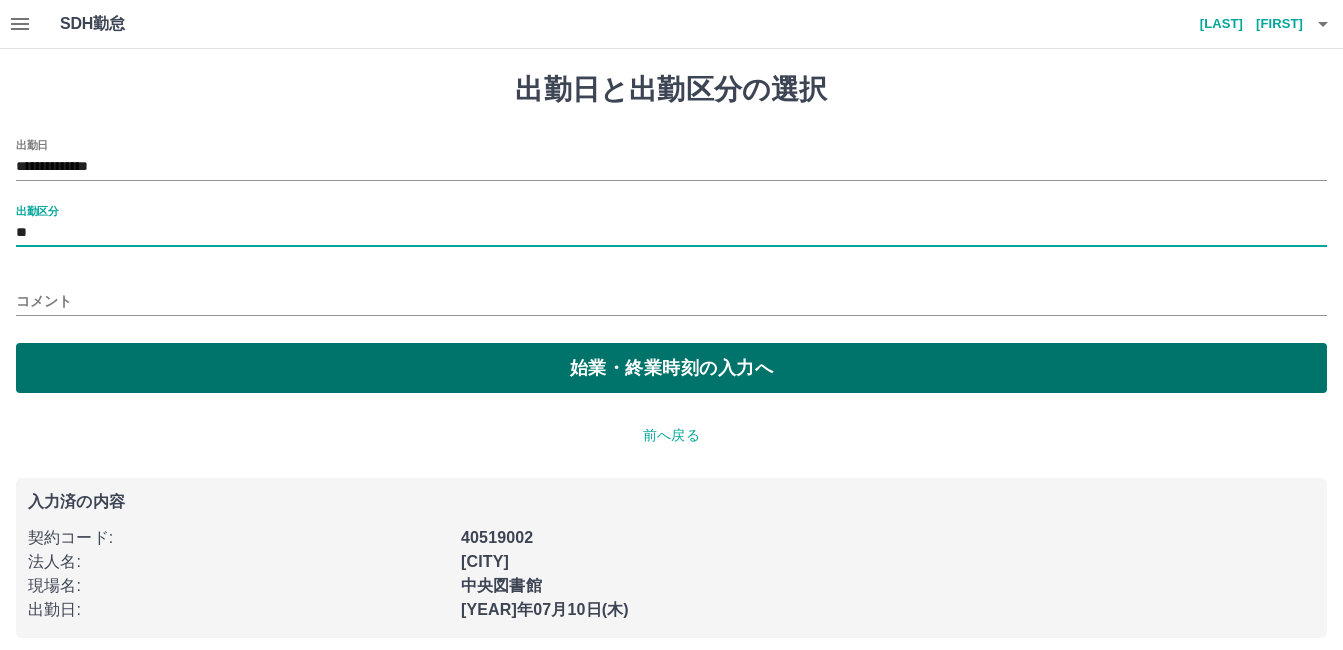click on "始業・終業時刻の入力へ" at bounding box center [671, 368] 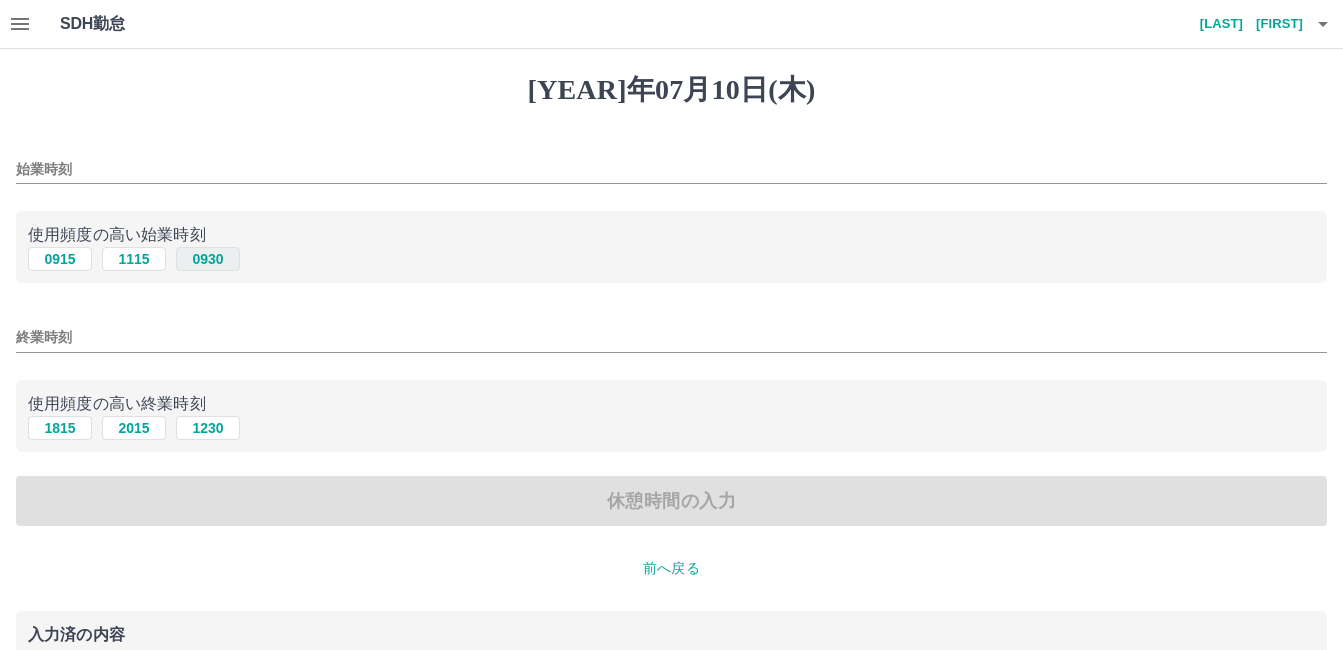 click on "0930" at bounding box center (208, 259) 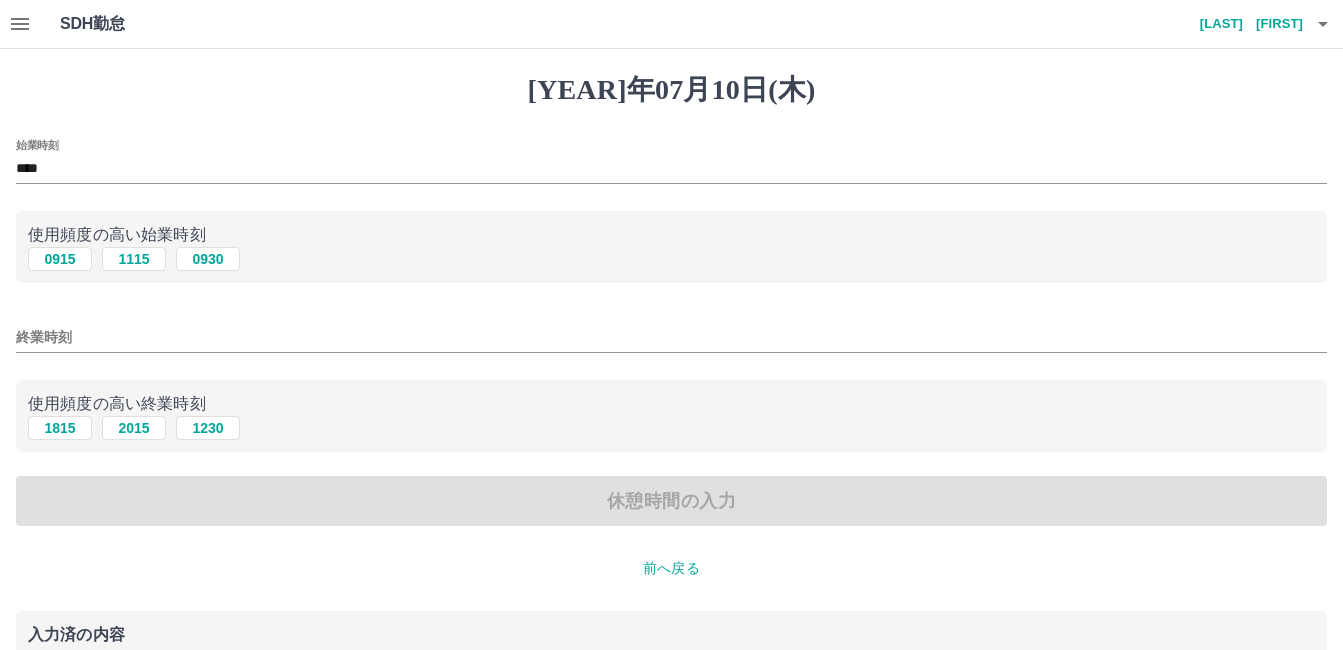 click on "****" at bounding box center [671, 169] 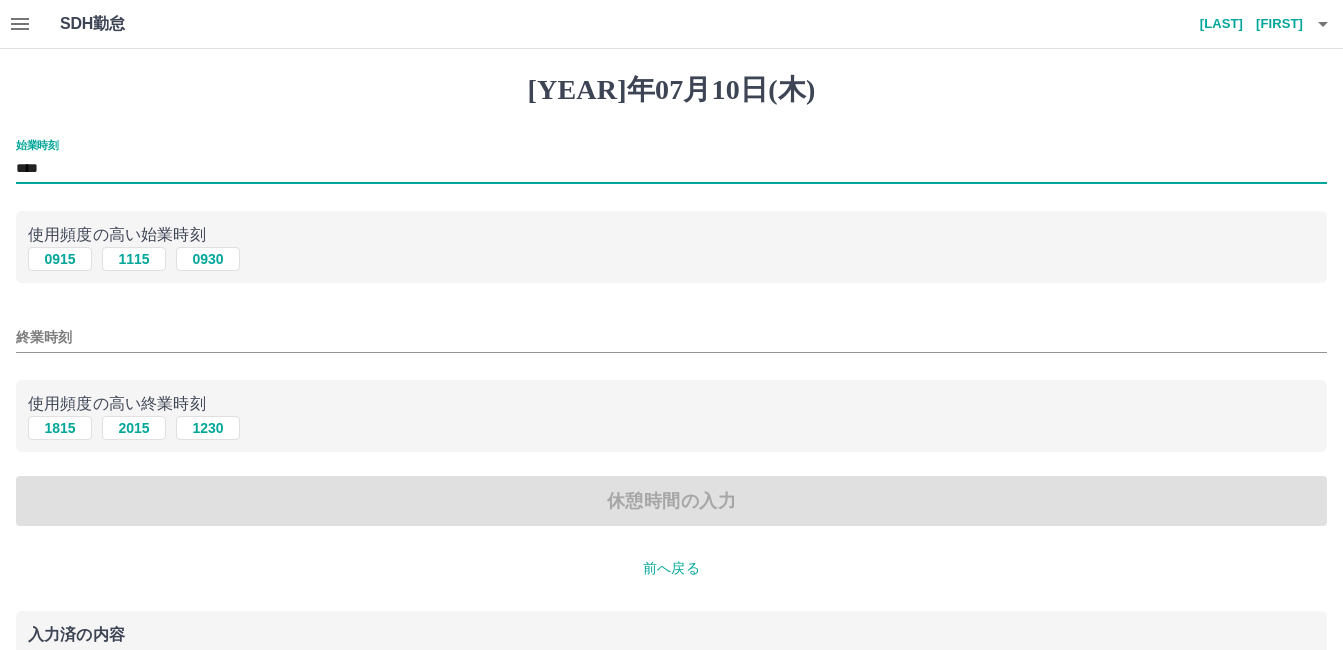 type on "****" 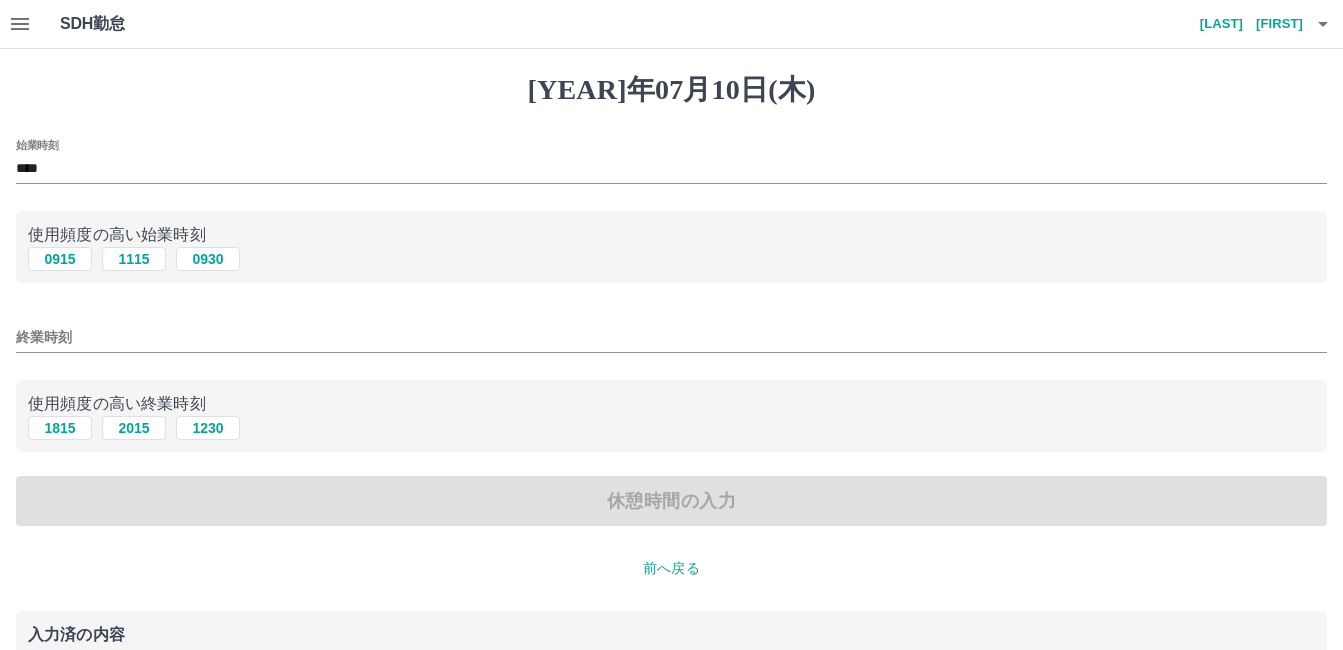 click on "終業時刻" at bounding box center (671, 163) 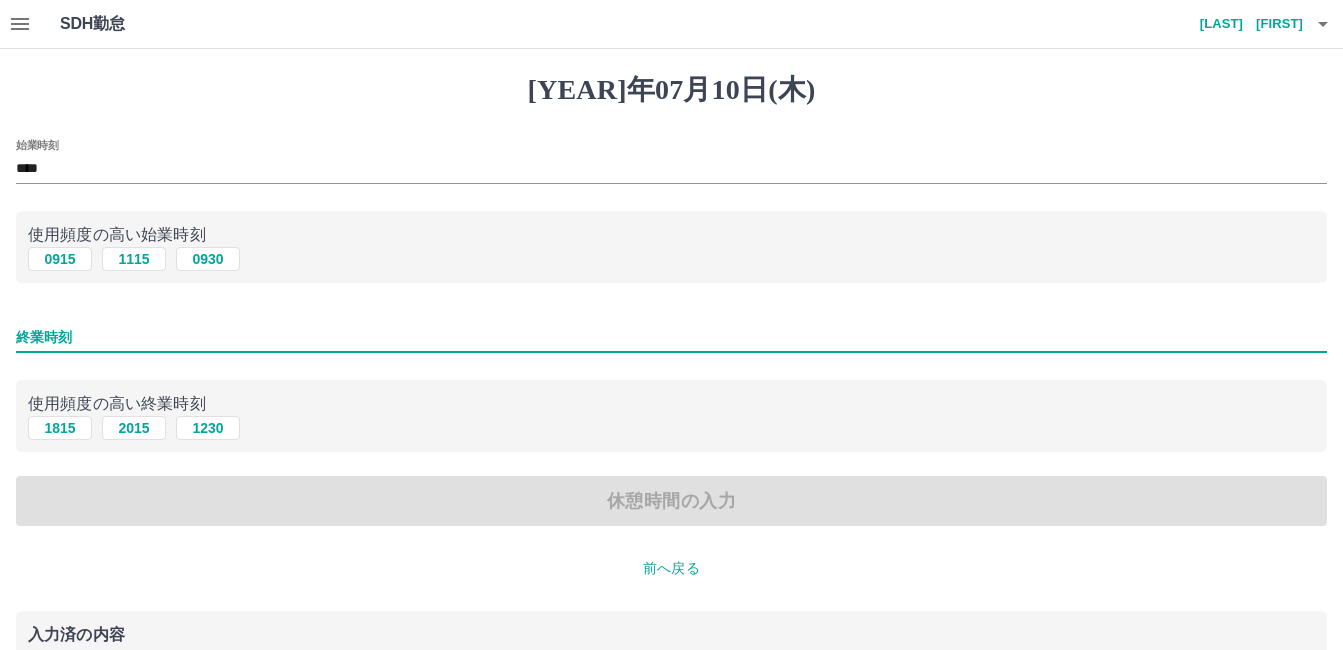 click on "終業時刻" at bounding box center [671, 337] 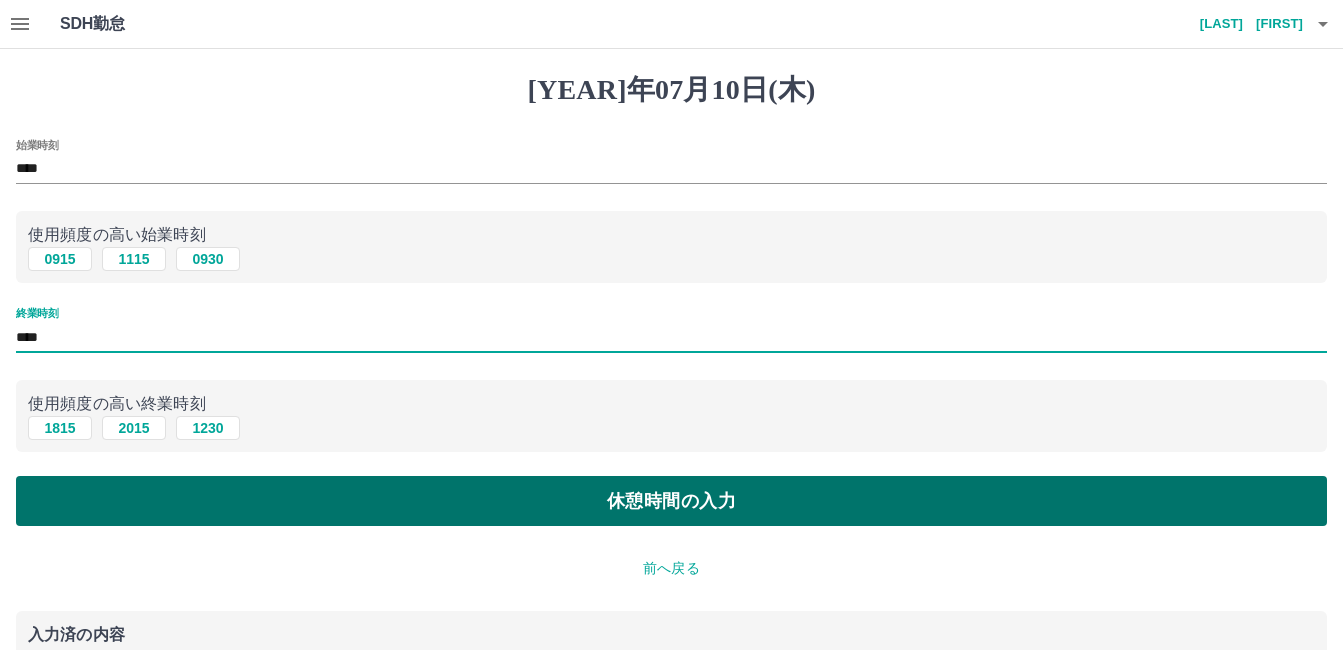 type on "****" 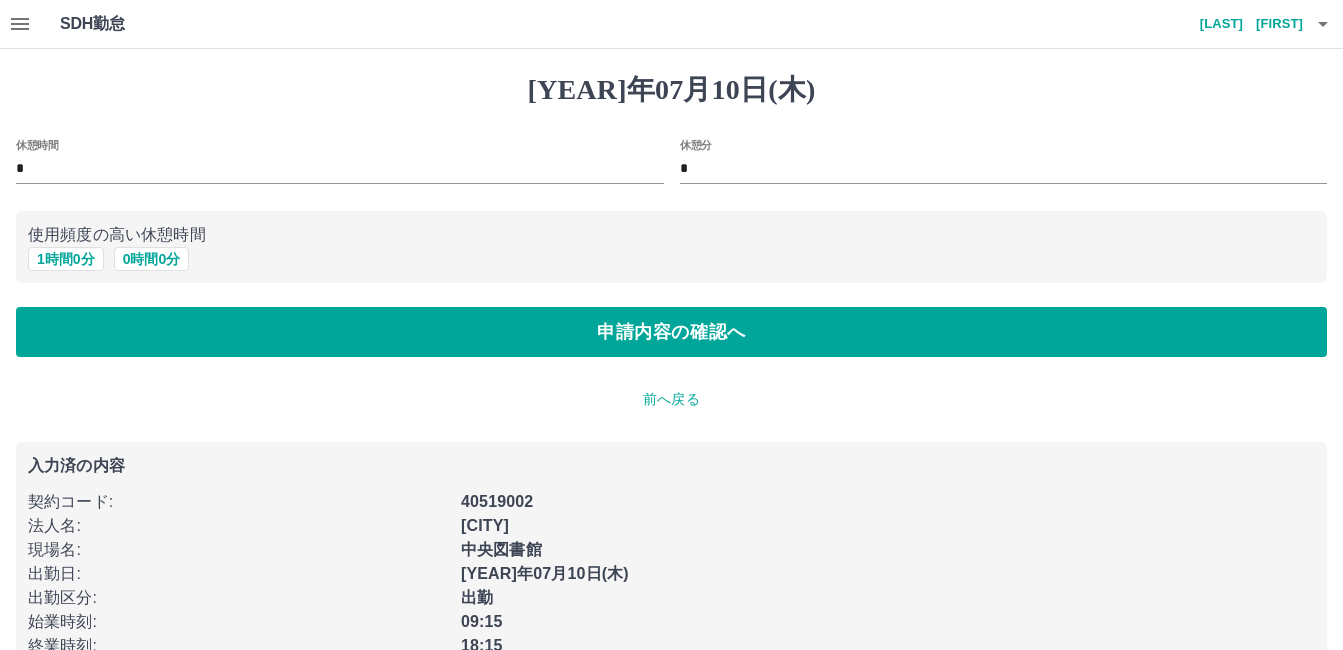 drag, startPoint x: 76, startPoint y: 257, endPoint x: 77, endPoint y: 273, distance: 16.03122 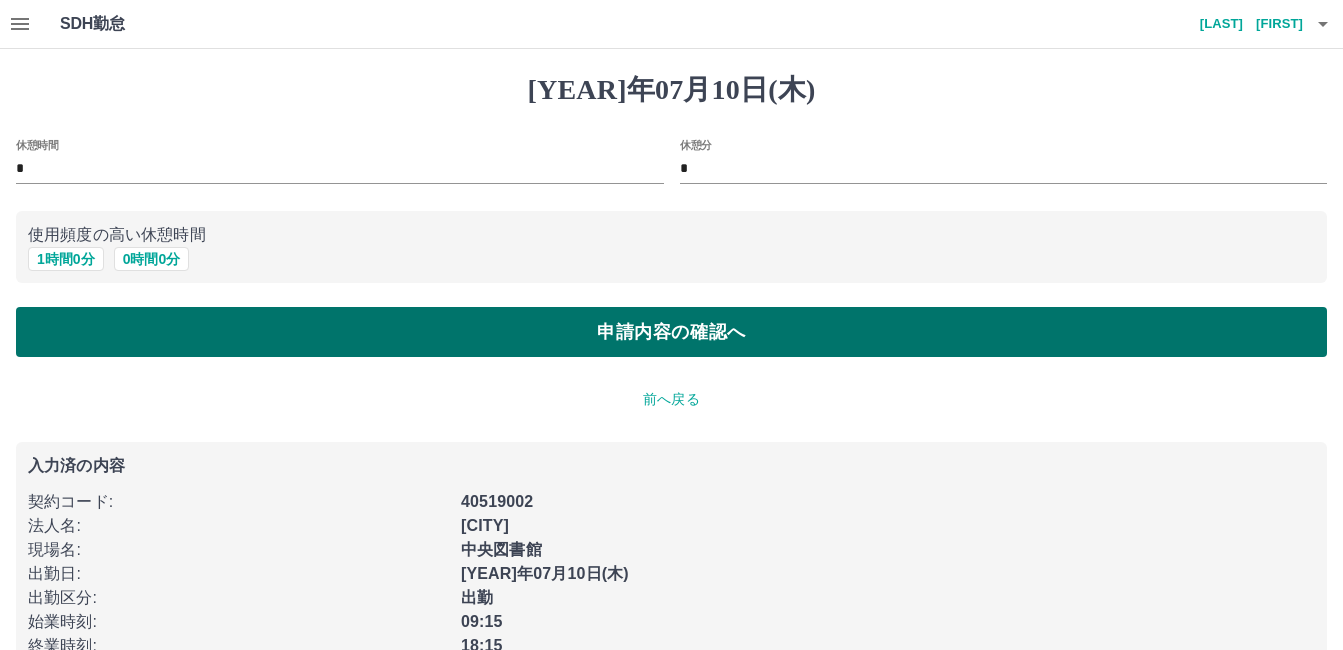 click on "申請内容の確認へ" at bounding box center [671, 332] 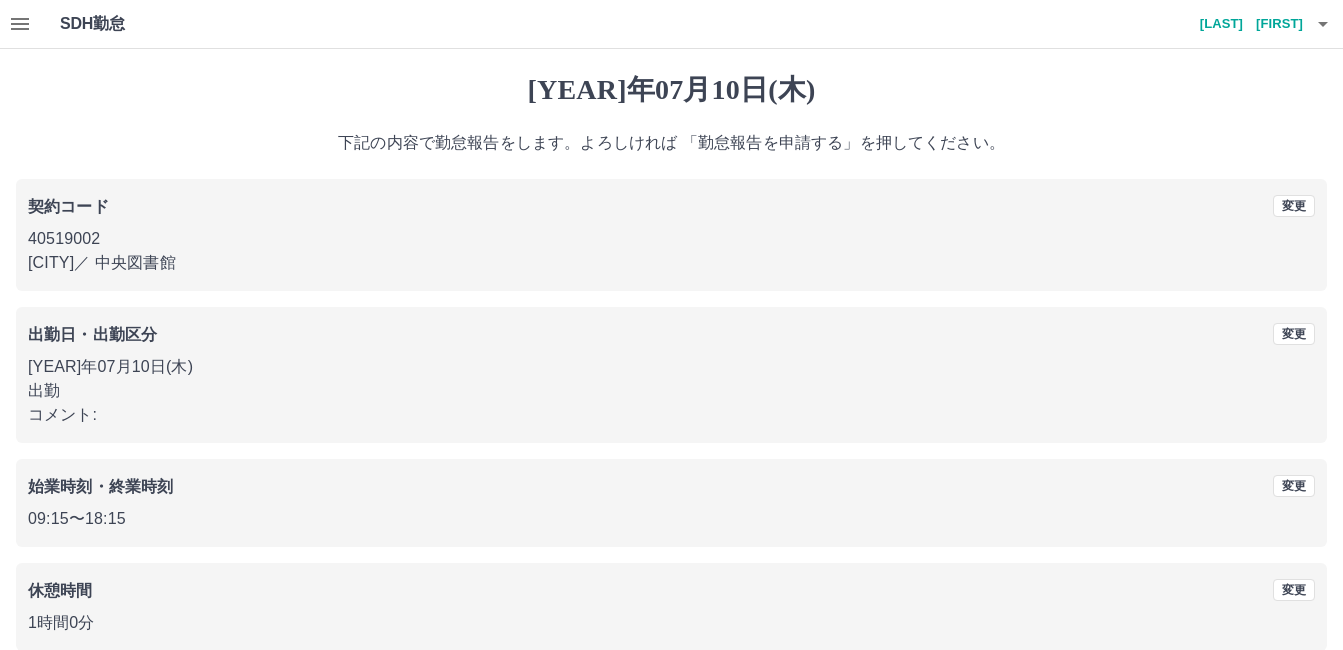 scroll, scrollTop: 99, scrollLeft: 0, axis: vertical 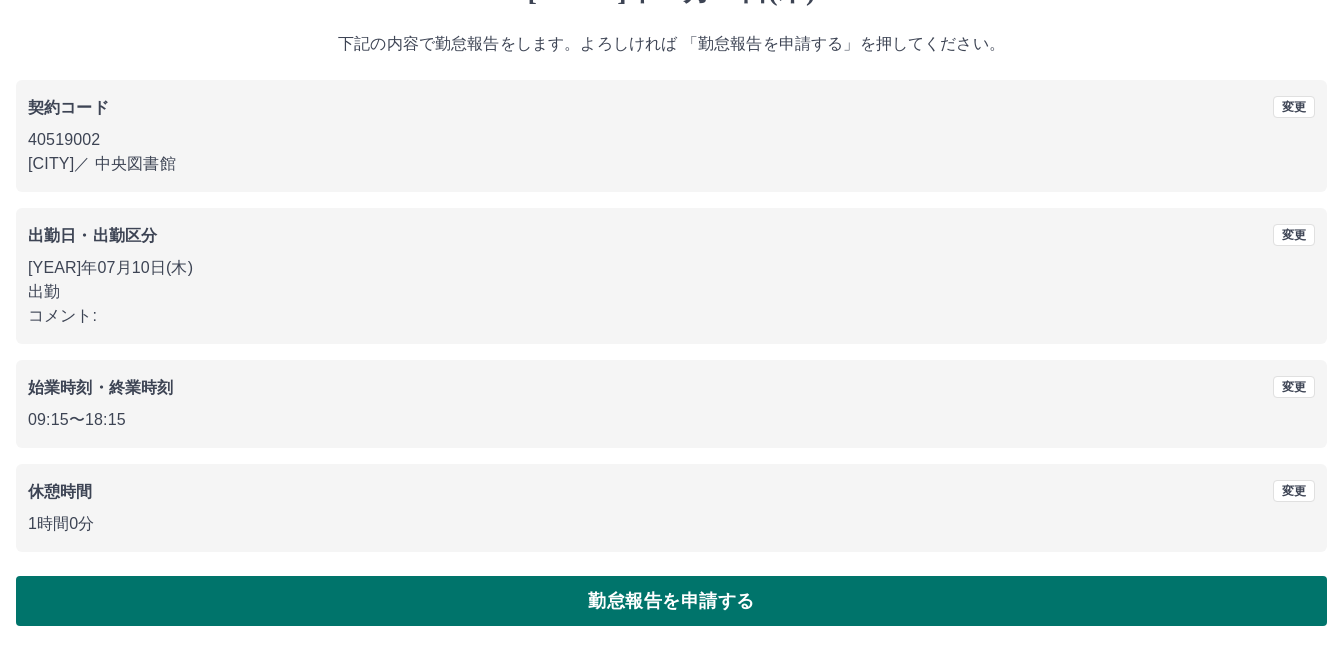 click on "勤怠報告を申請する" at bounding box center (671, 601) 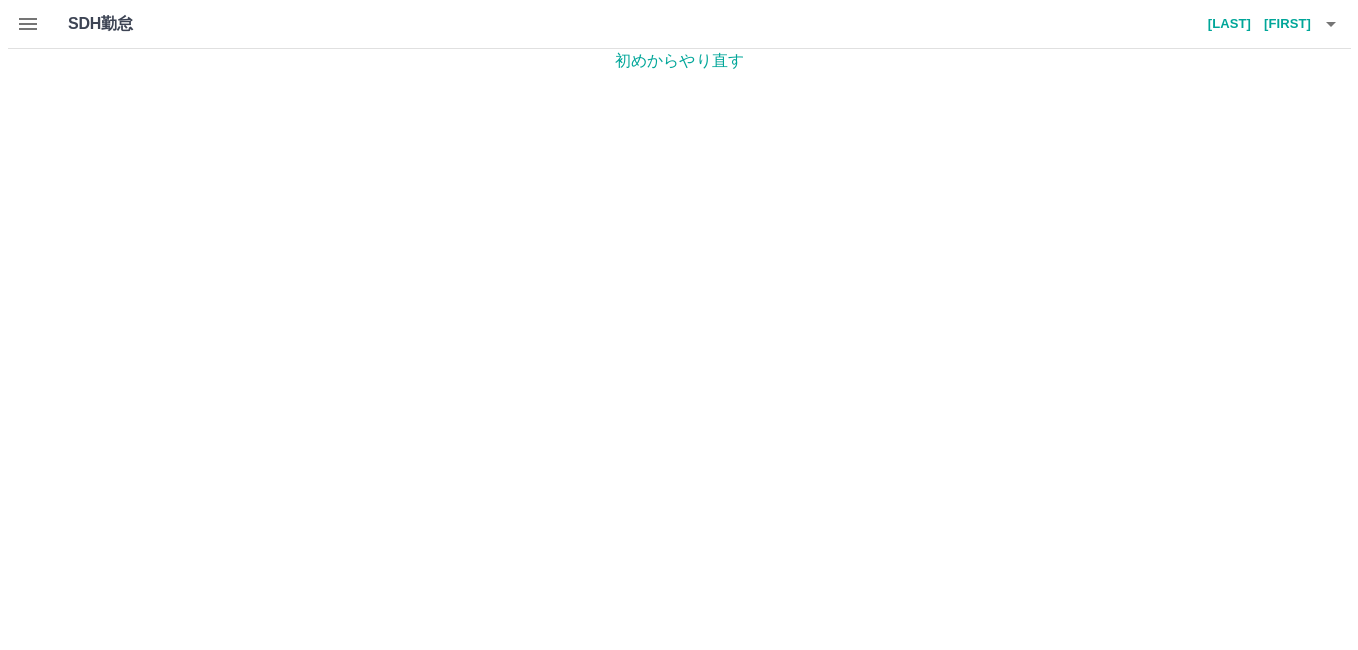 scroll, scrollTop: 0, scrollLeft: 0, axis: both 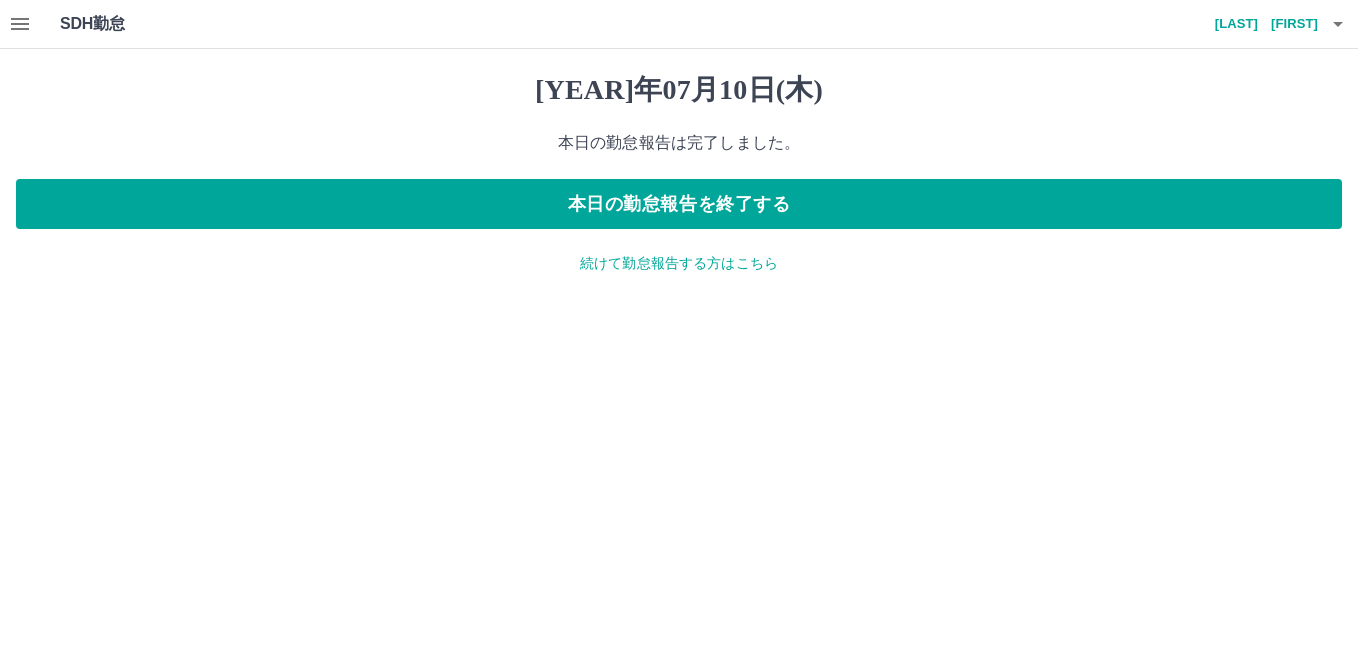 click on "続けて勤怠報告する方はこちら" at bounding box center [679, 263] 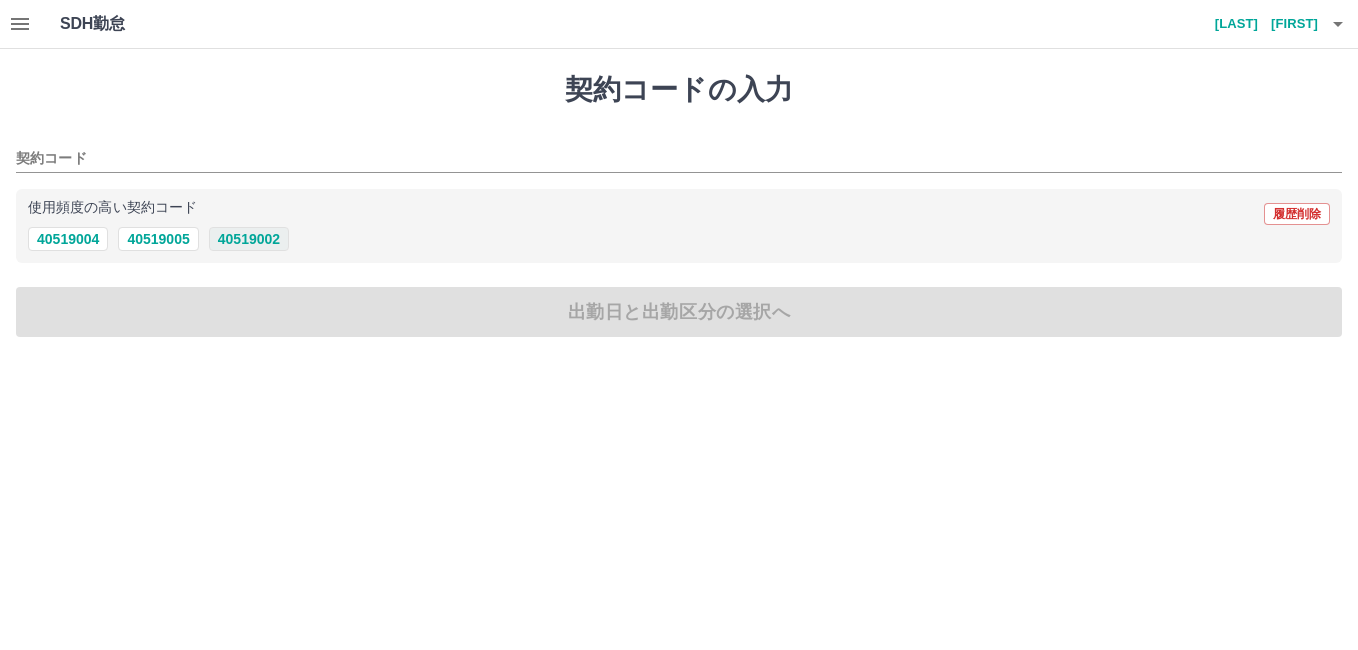 click on "40519002" at bounding box center [249, 239] 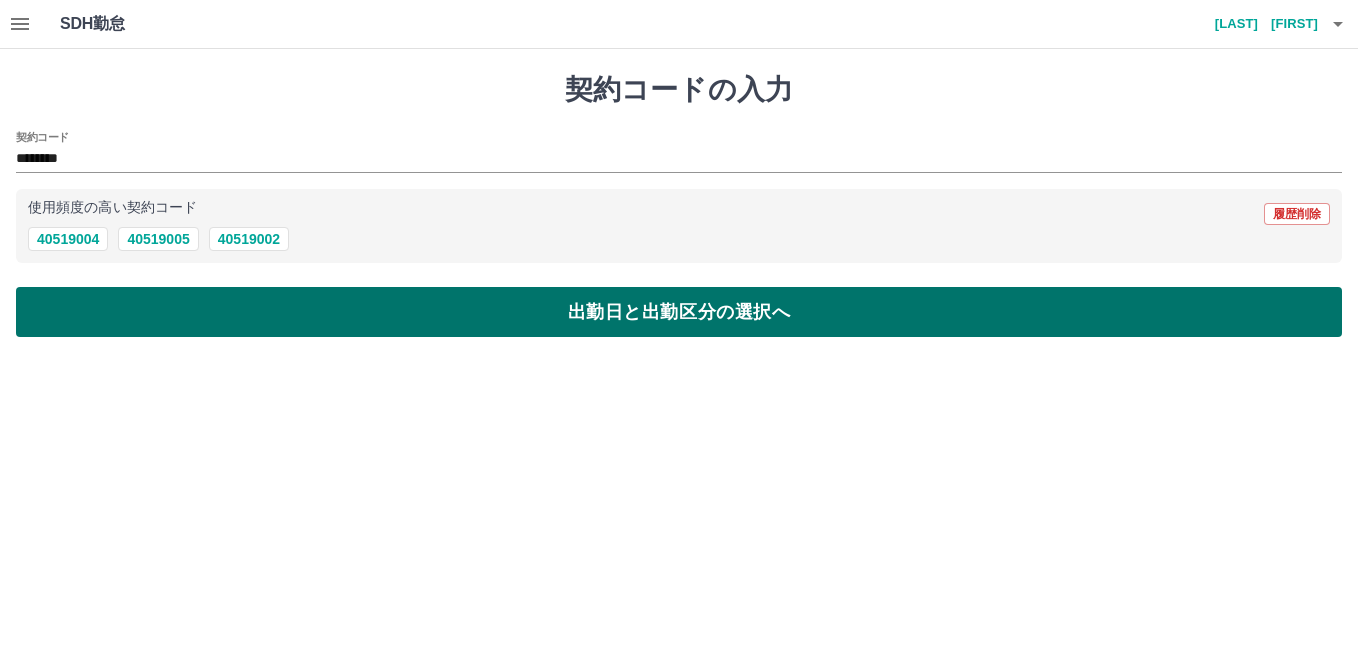 click on "出勤日と出勤区分の選択へ" at bounding box center [679, 312] 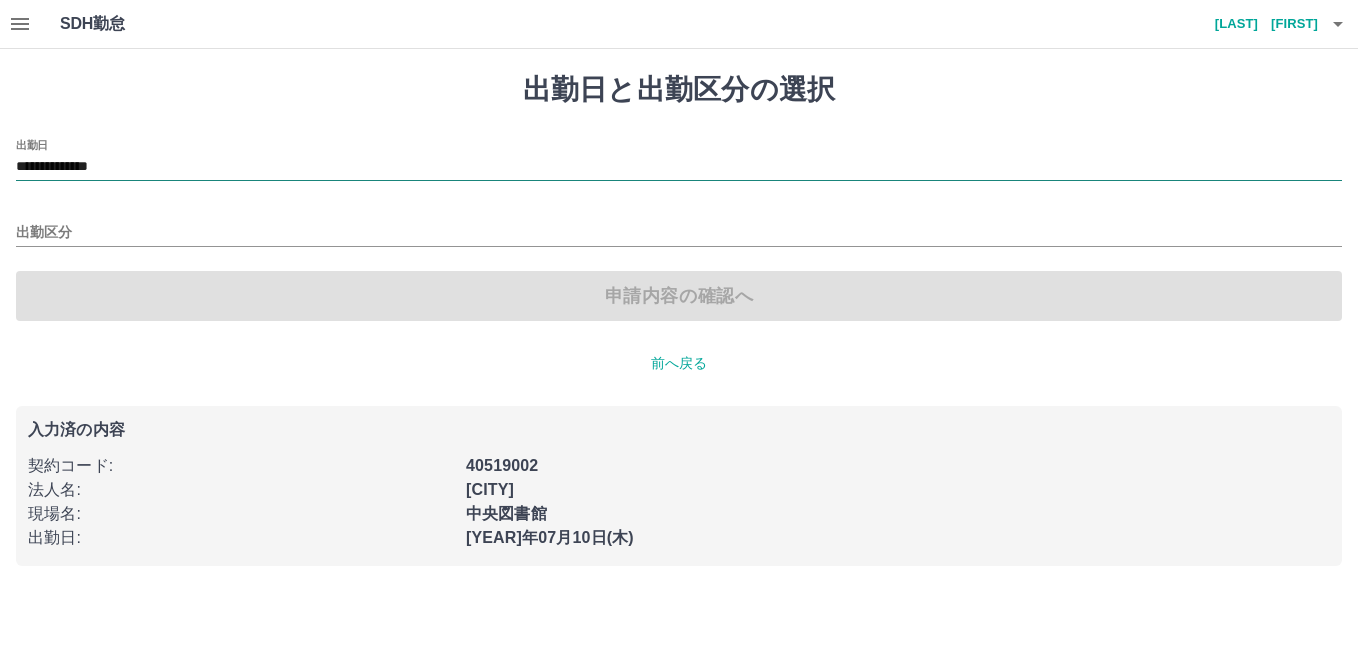 click on "**********" at bounding box center [679, 167] 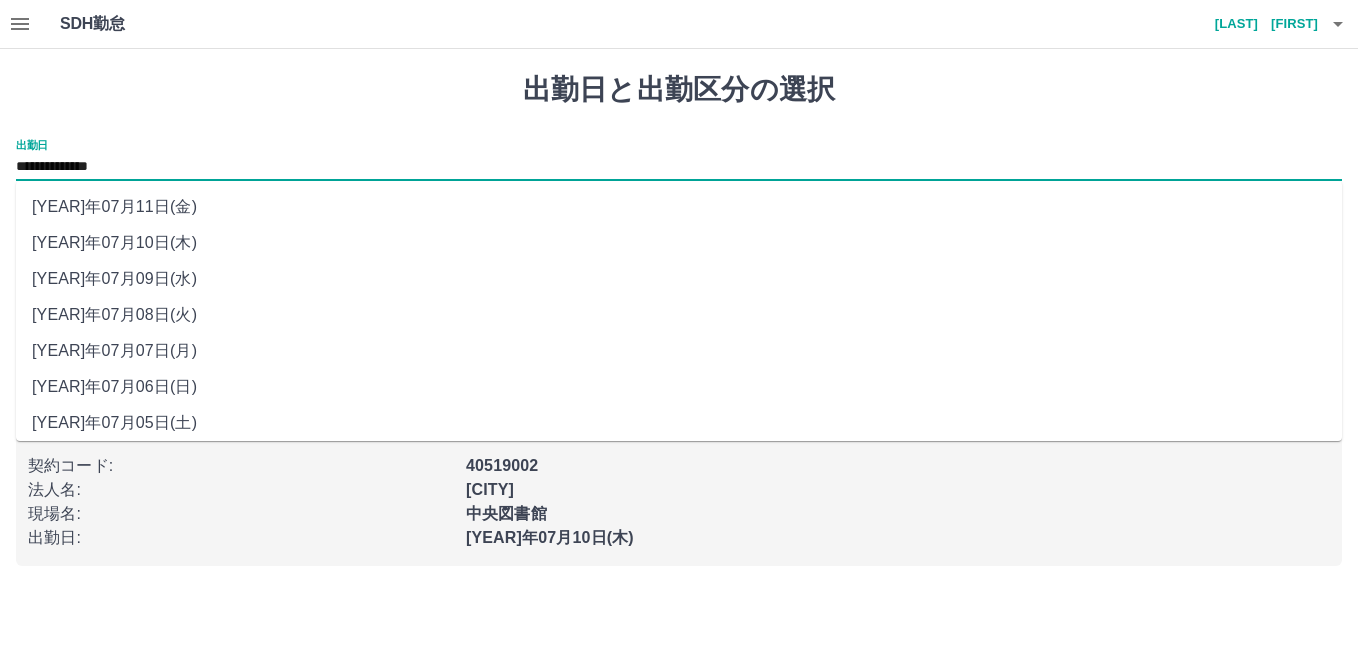 drag, startPoint x: 142, startPoint y: 168, endPoint x: 156, endPoint y: 282, distance: 114.85643 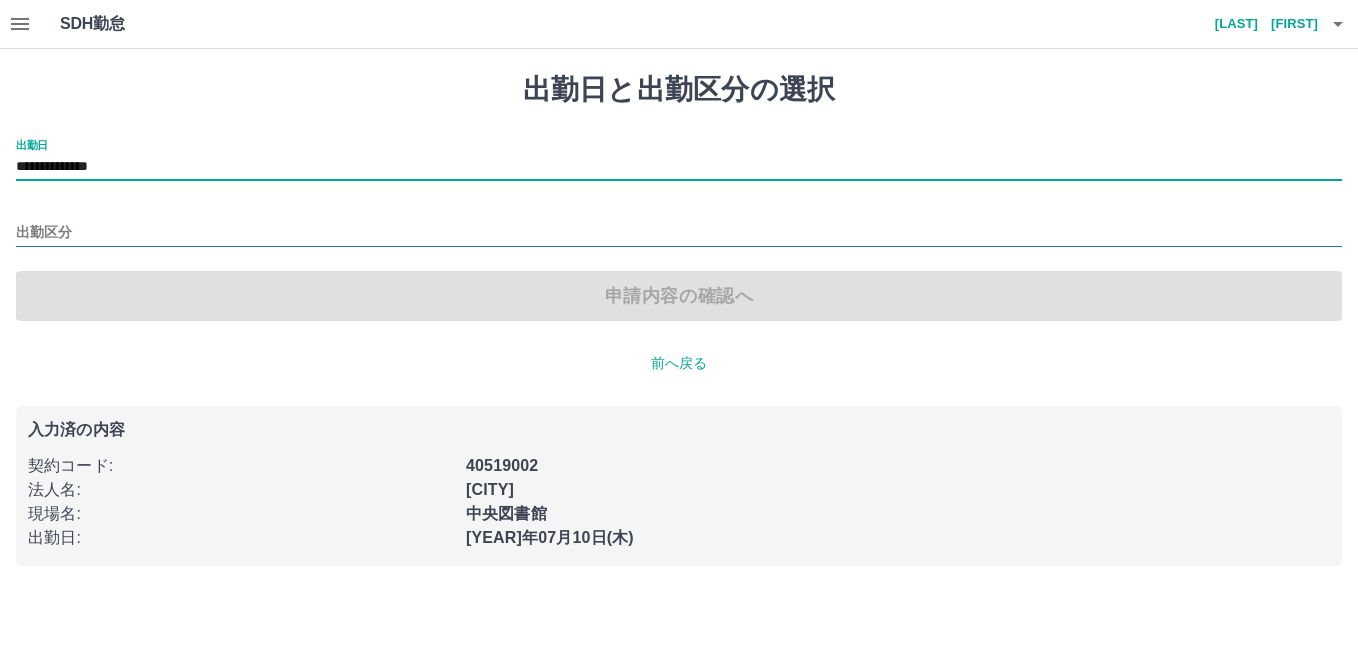 click on "出勤区分" at bounding box center [679, 233] 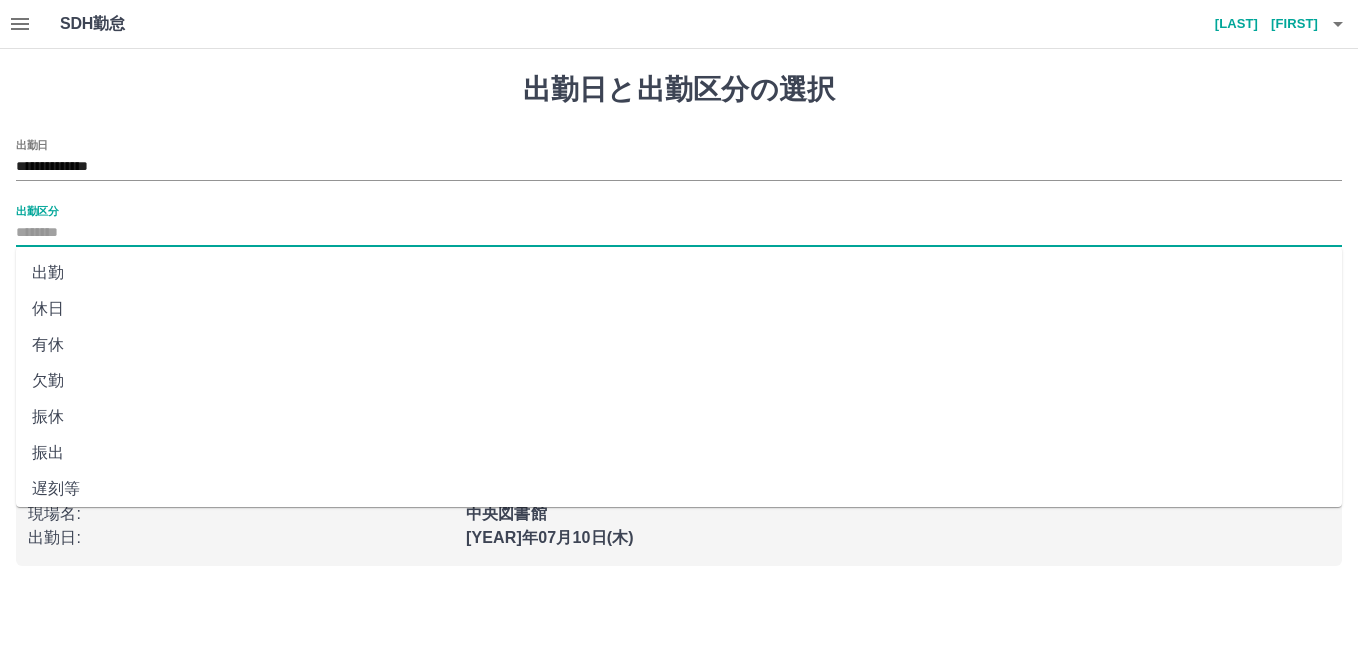 click on "振休" at bounding box center (679, 417) 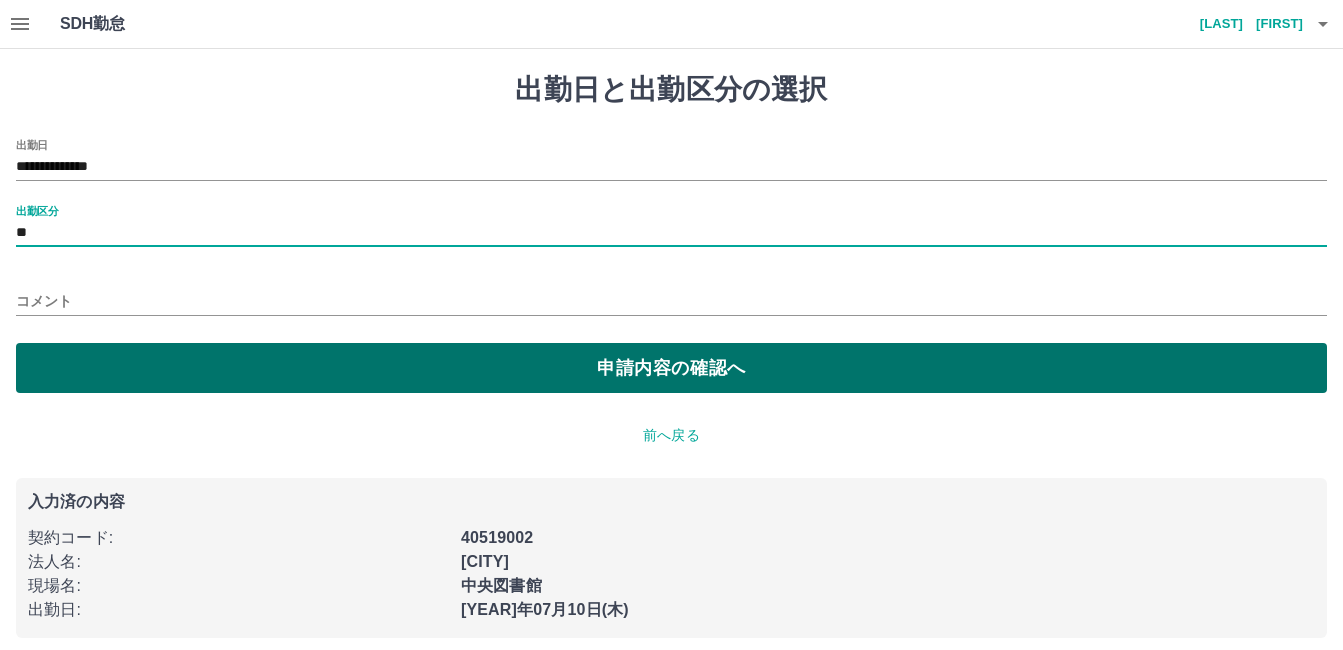 click on "申請内容の確認へ" at bounding box center (671, 368) 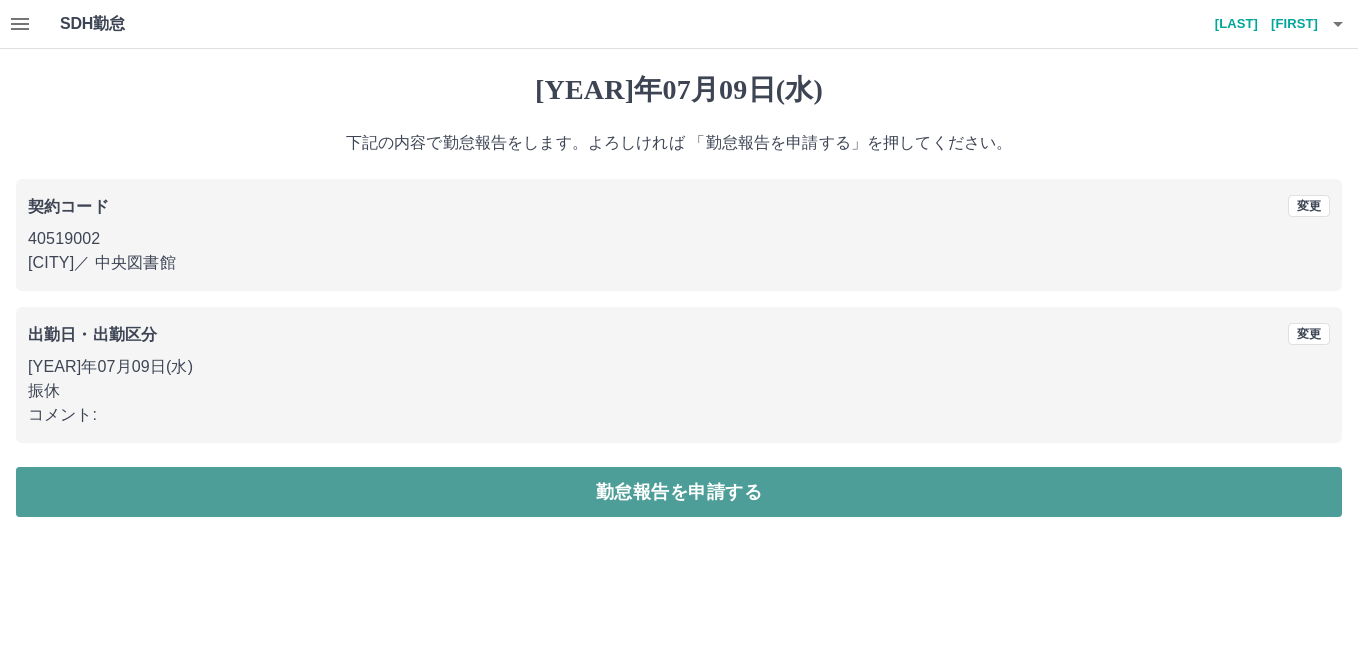 click on "勤怠報告を申請する" at bounding box center (679, 492) 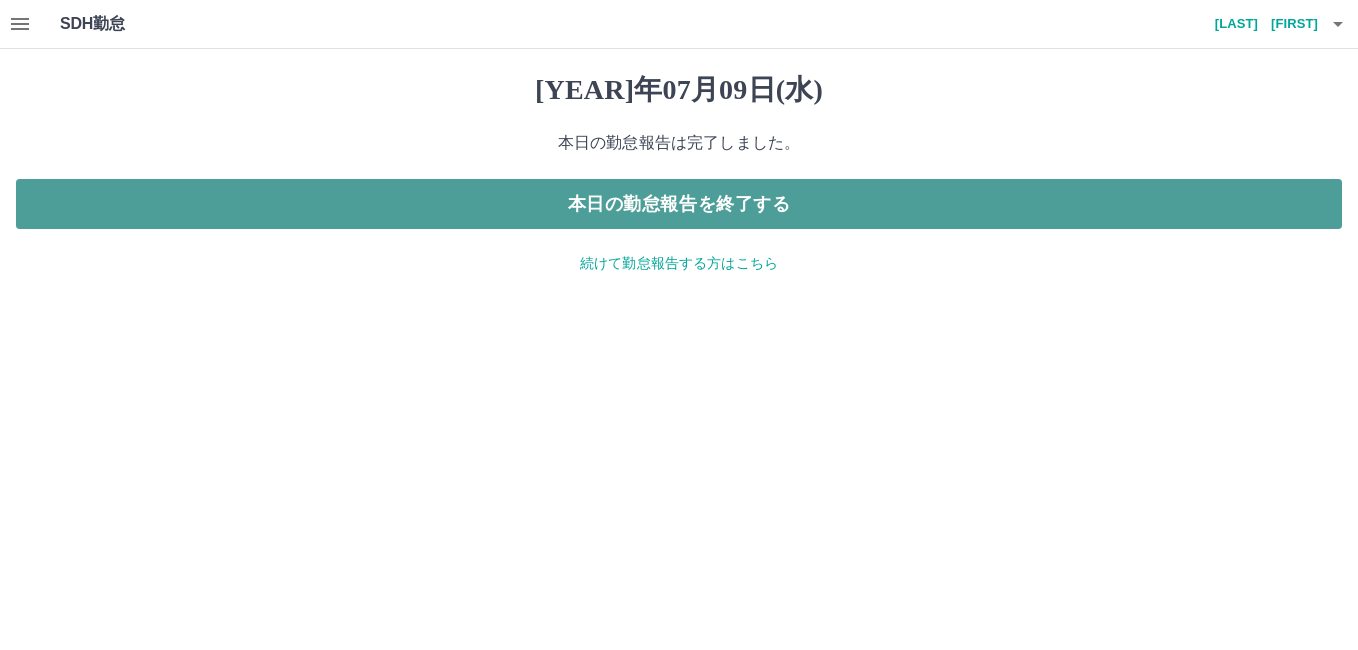 click on "本日の勤怠報告を終了する" at bounding box center [679, 204] 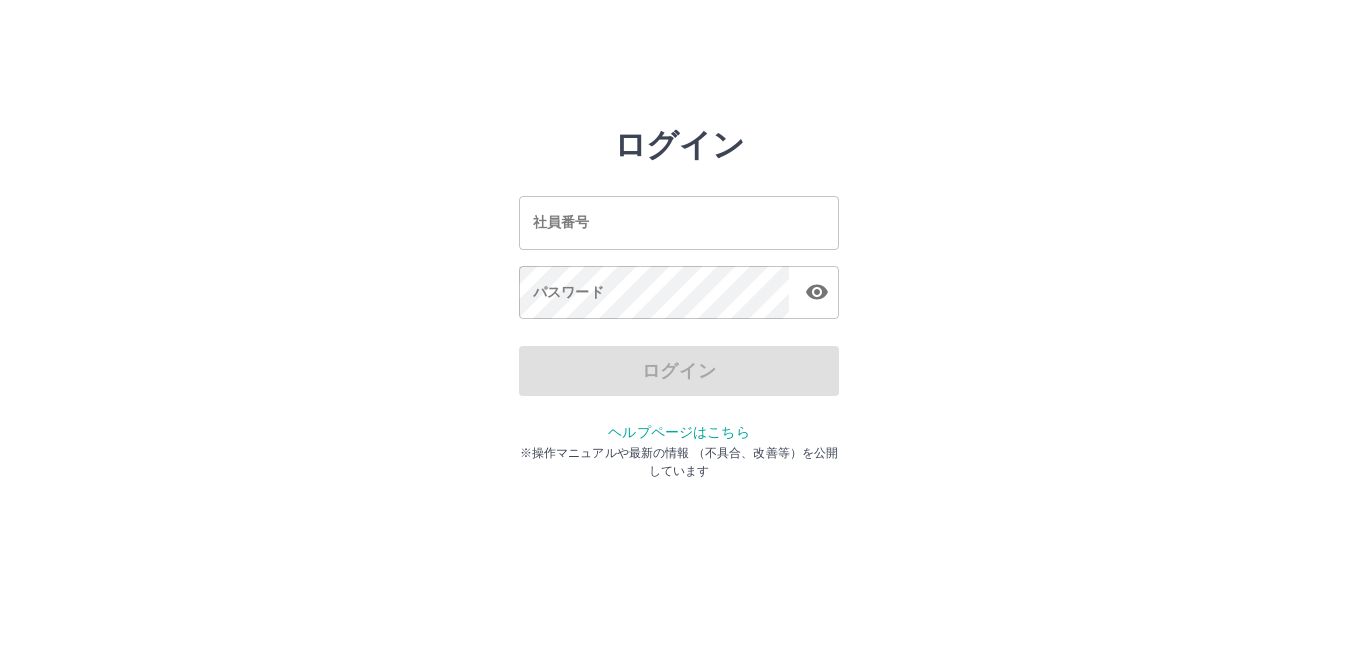 scroll, scrollTop: 0, scrollLeft: 0, axis: both 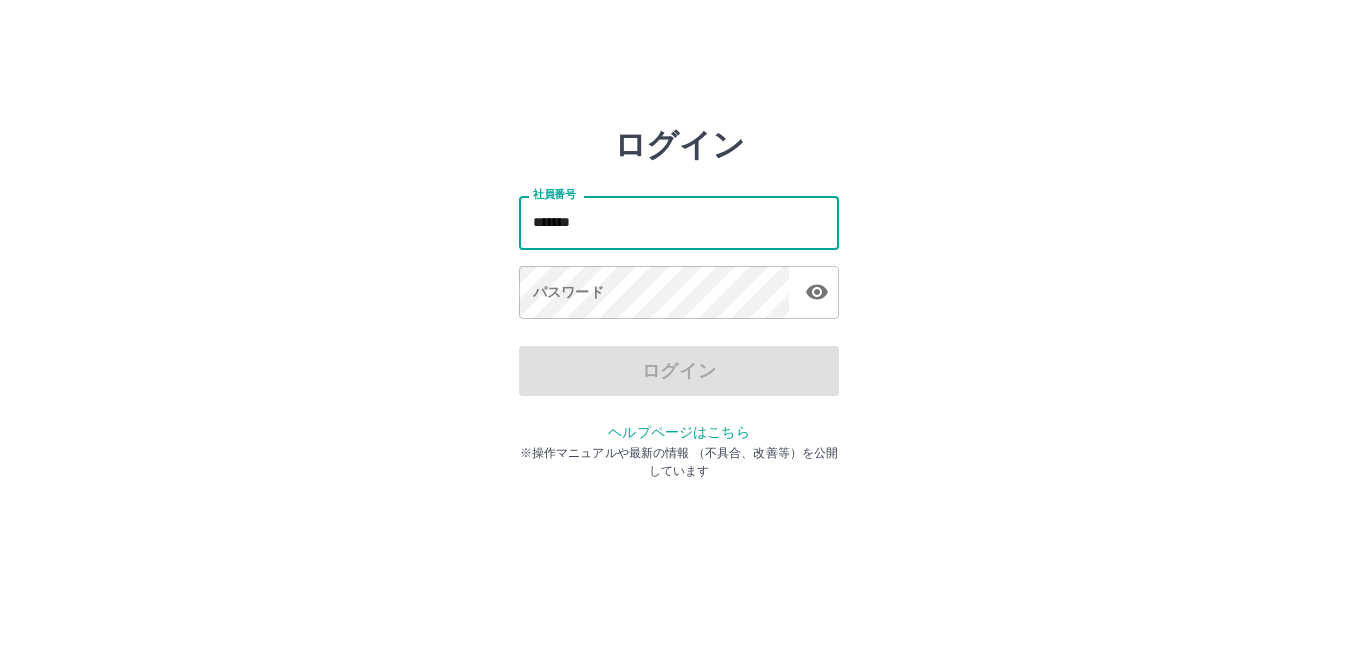 type on "*******" 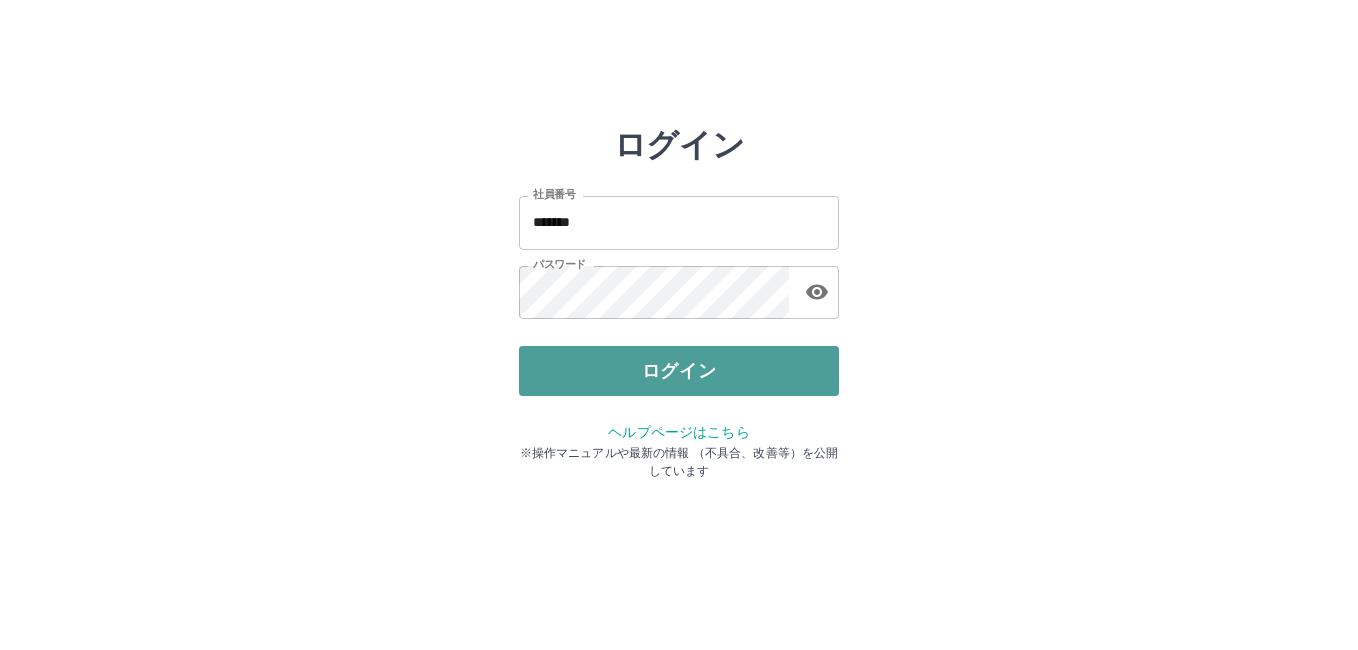 click on "ログイン" at bounding box center (679, 371) 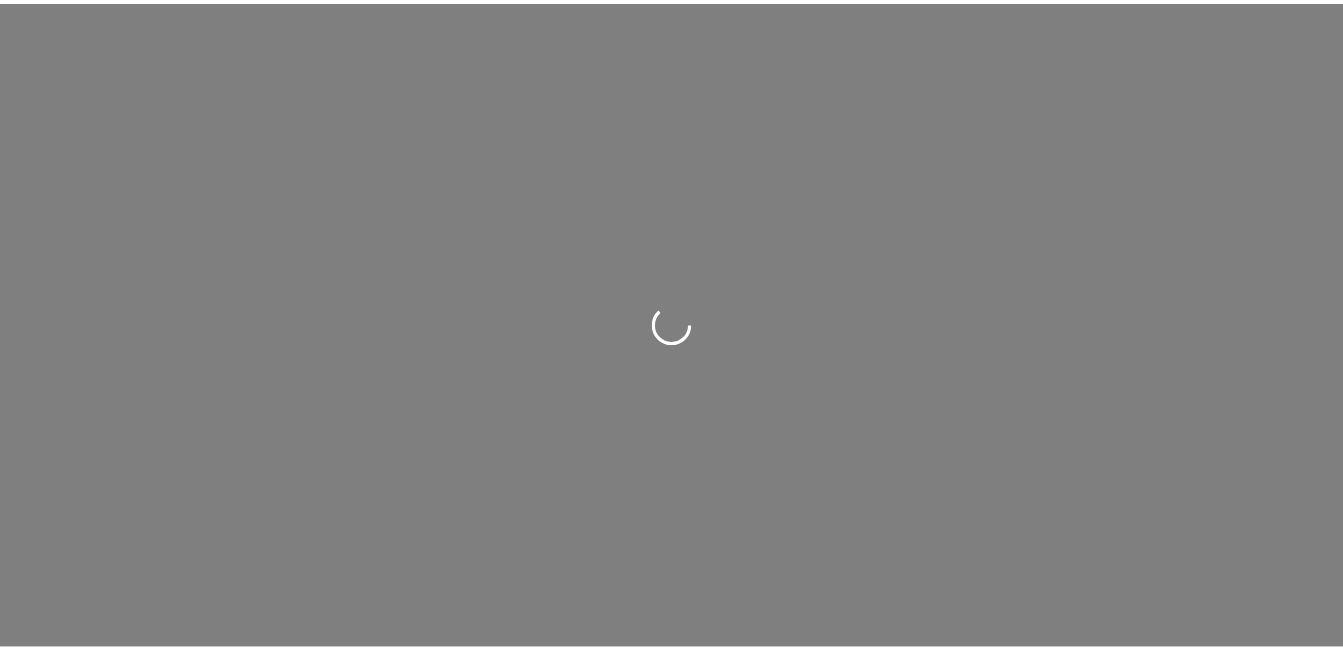 scroll, scrollTop: 0, scrollLeft: 0, axis: both 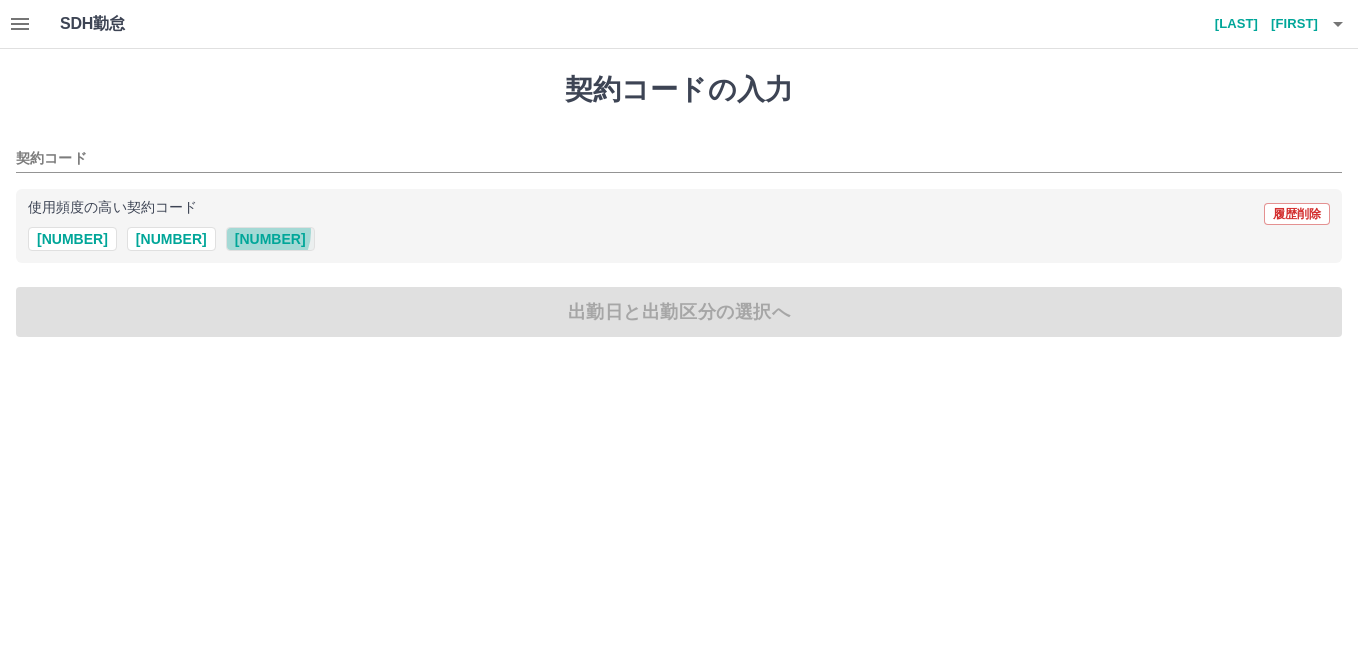 click on "40519002" at bounding box center (270, 239) 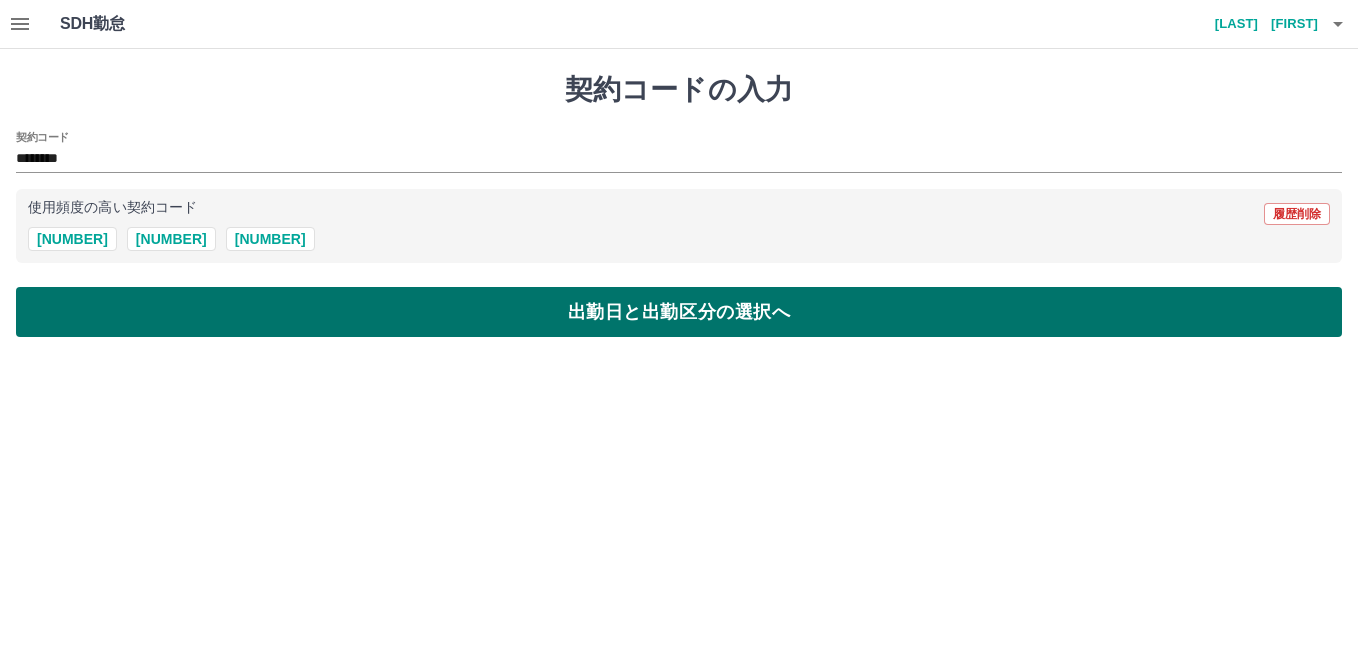 click on "出勤日と出勤区分の選択へ" at bounding box center [679, 312] 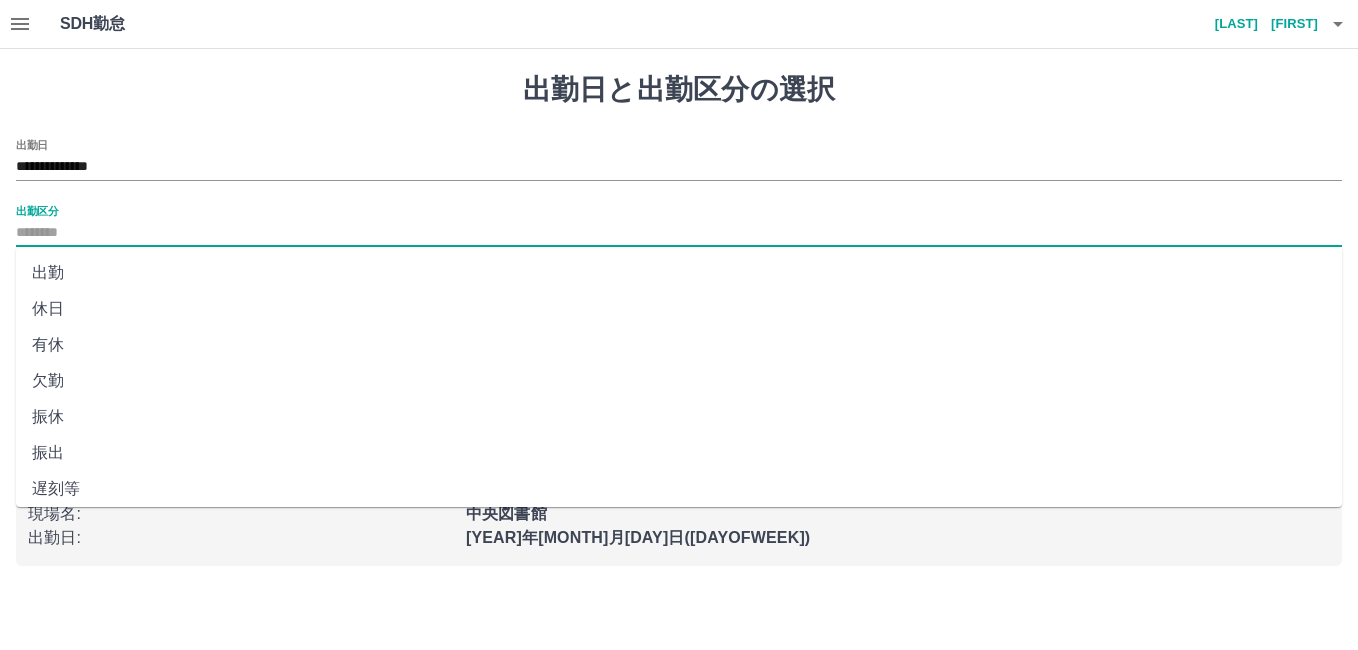 click on "出勤区分" at bounding box center (679, 233) 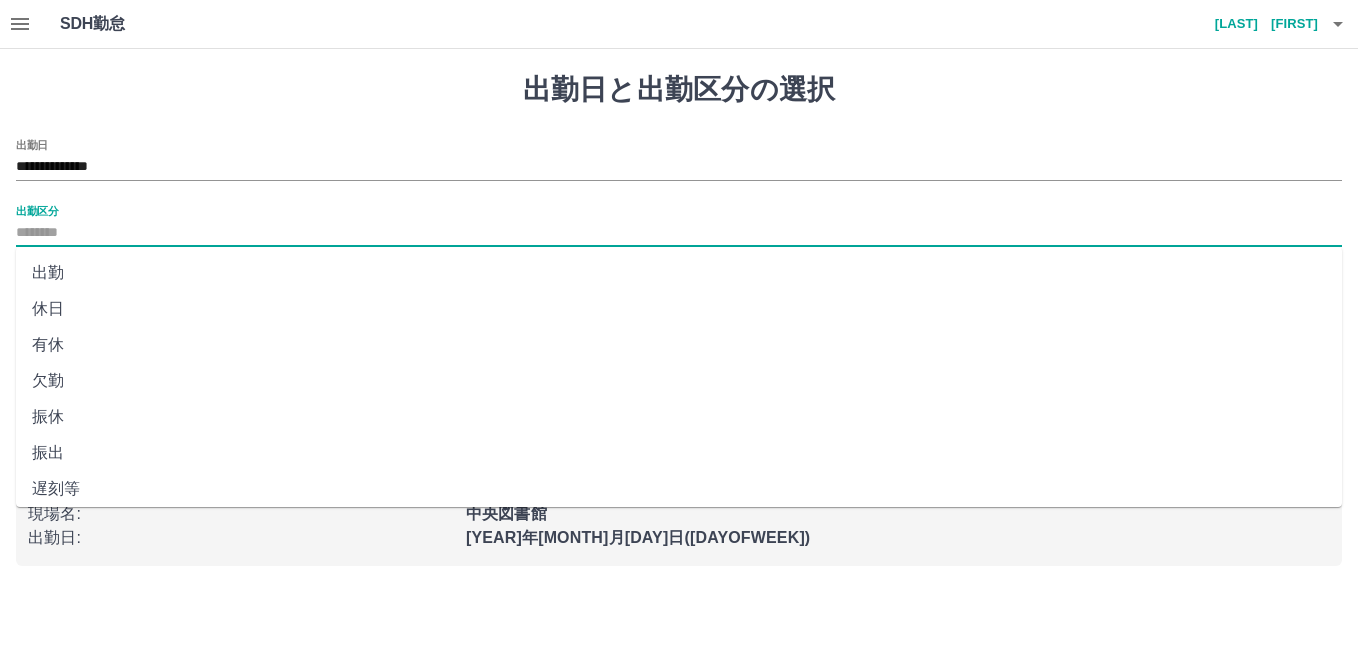 click on "出勤" at bounding box center (679, 273) 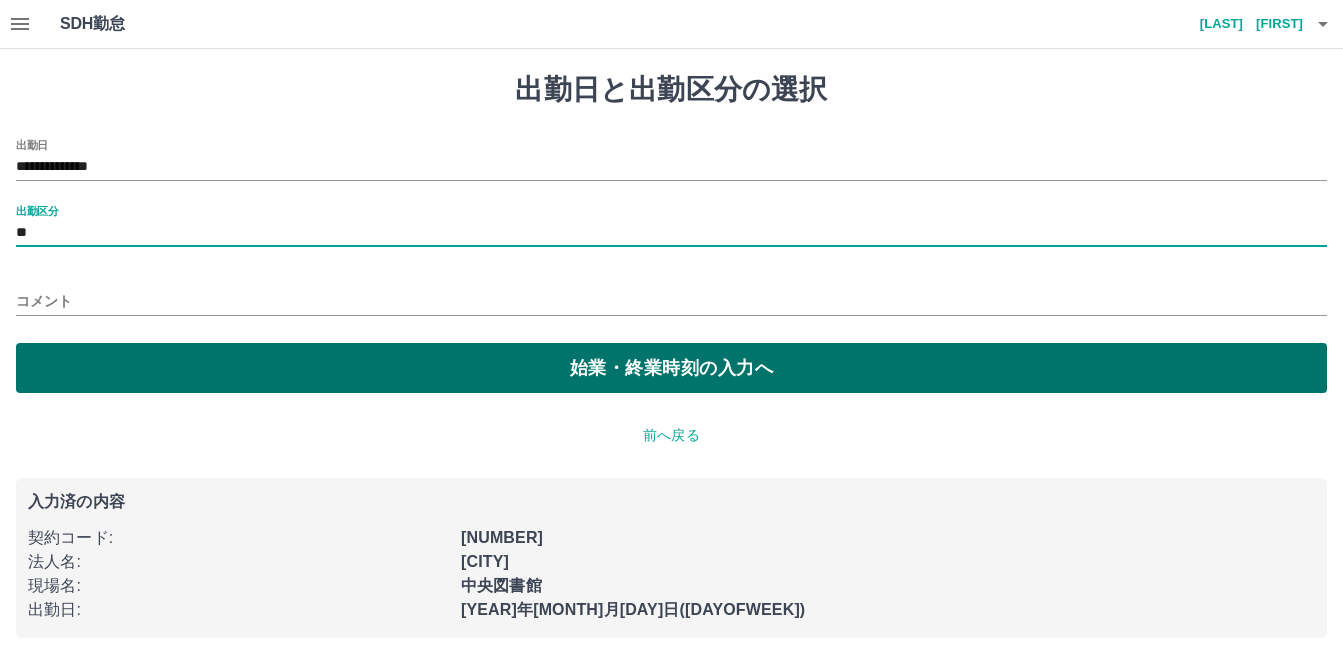 click on "始業・終業時刻の入力へ" at bounding box center (671, 368) 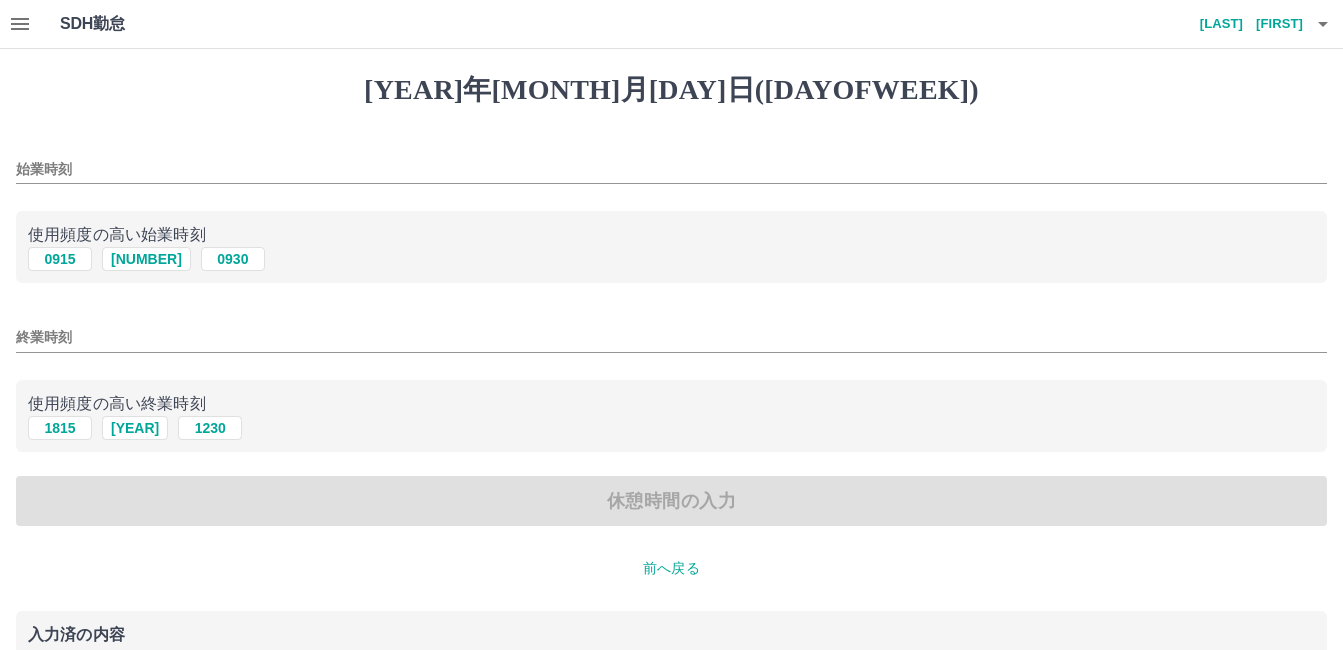 click on "始業時刻" at bounding box center (671, 169) 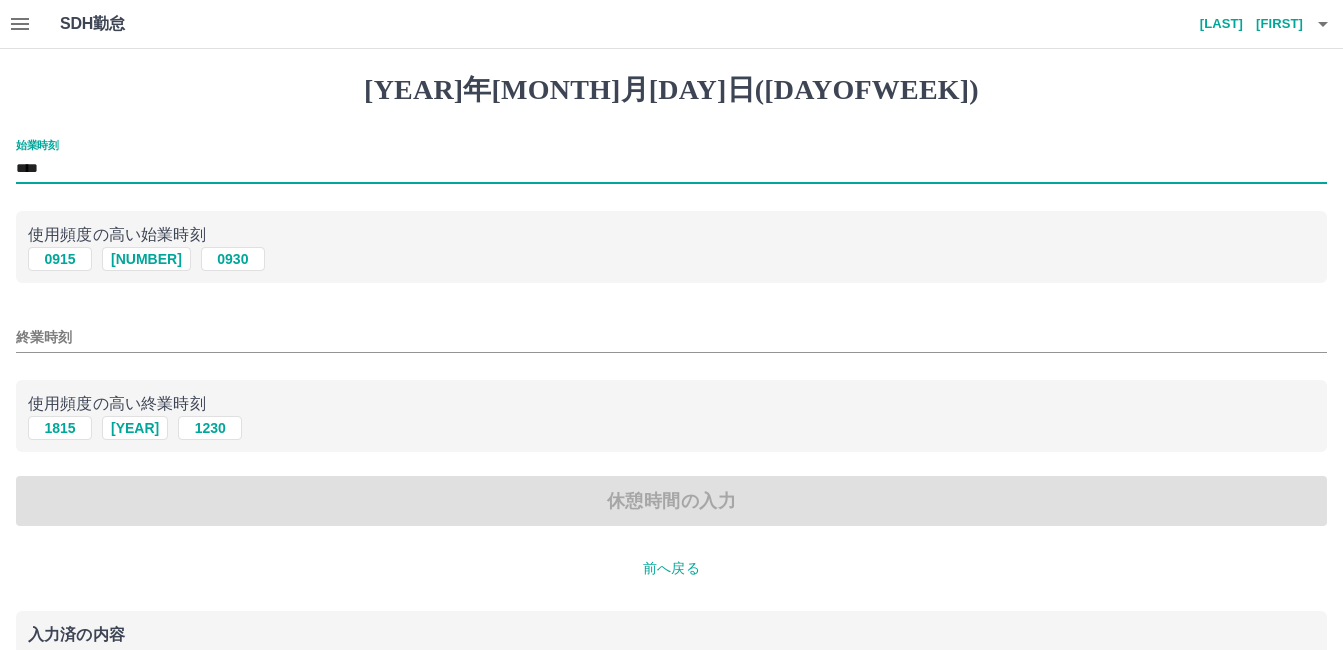 type on "****" 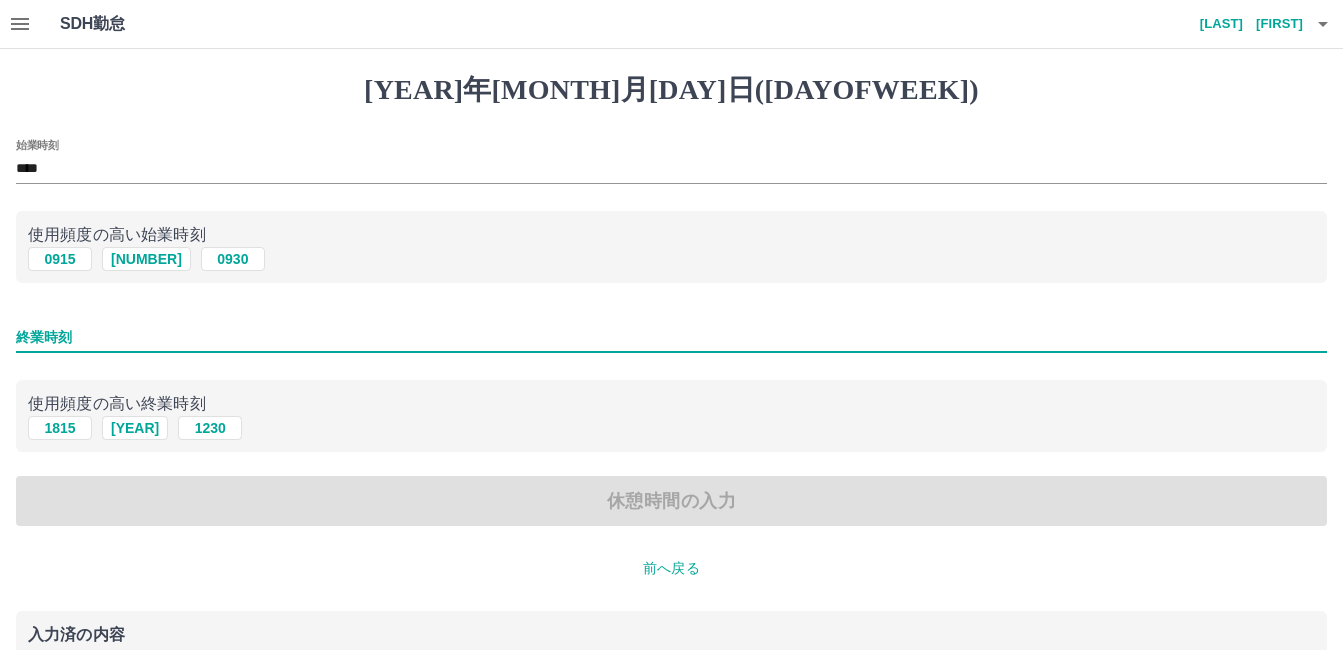 click on "終業時刻" at bounding box center [671, 337] 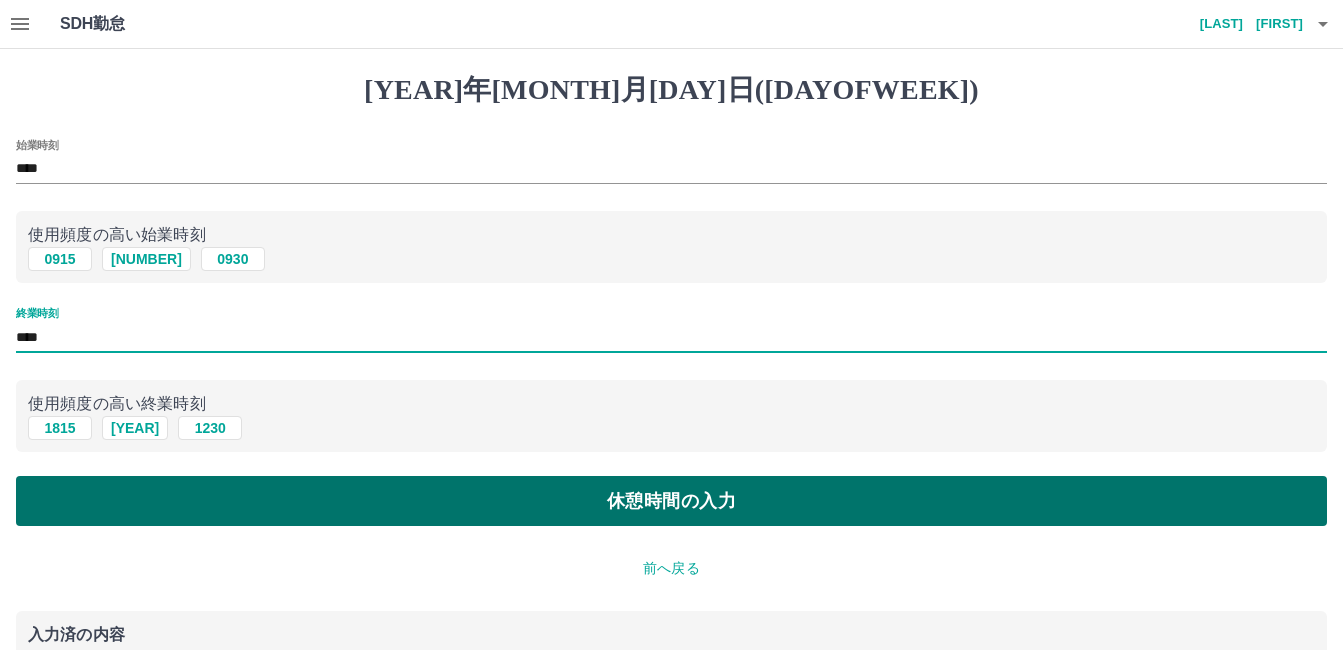 type on "****" 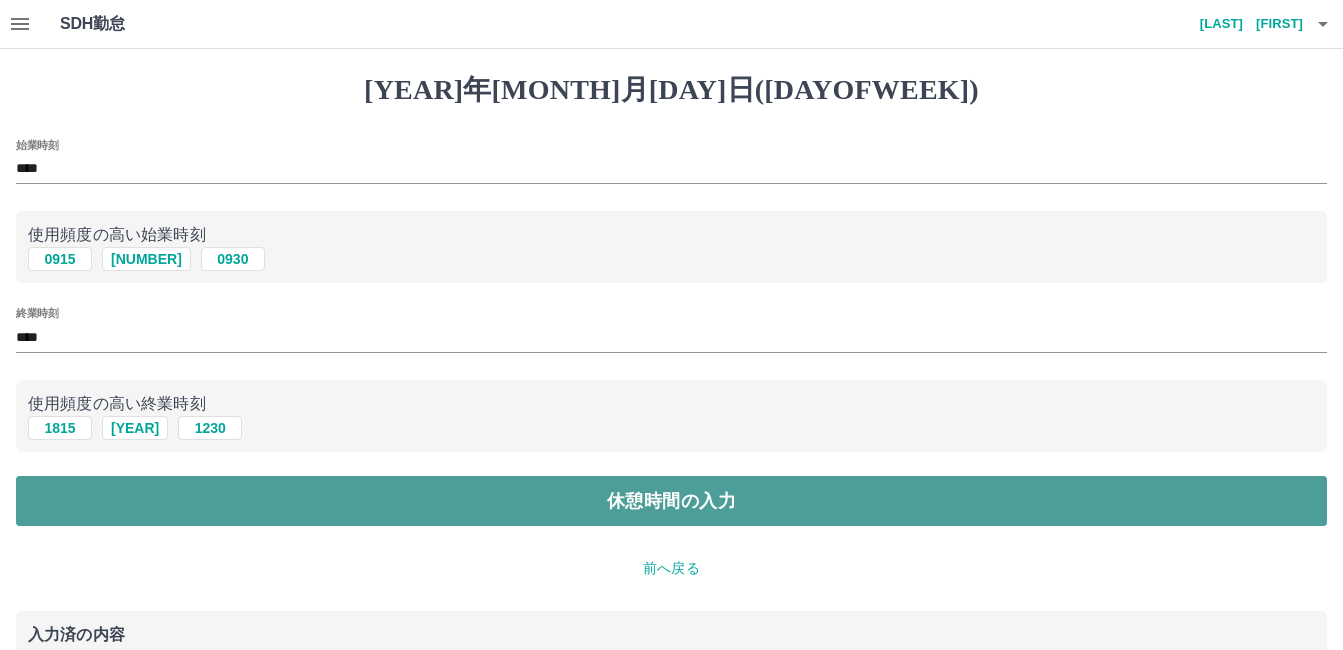 click on "休憩時間の入力" at bounding box center (671, 501) 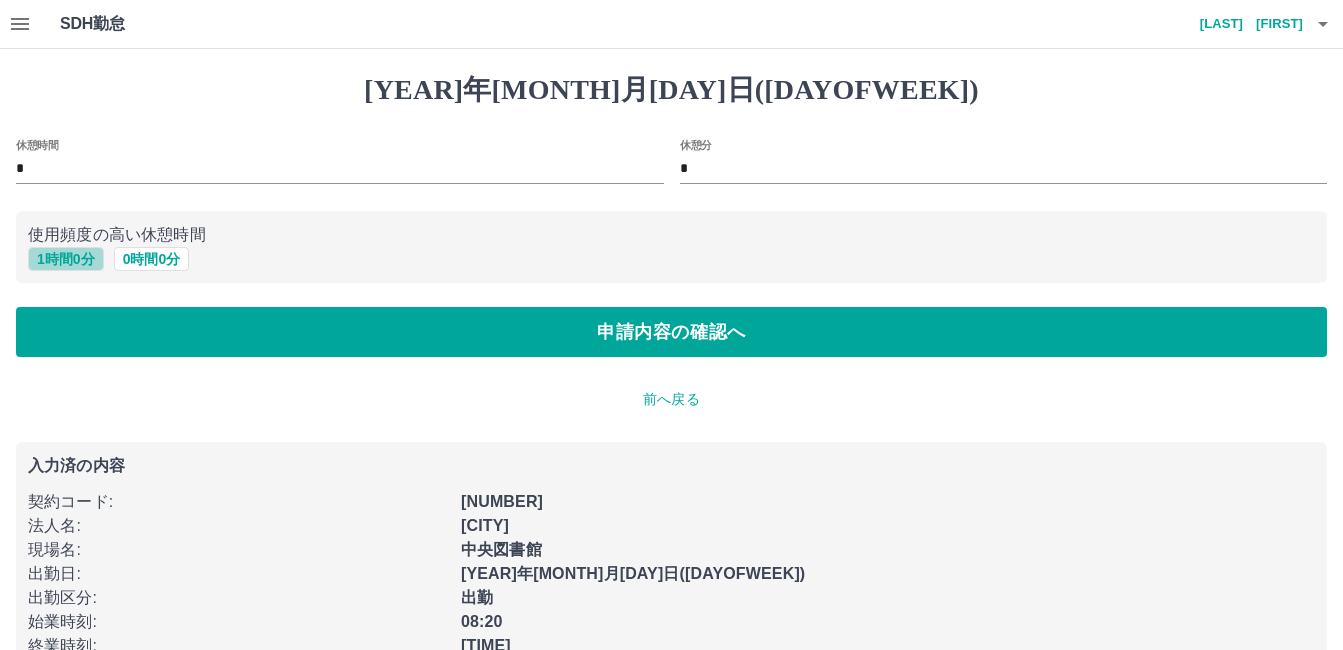 click on "1 時間 0 分" at bounding box center [66, 259] 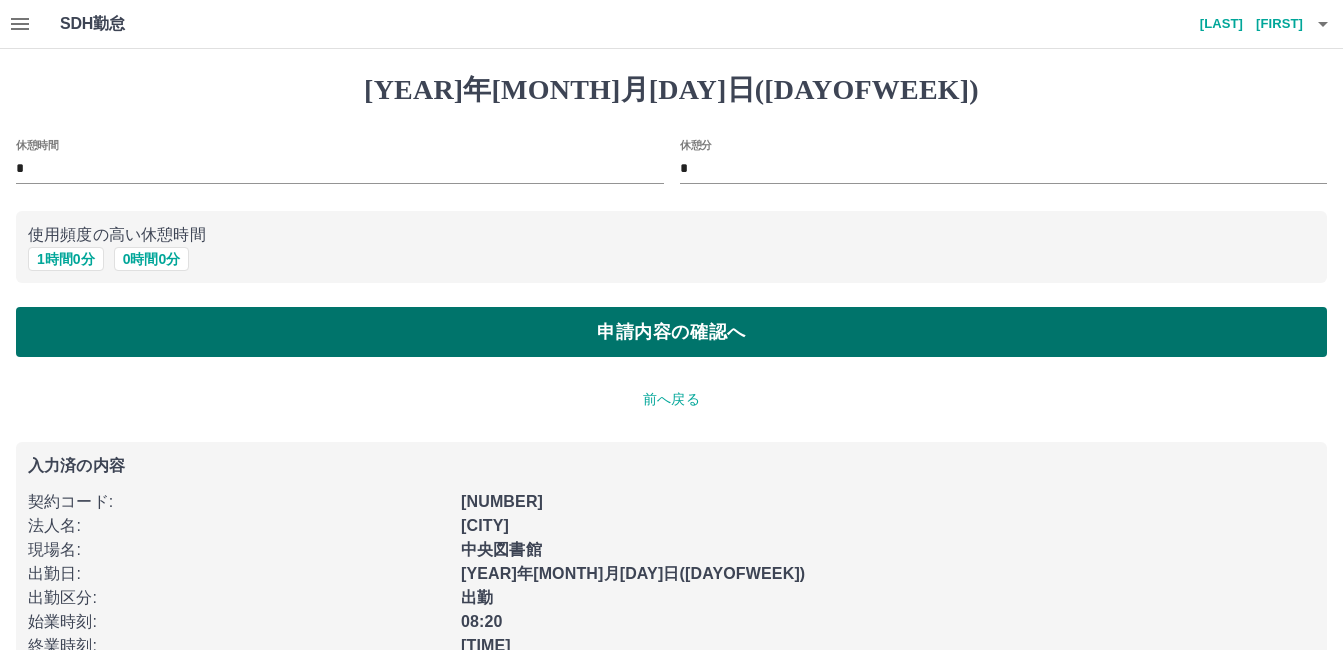 click on "申請内容の確認へ" at bounding box center (671, 332) 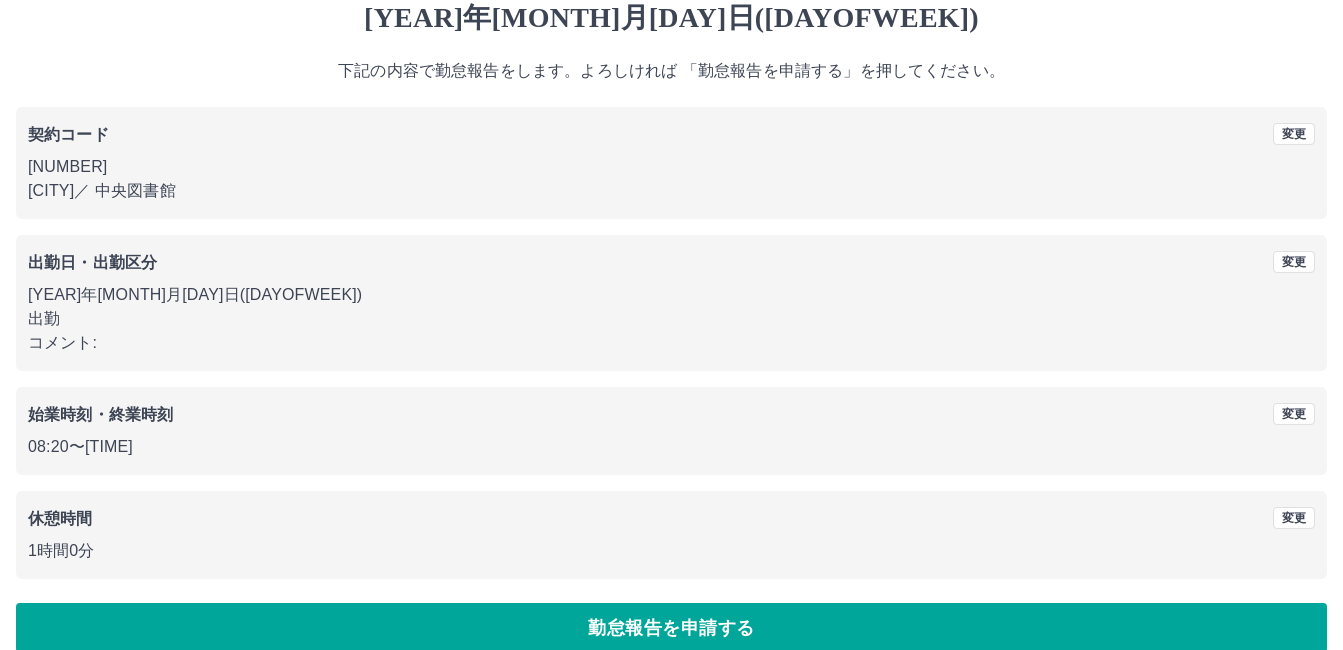 scroll, scrollTop: 99, scrollLeft: 0, axis: vertical 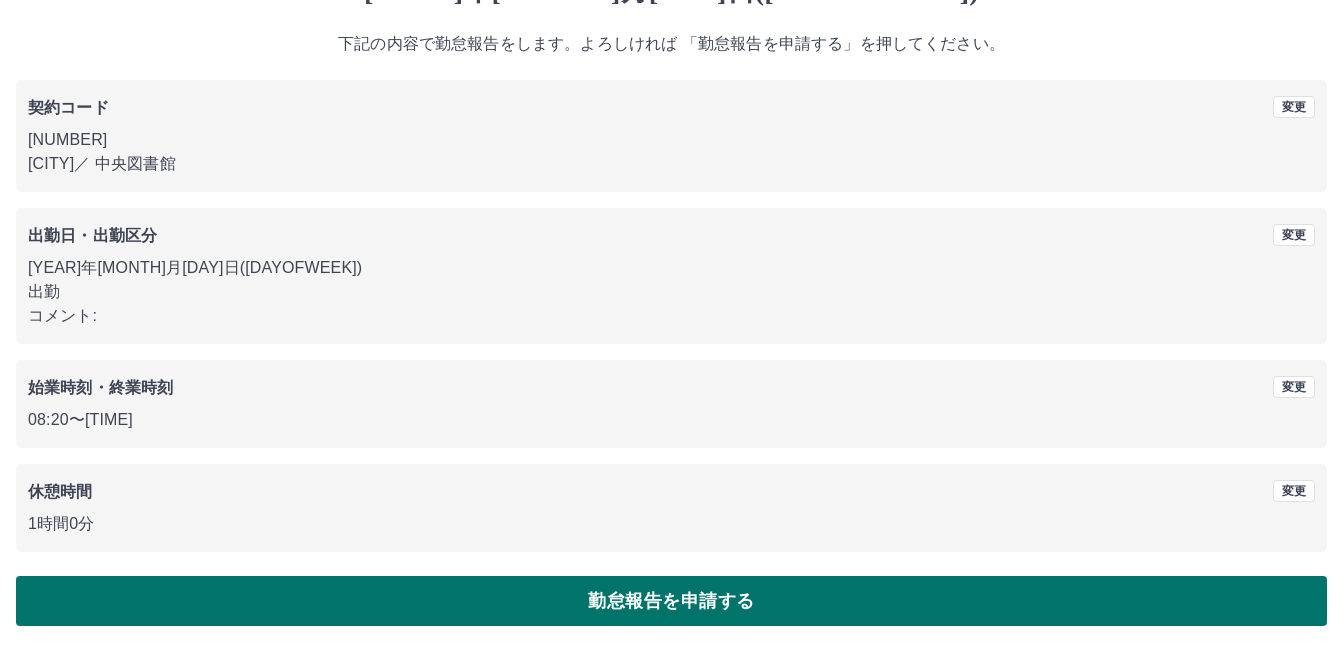 click on "勤怠報告を申請する" at bounding box center [671, 601] 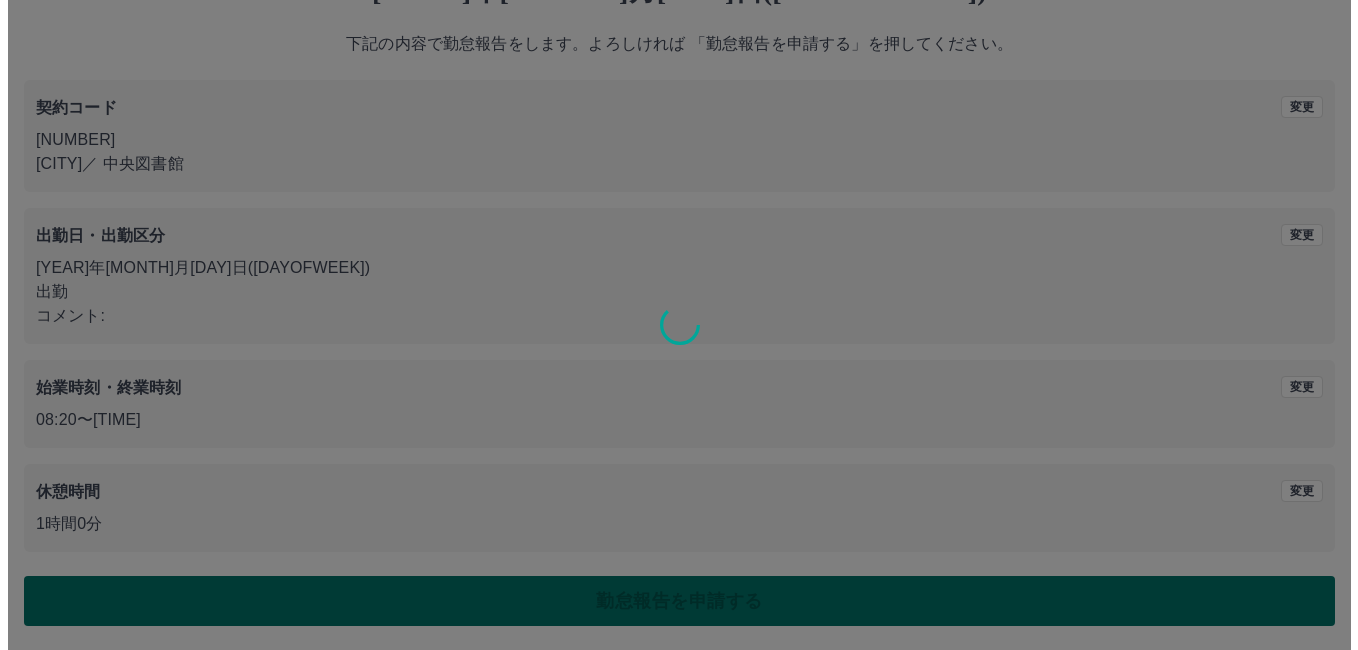 scroll, scrollTop: 0, scrollLeft: 0, axis: both 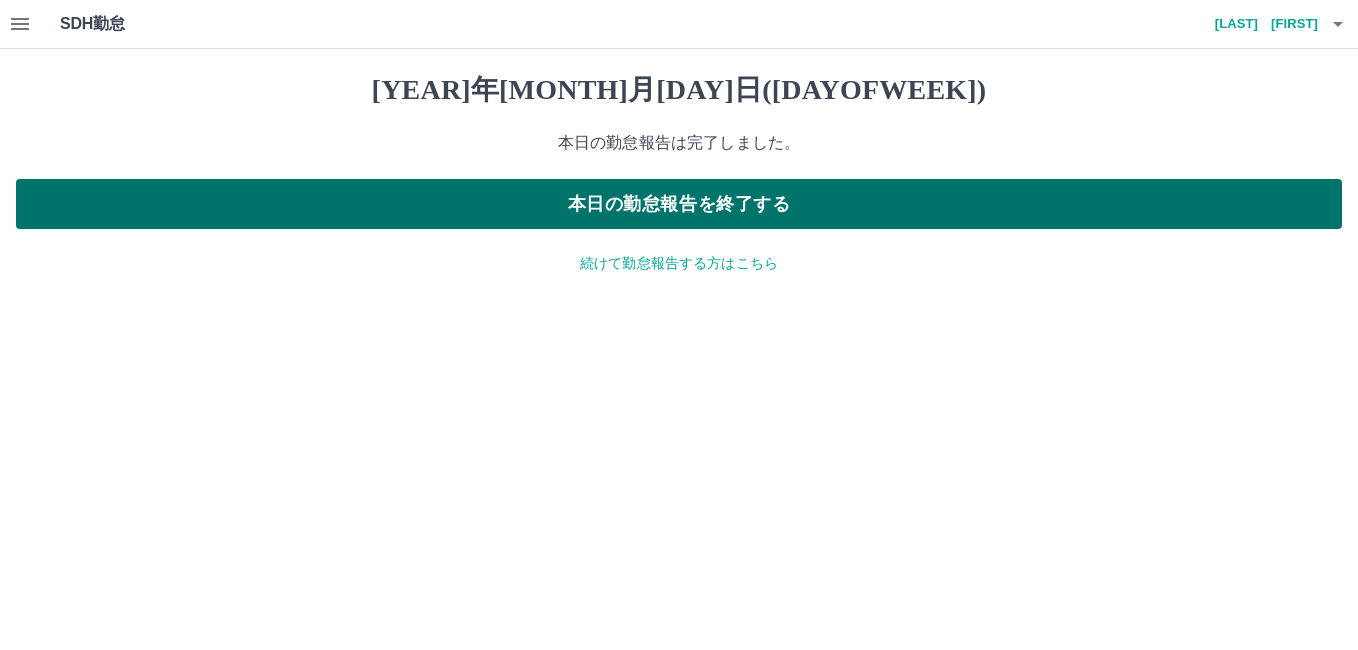 click on "本日の勤怠報告を終了する" at bounding box center [679, 204] 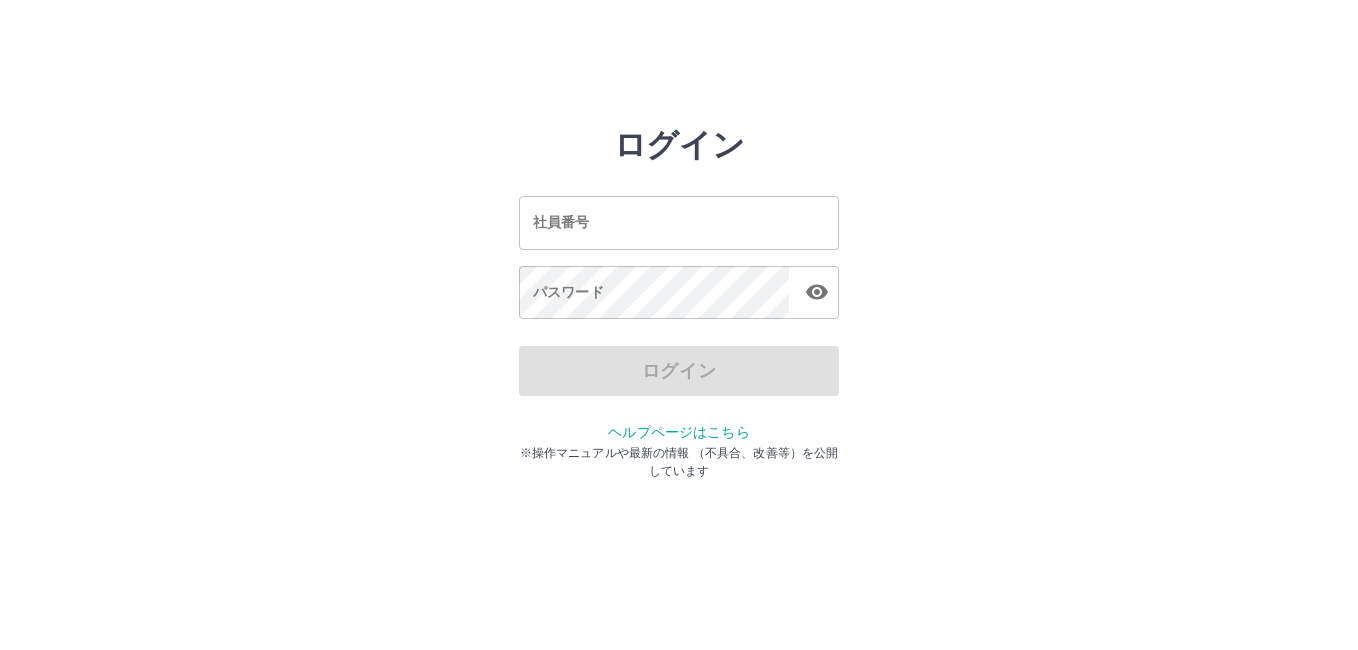 scroll, scrollTop: 0, scrollLeft: 0, axis: both 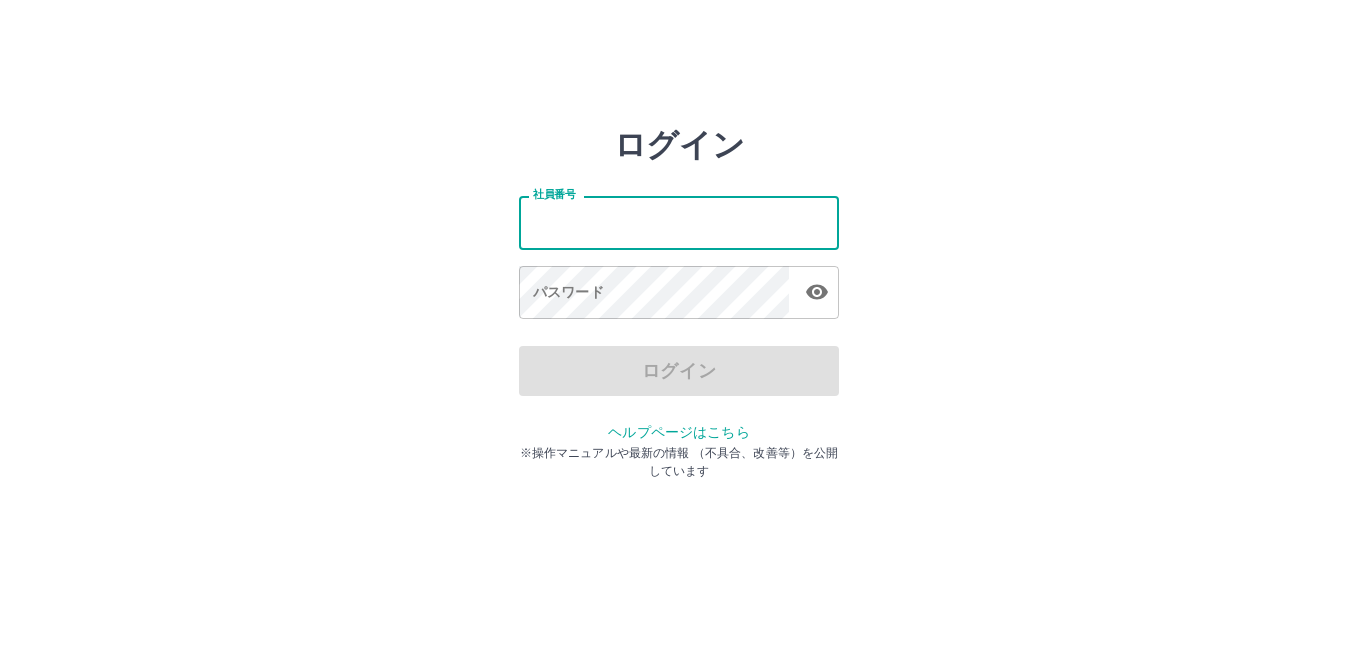 type on "*******" 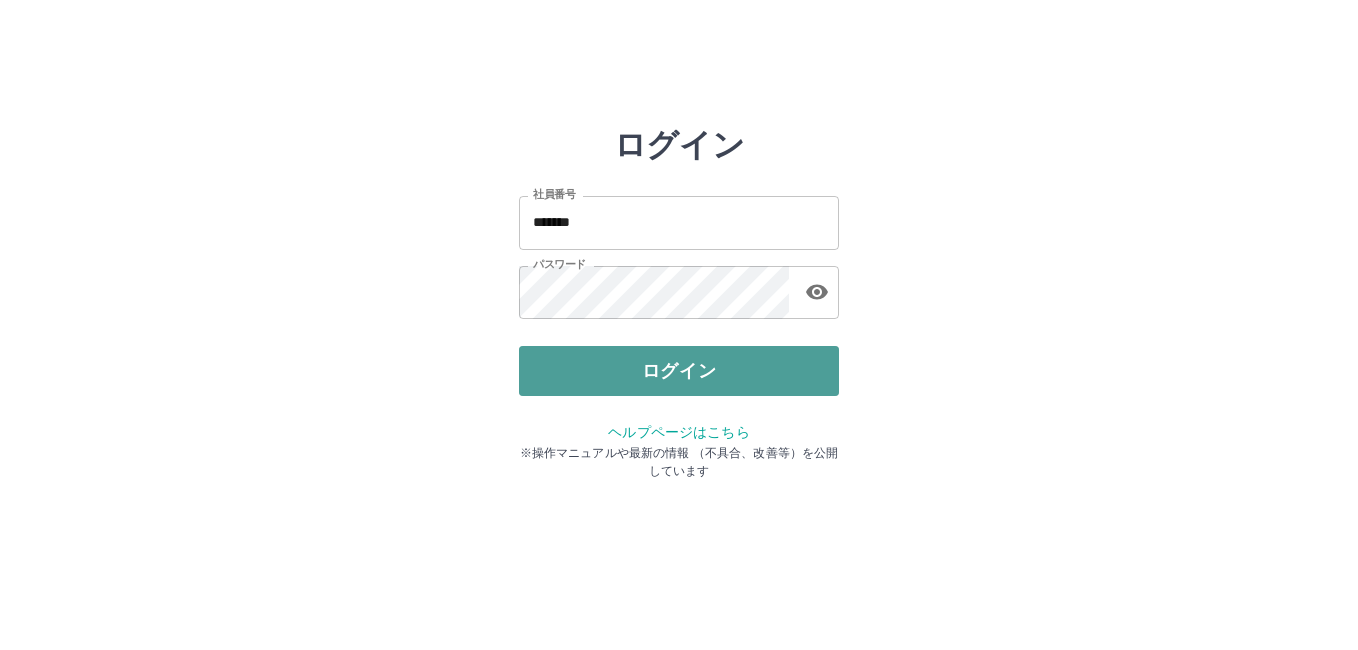 click on "ログイン" at bounding box center (679, 371) 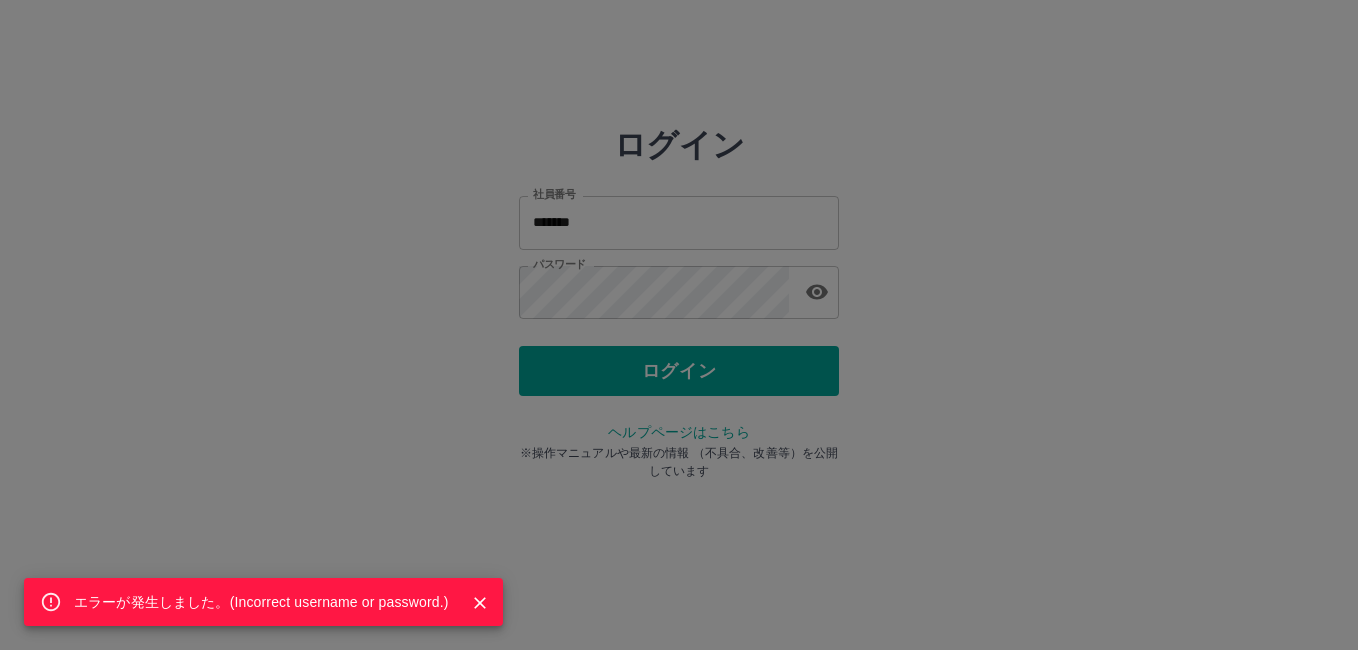 click on "エラーが発生しました。( Incorrect username or password. )" at bounding box center [679, 325] 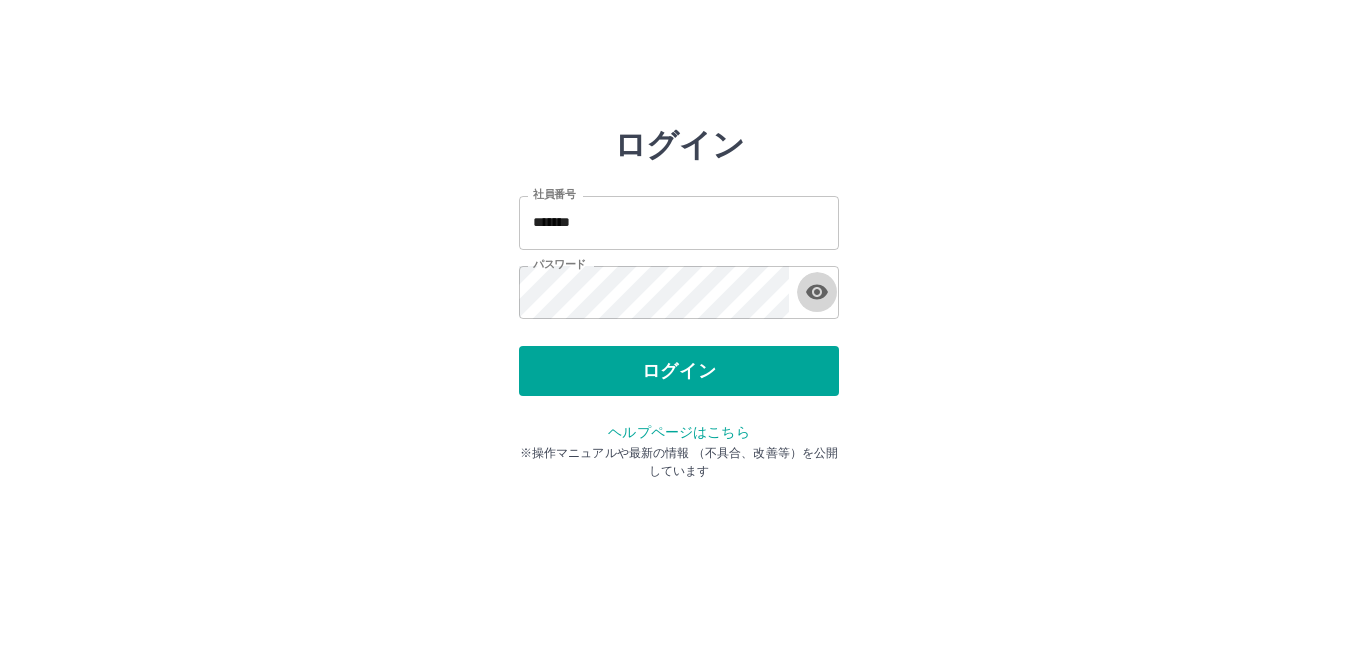 click at bounding box center [817, 292] 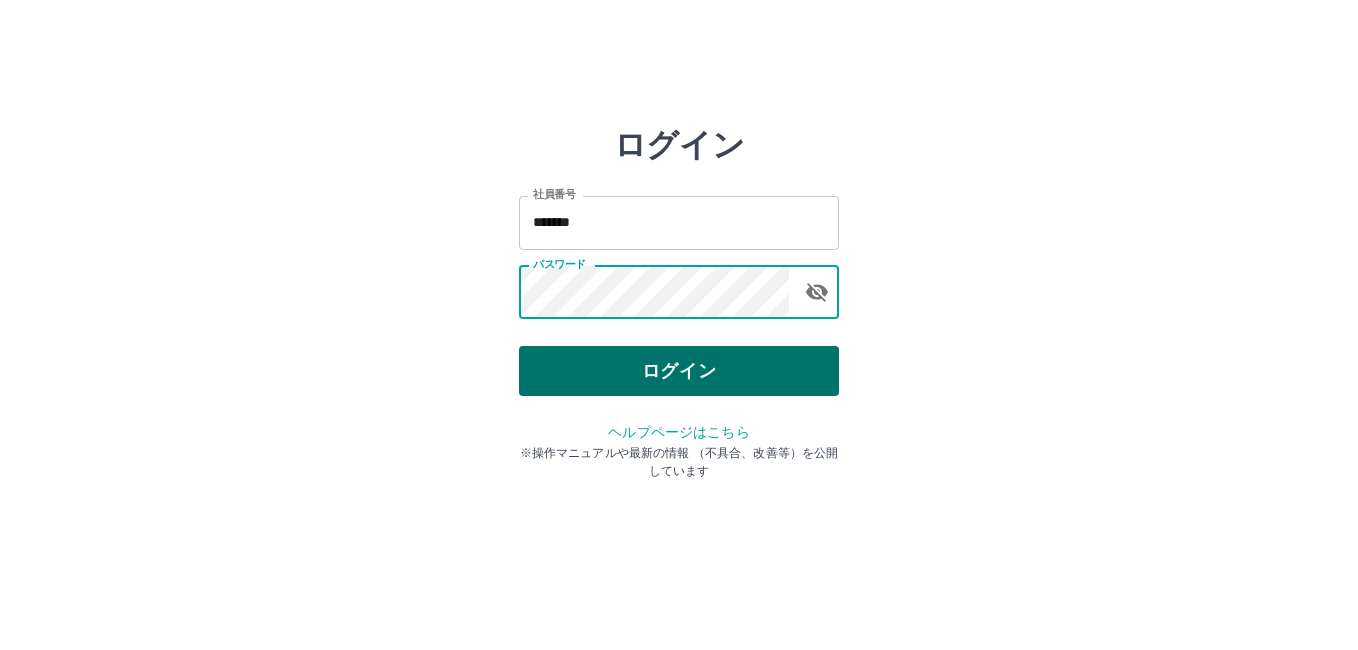 click on "ログイン" at bounding box center (679, 371) 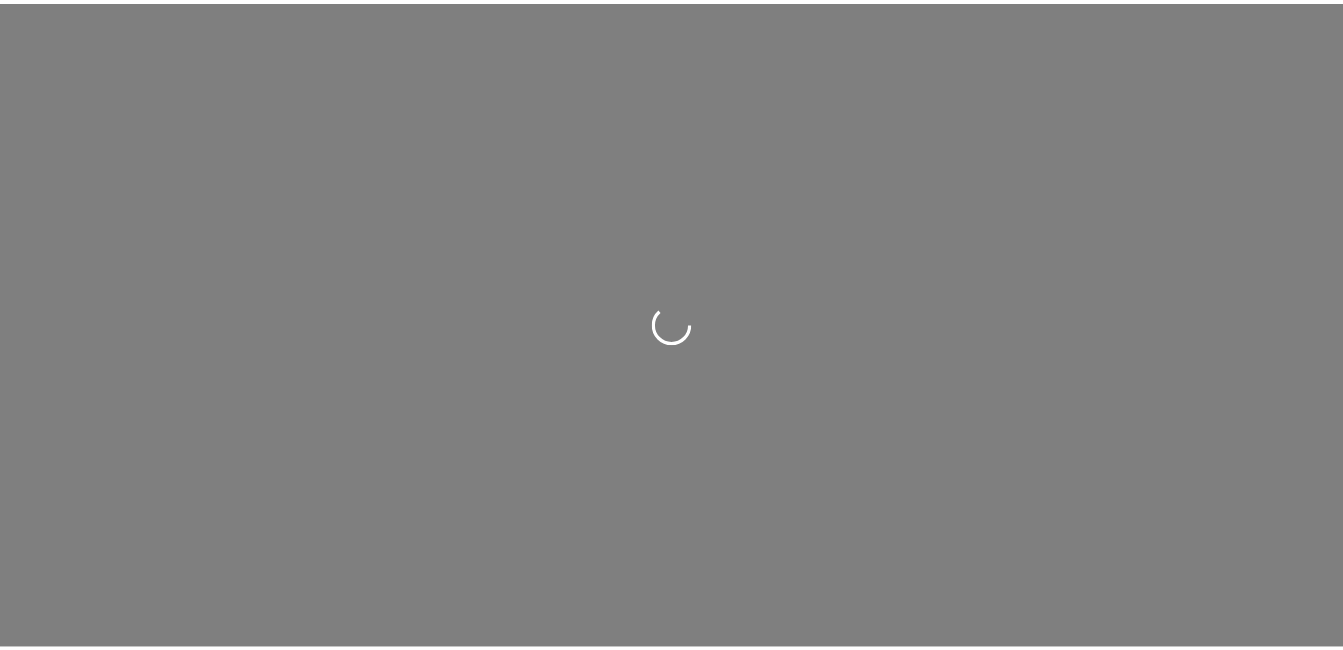 scroll, scrollTop: 0, scrollLeft: 0, axis: both 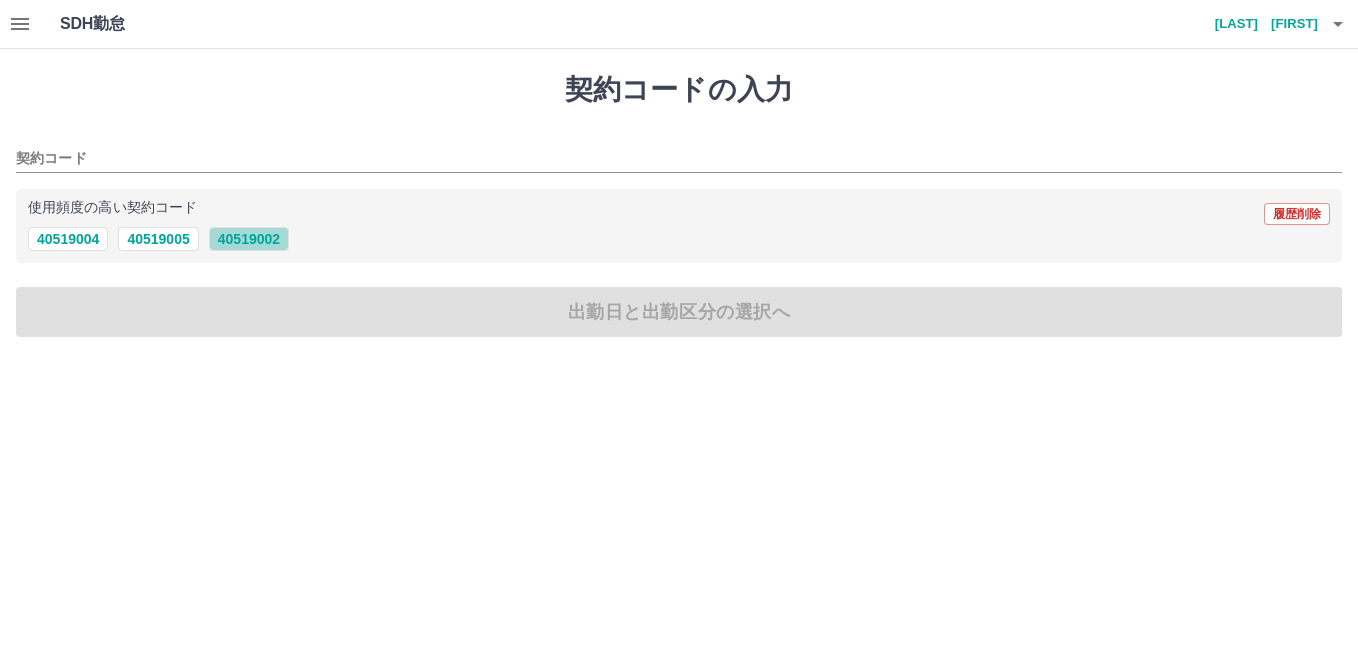 click on "40519002" at bounding box center (249, 239) 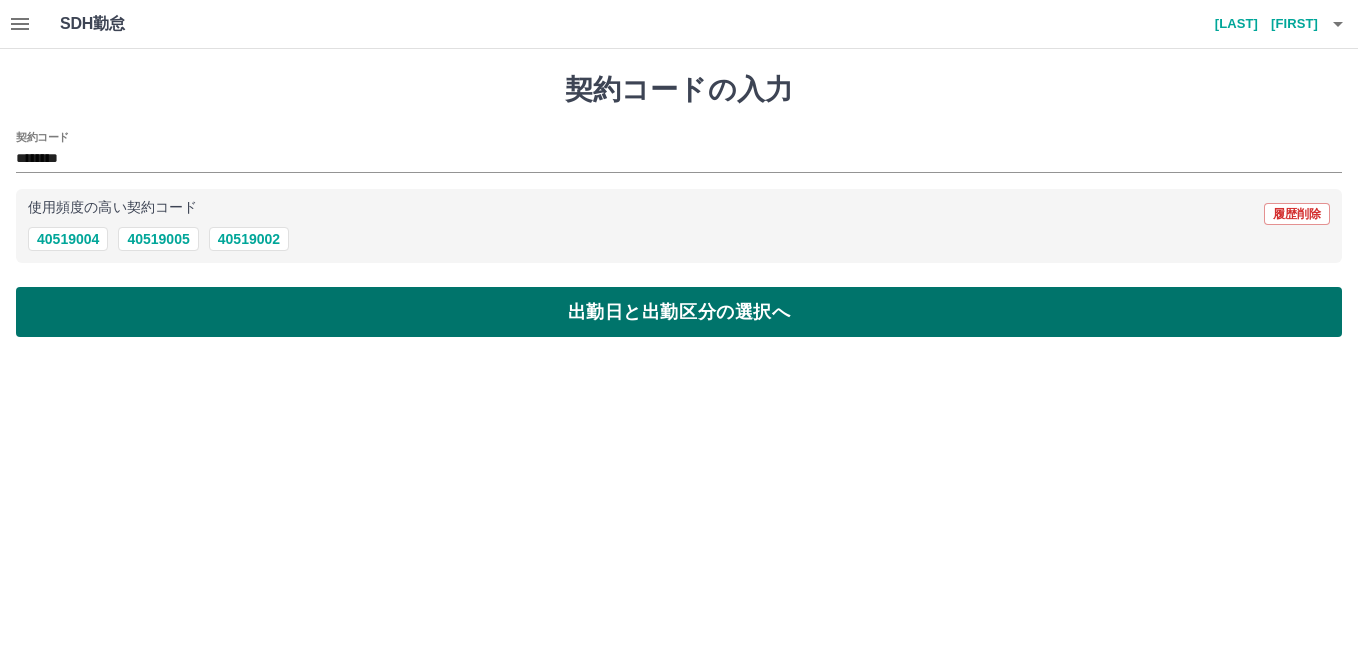 click on "出勤日と出勤区分の選択へ" at bounding box center [679, 312] 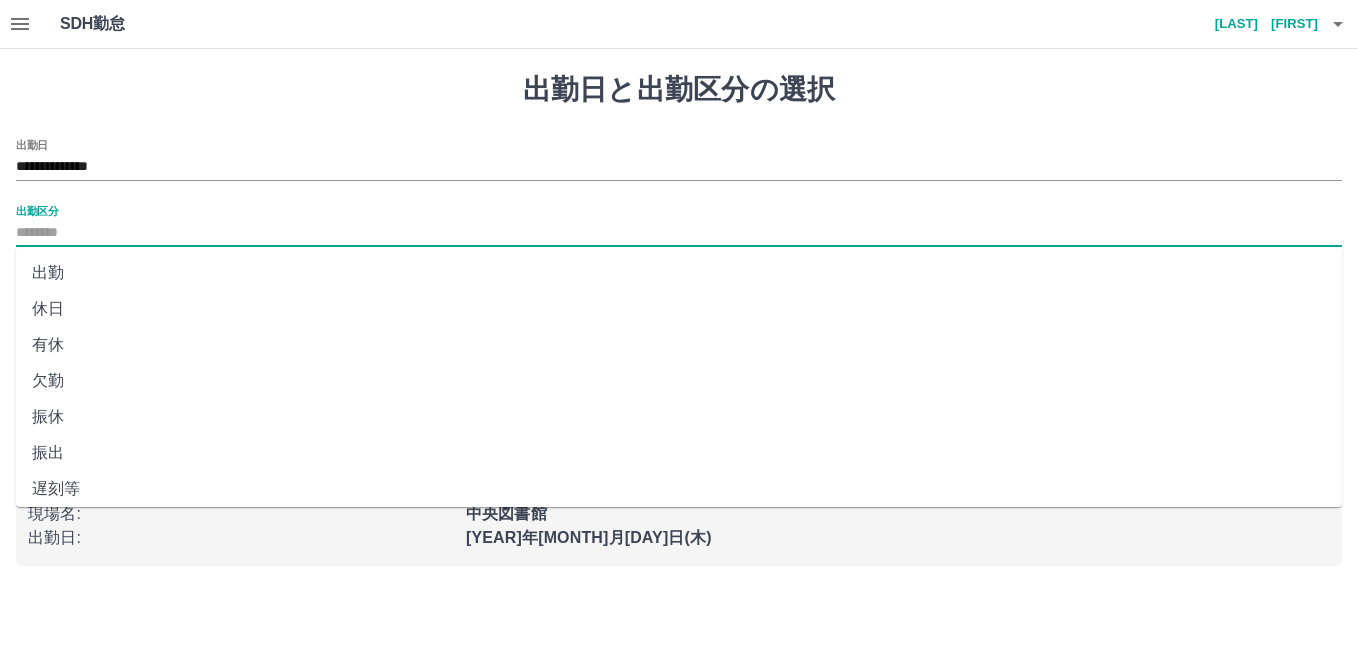 click on "出勤区分" at bounding box center [679, 233] 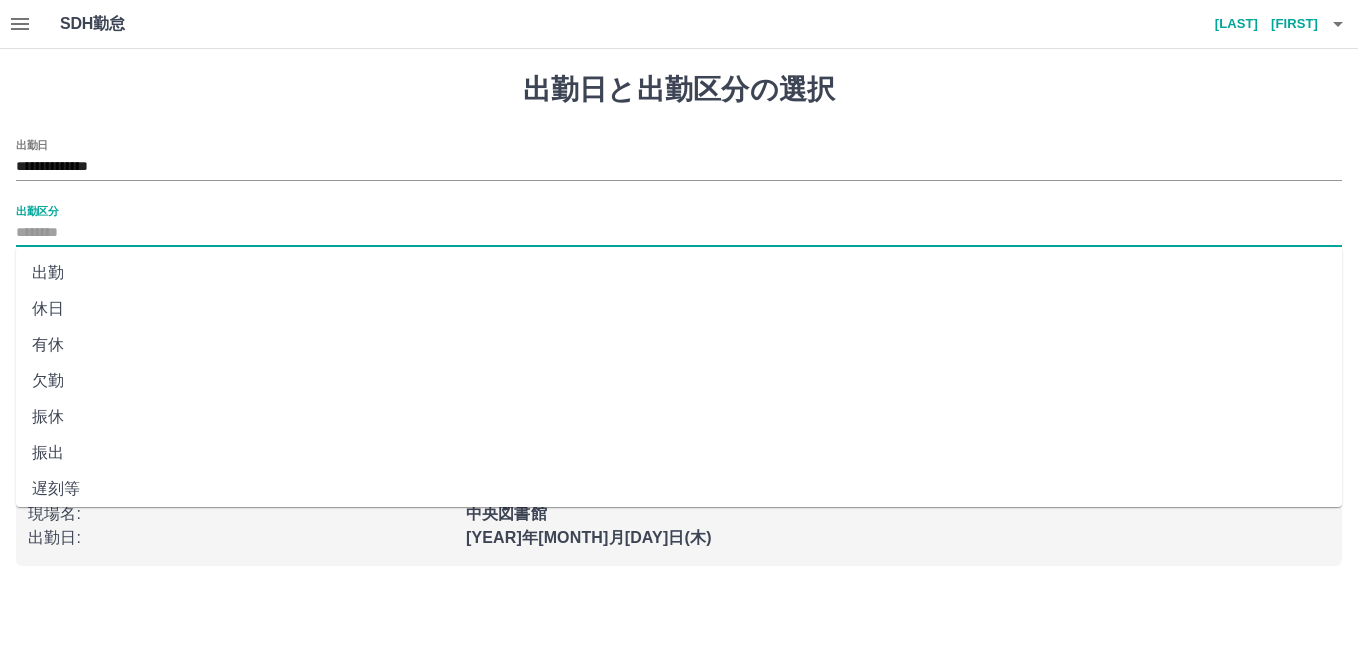 click on "出勤" at bounding box center (679, 273) 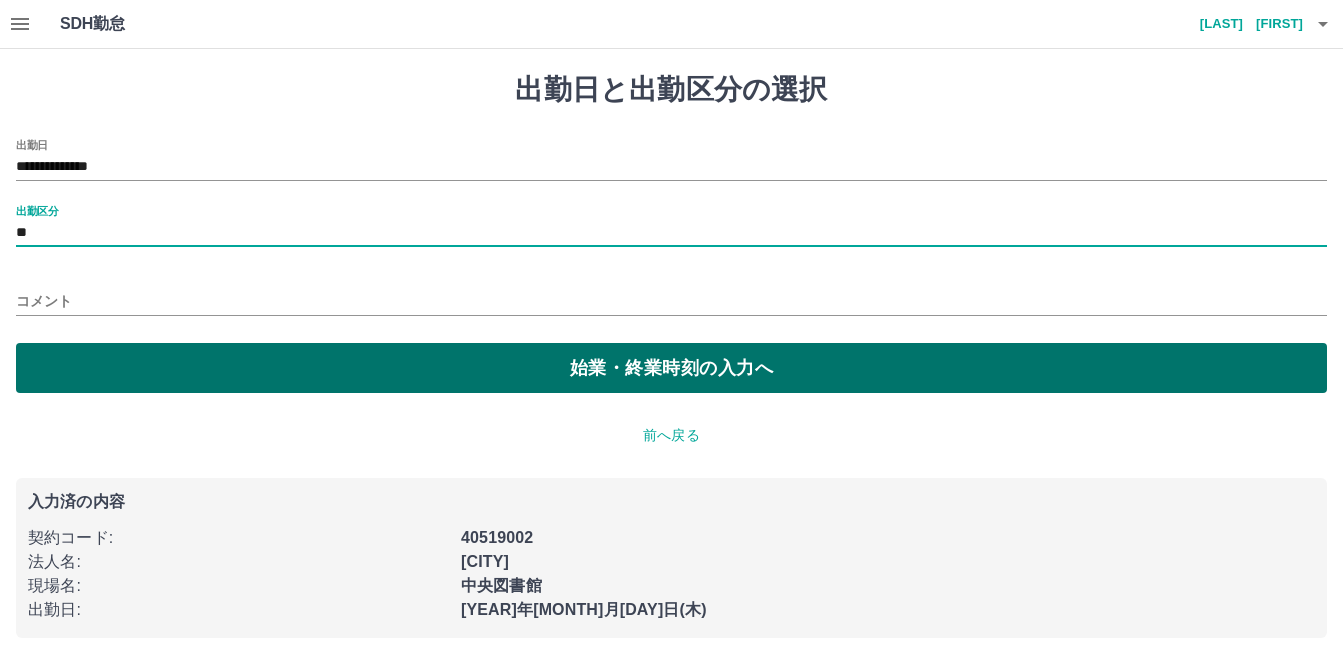 click on "始業・終業時刻の入力へ" at bounding box center [671, 368] 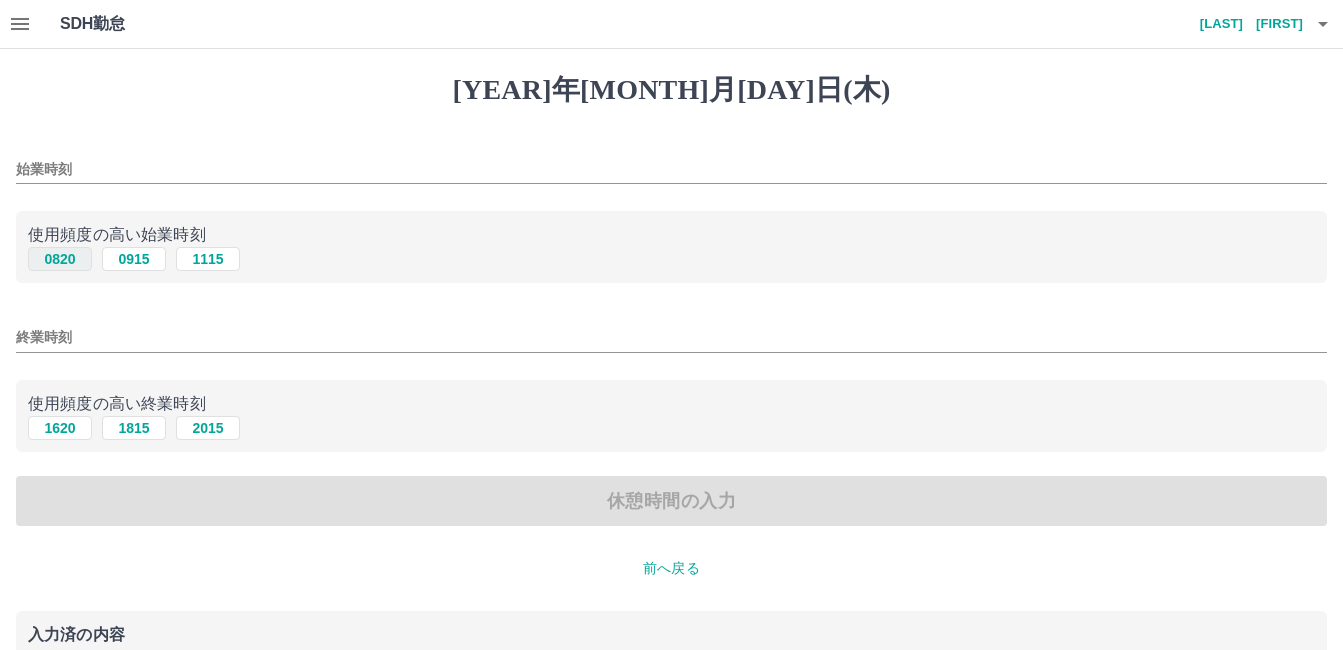 click on "0820" at bounding box center (60, 259) 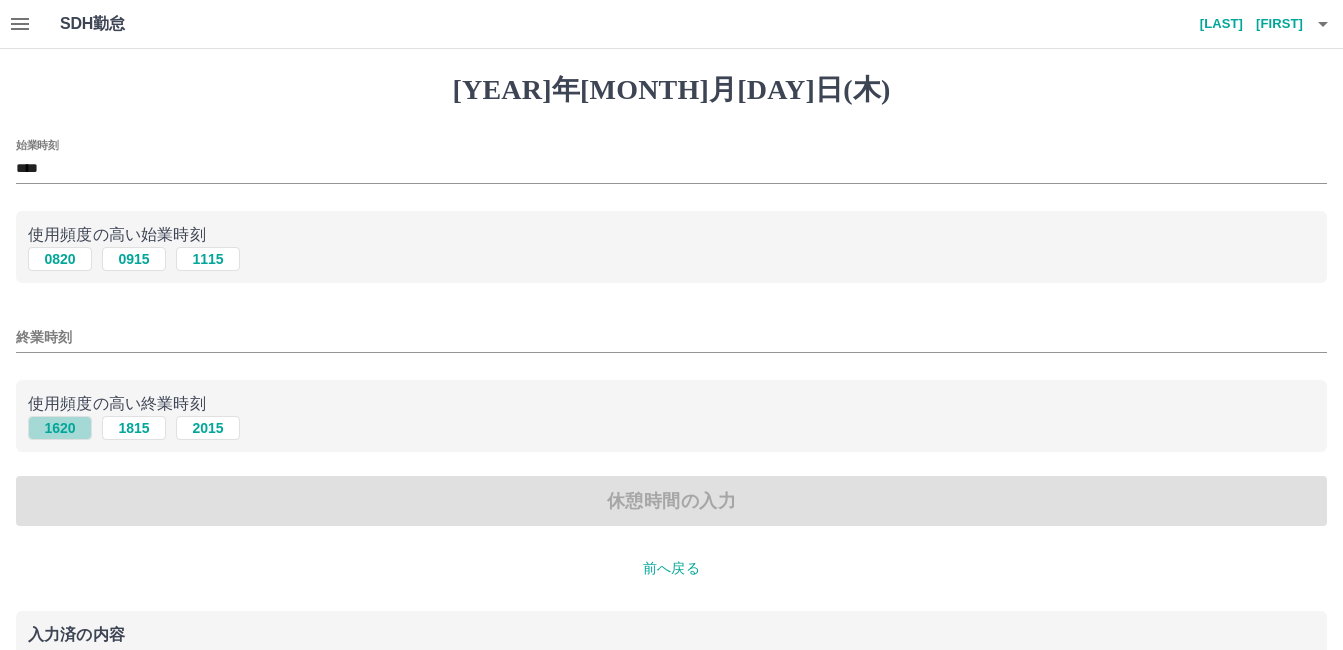 click on "1620" at bounding box center [60, 259] 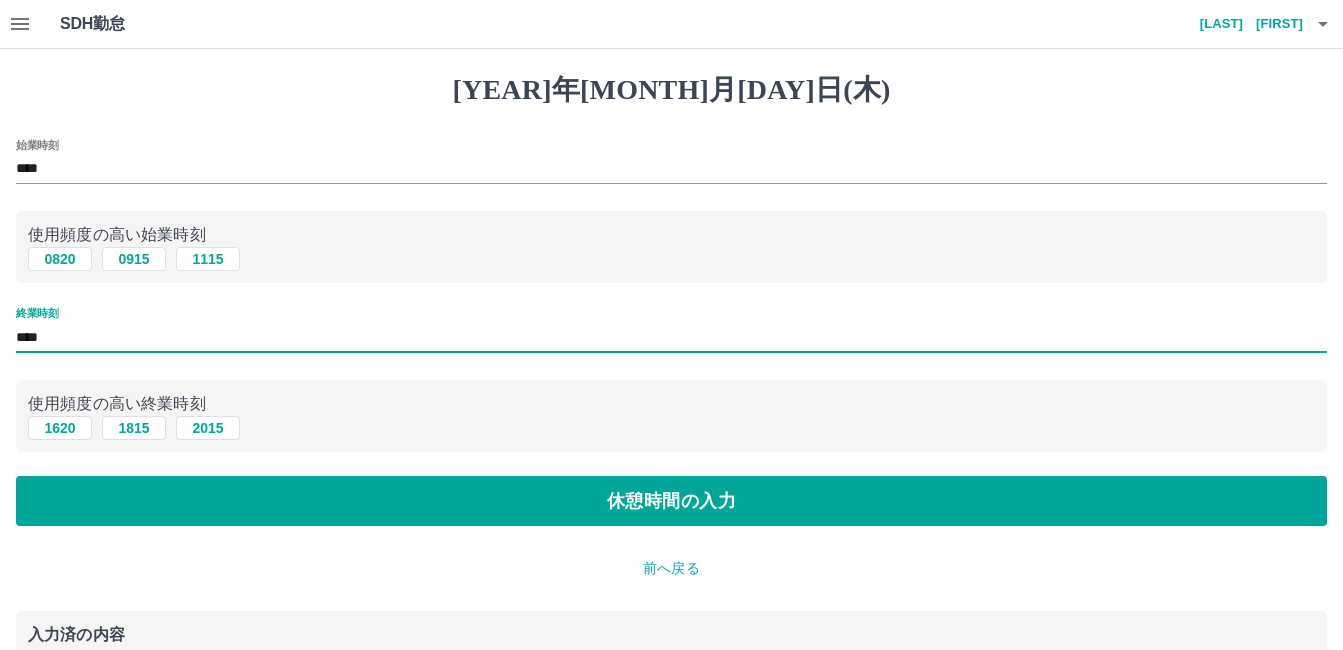 click on "****" at bounding box center [671, 337] 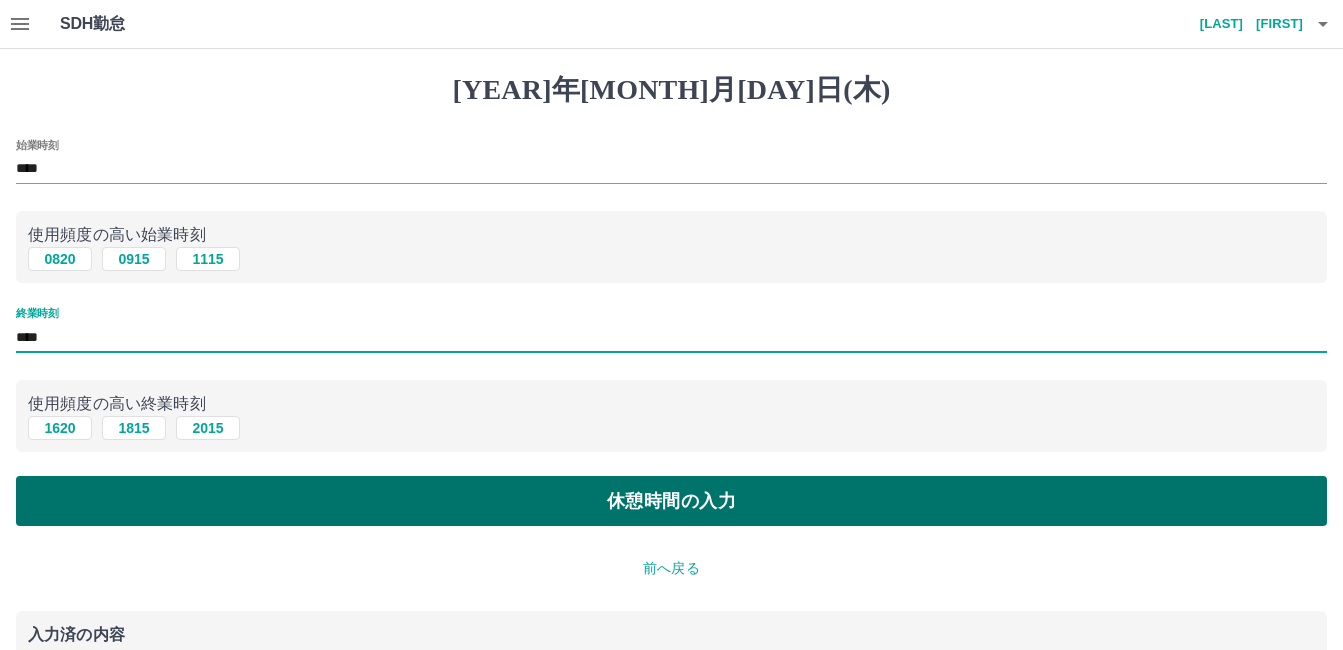 type on "****" 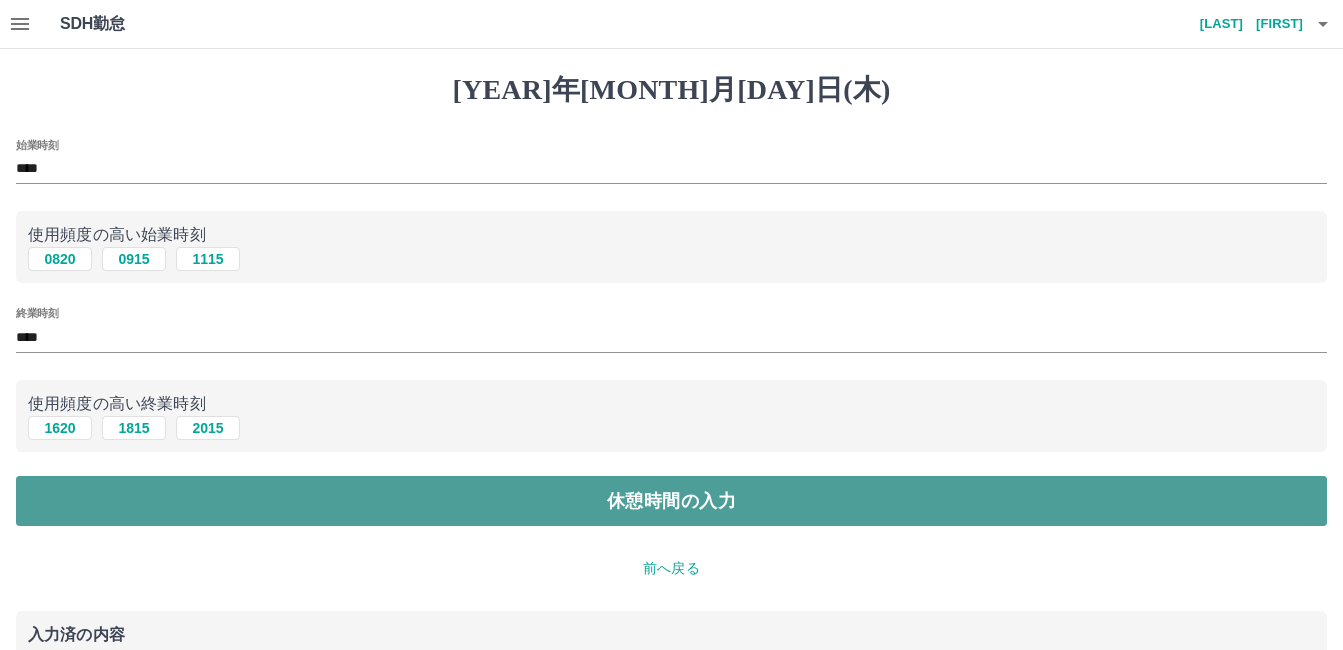 click on "休憩時間の入力" at bounding box center (671, 501) 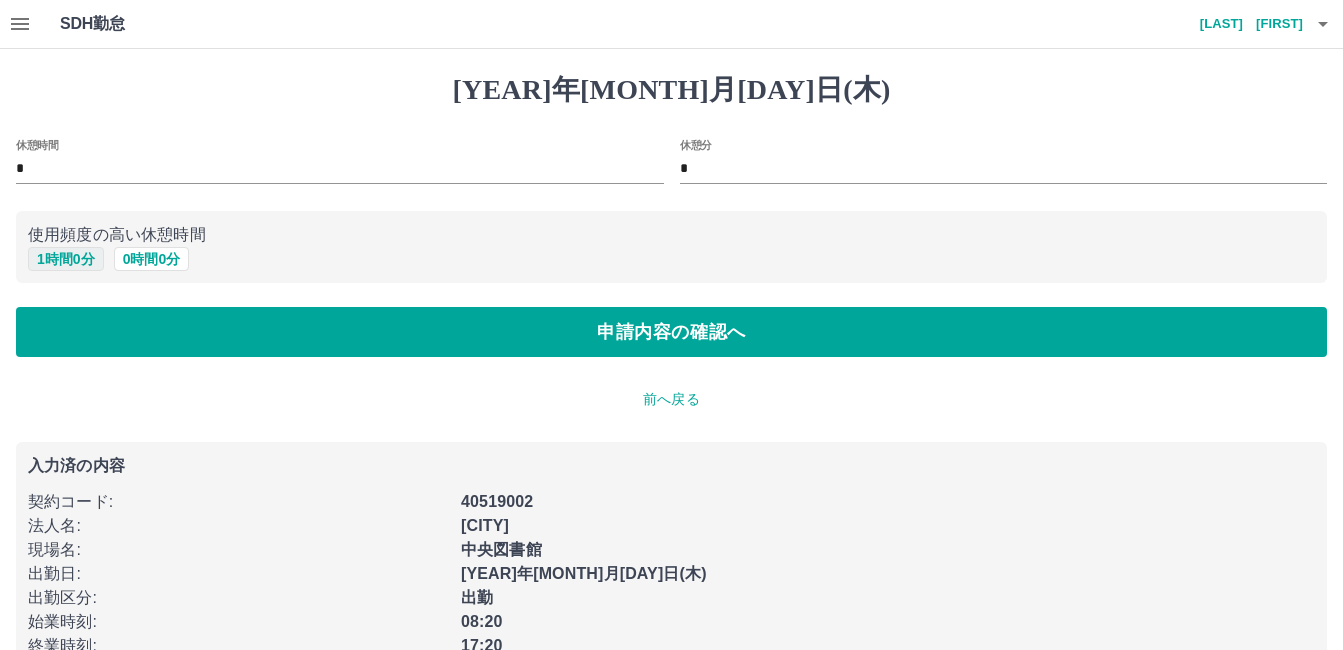 click on "1 時間 0 分" at bounding box center [66, 259] 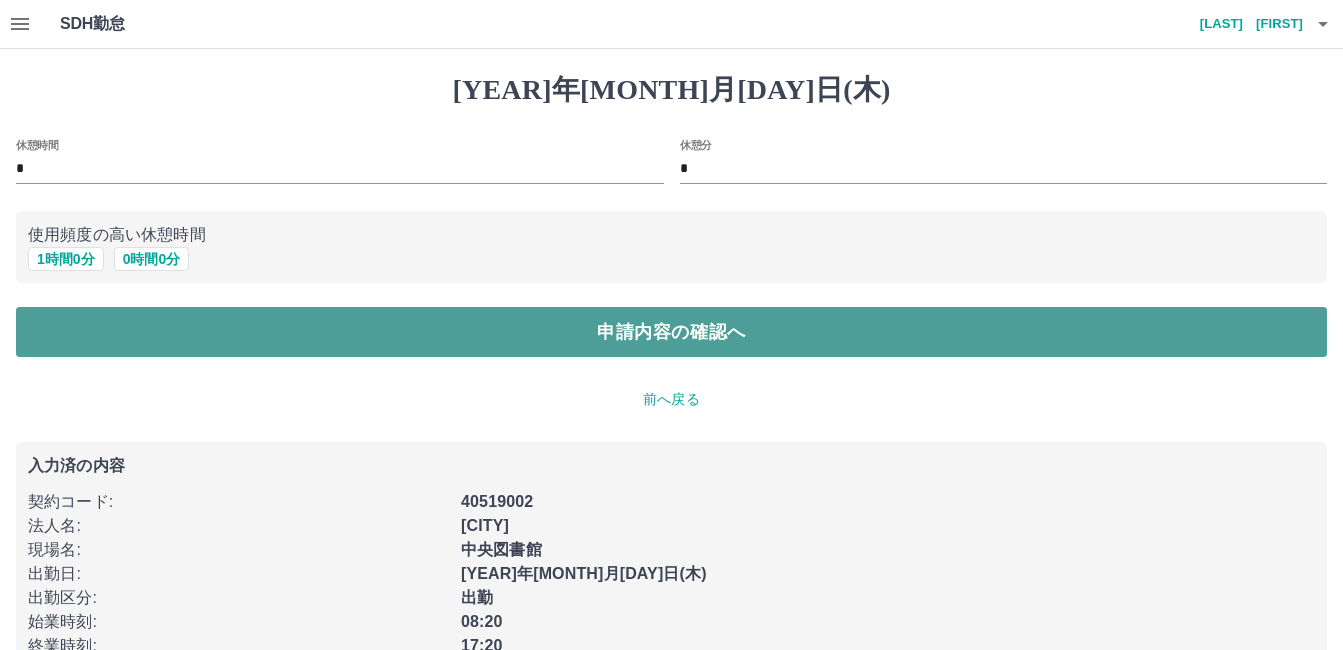 click on "申請内容の確認へ" at bounding box center (671, 332) 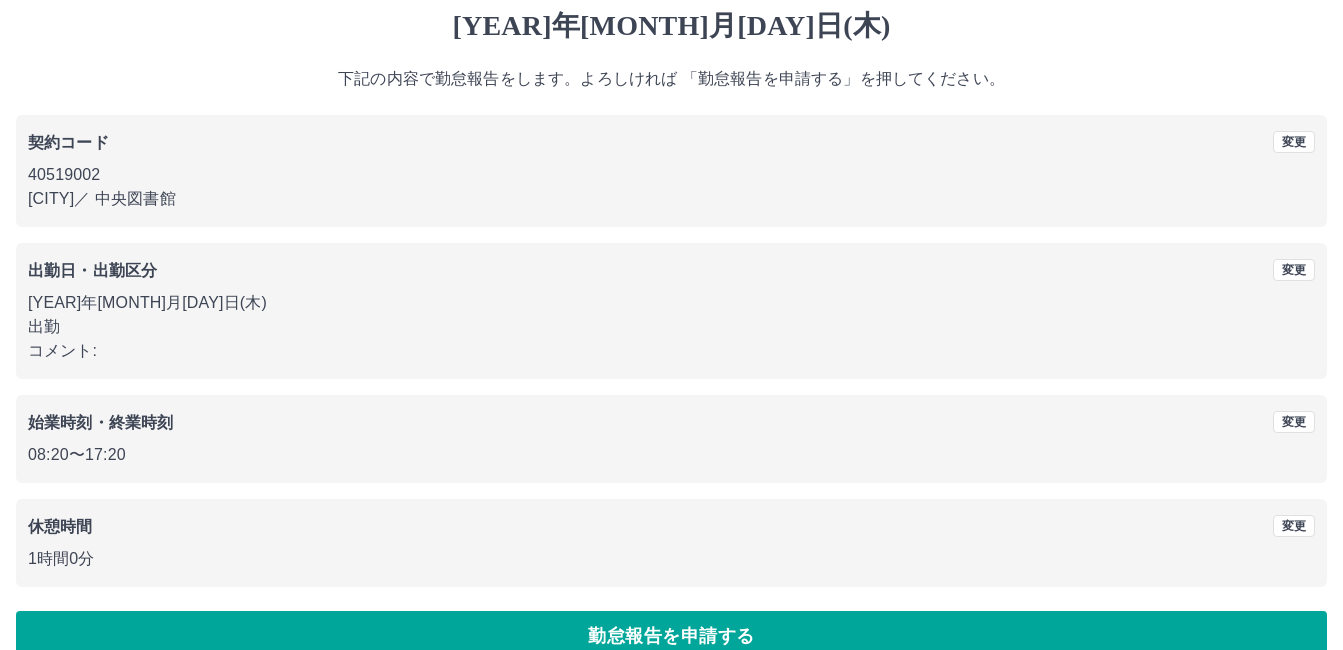 scroll, scrollTop: 99, scrollLeft: 0, axis: vertical 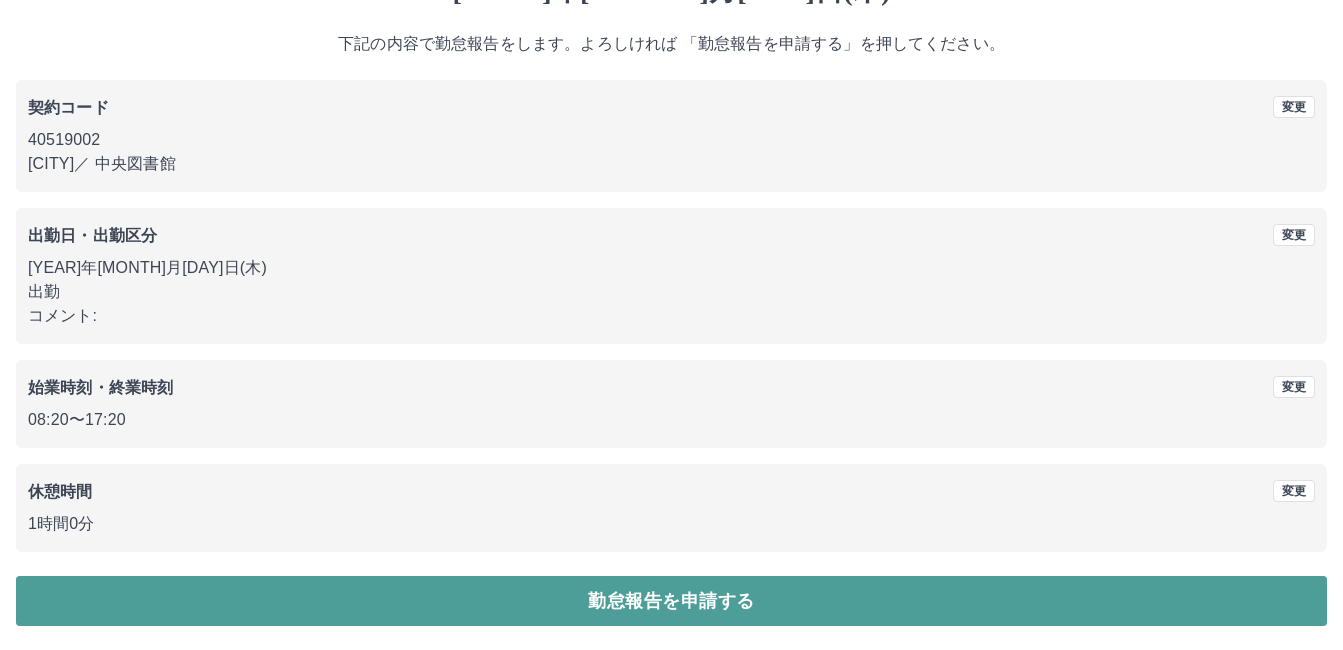 click on "勤怠報告を申請する" at bounding box center (671, 601) 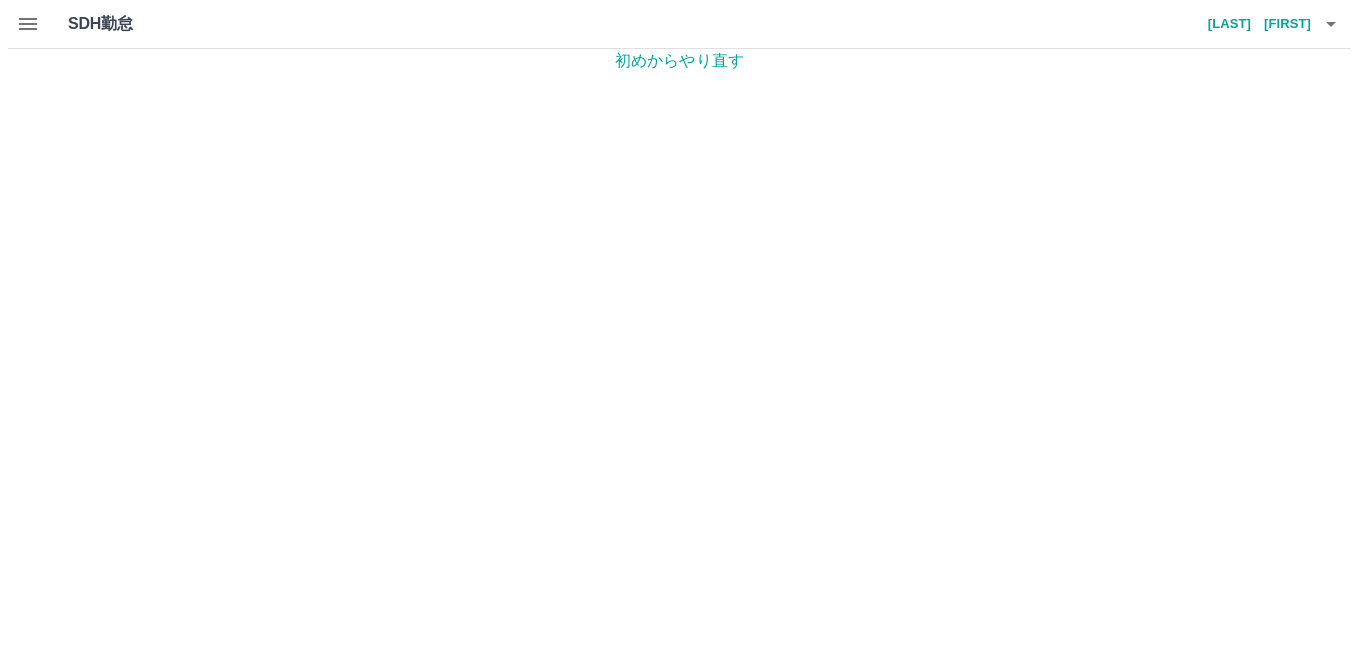 scroll, scrollTop: 0, scrollLeft: 0, axis: both 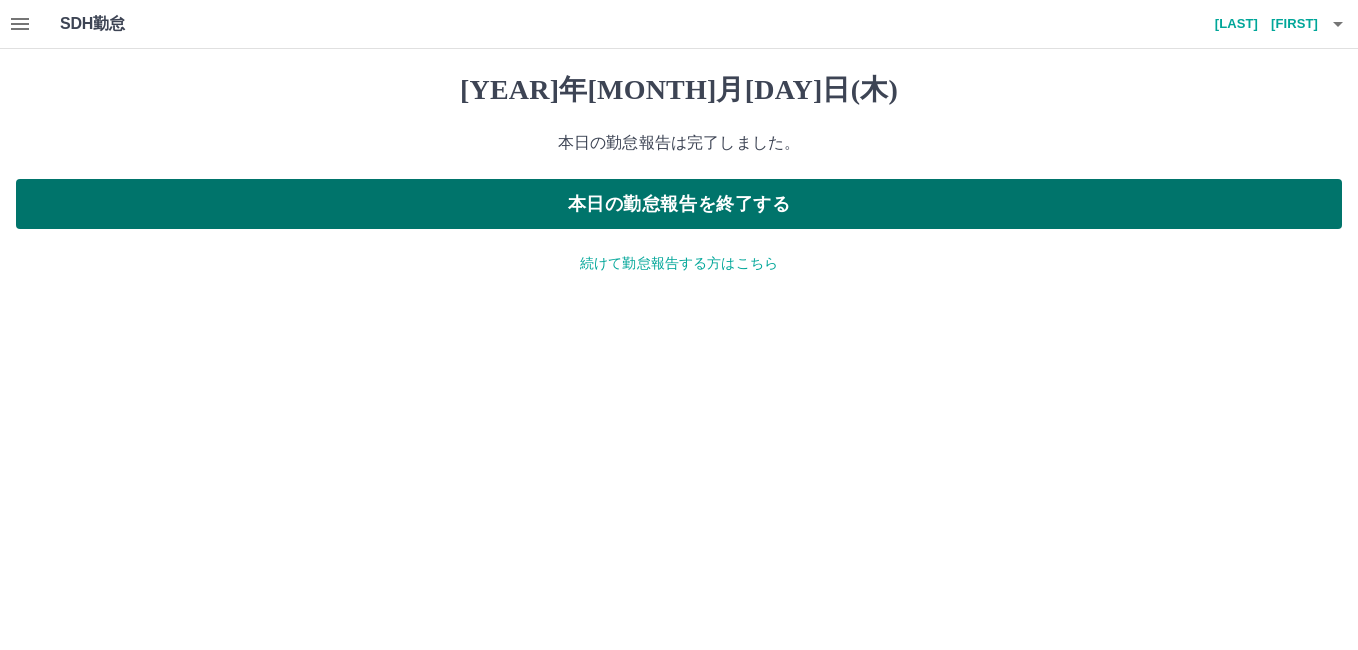 click on "本日の勤怠報告を終了する" at bounding box center [679, 204] 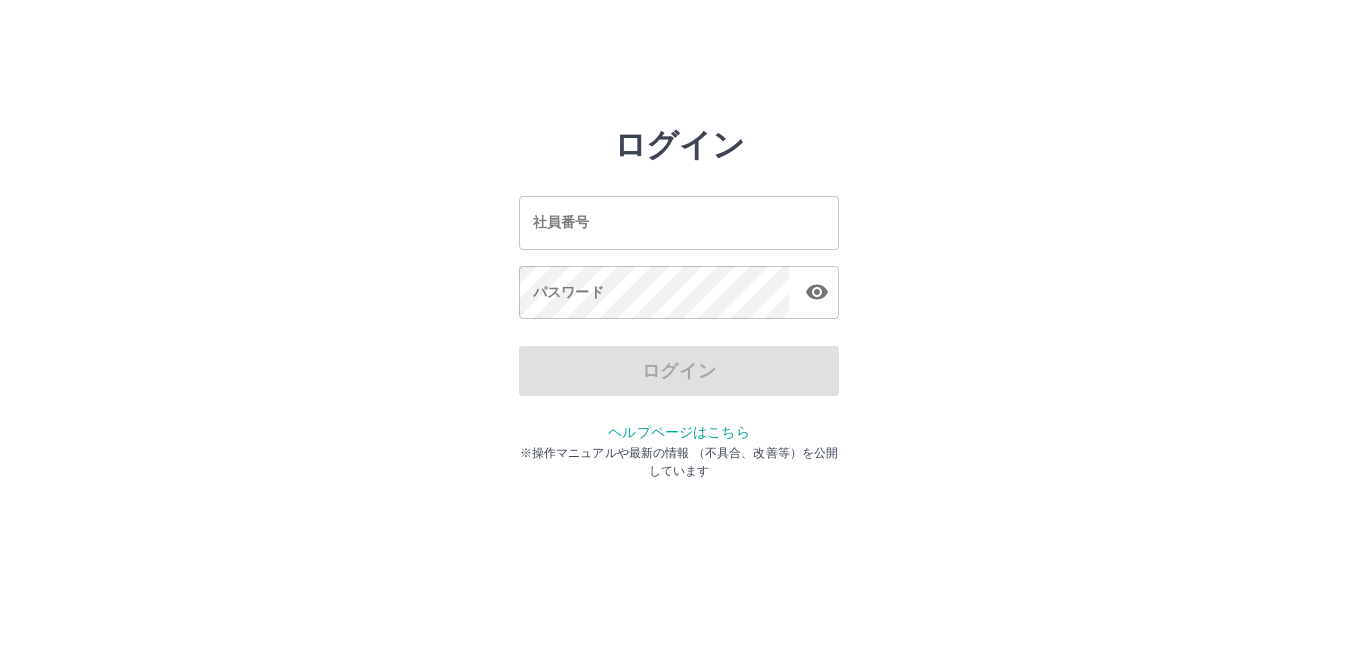 scroll, scrollTop: 0, scrollLeft: 0, axis: both 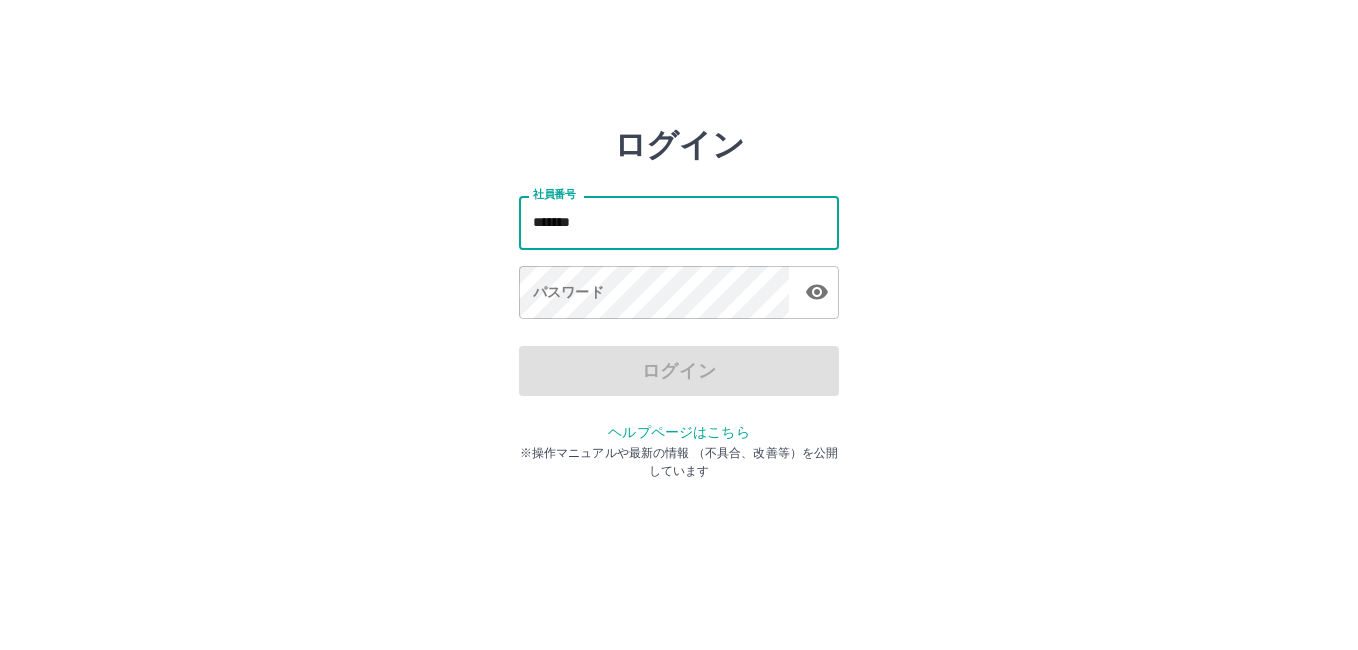 type on "*******" 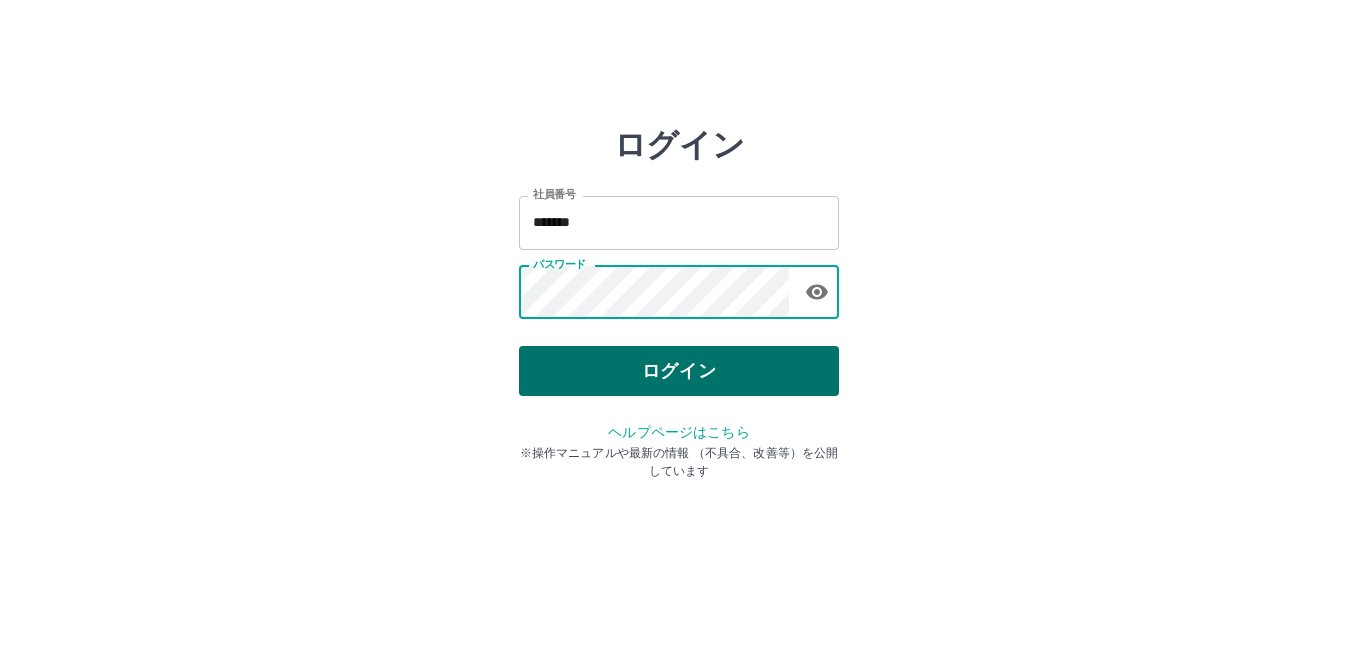 click on "ログイン" at bounding box center (679, 371) 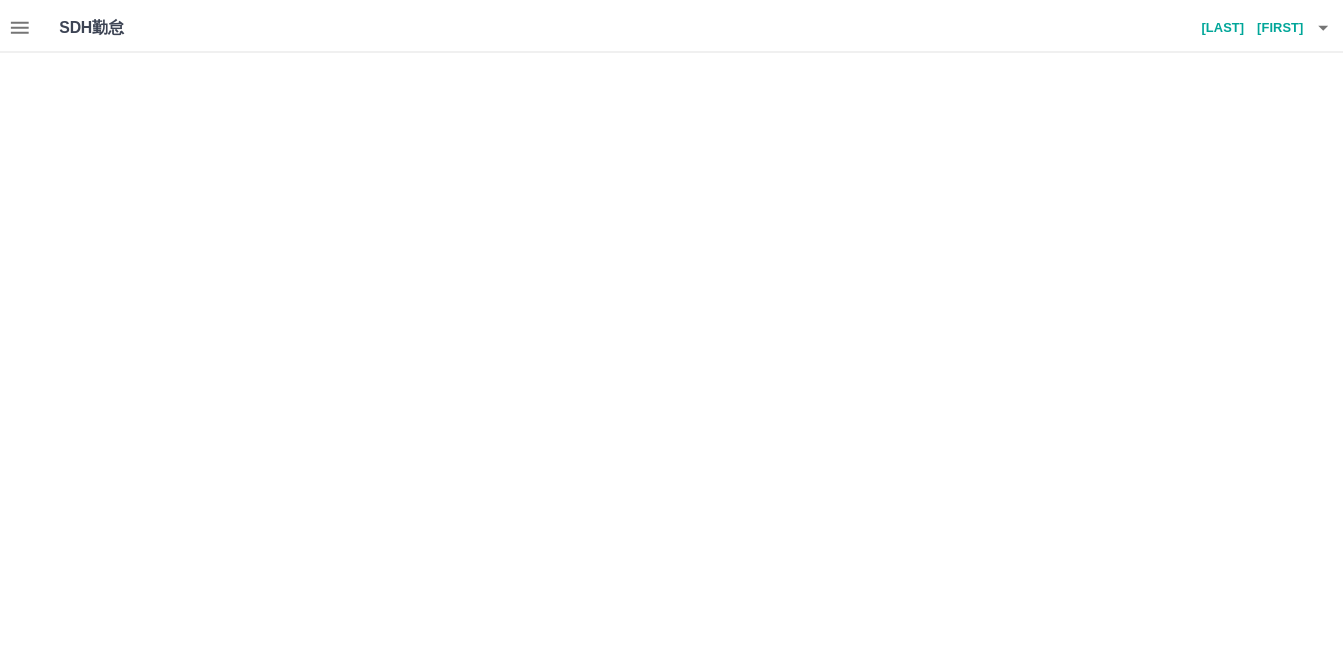 scroll, scrollTop: 0, scrollLeft: 0, axis: both 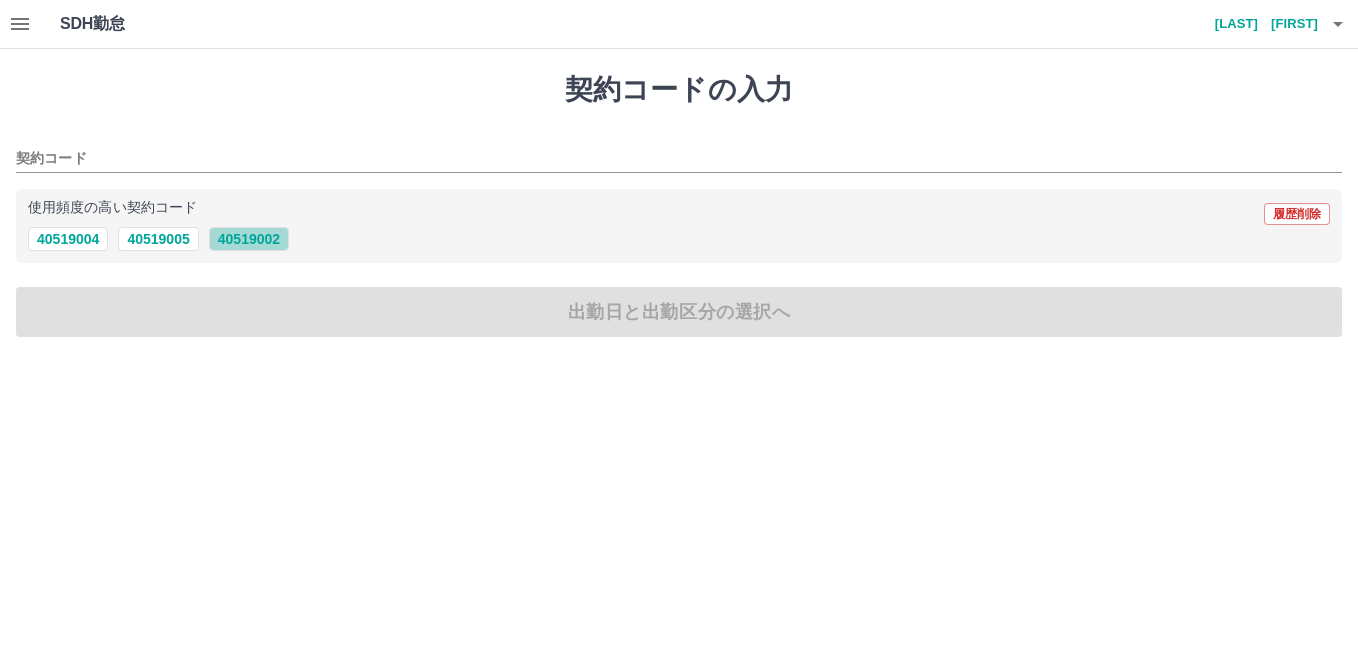 click on "40519002" at bounding box center (249, 239) 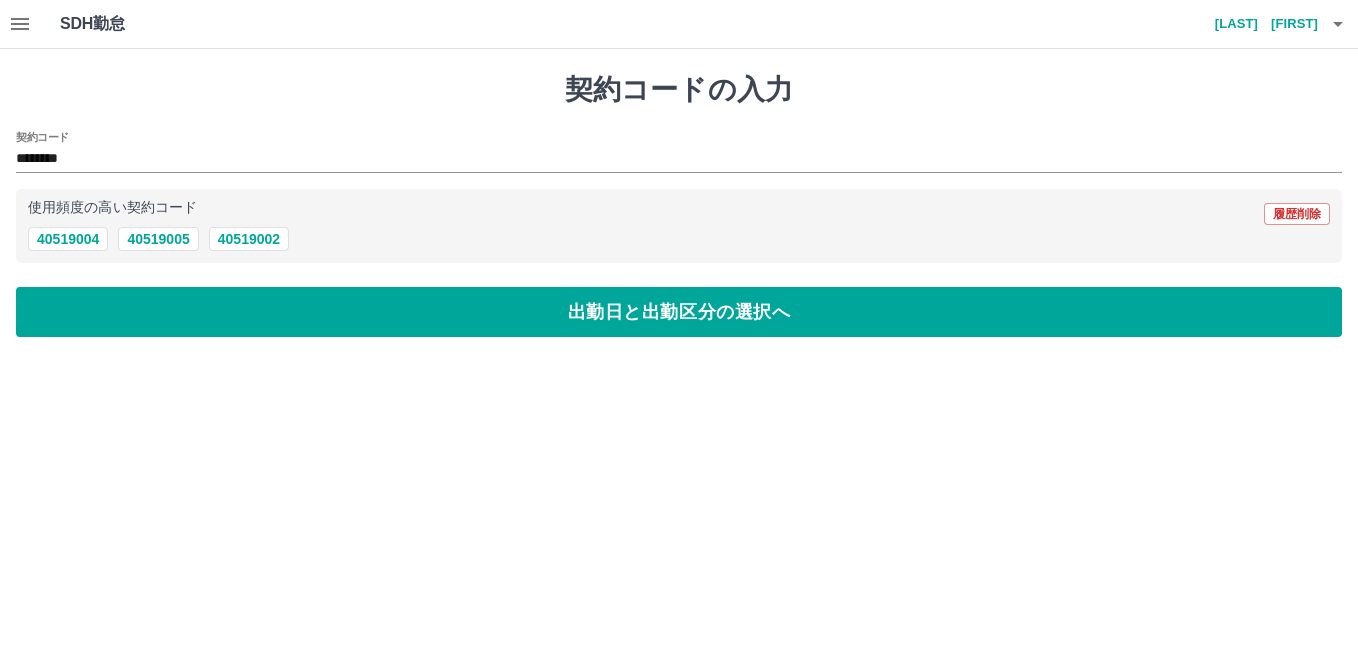 click on "契約コードの入力 契約コード ******** 使用頻度の高い契約コード 履歴削除 40519004 40519005 40519002 出勤日と出勤区分の選択へ" at bounding box center (679, 205) 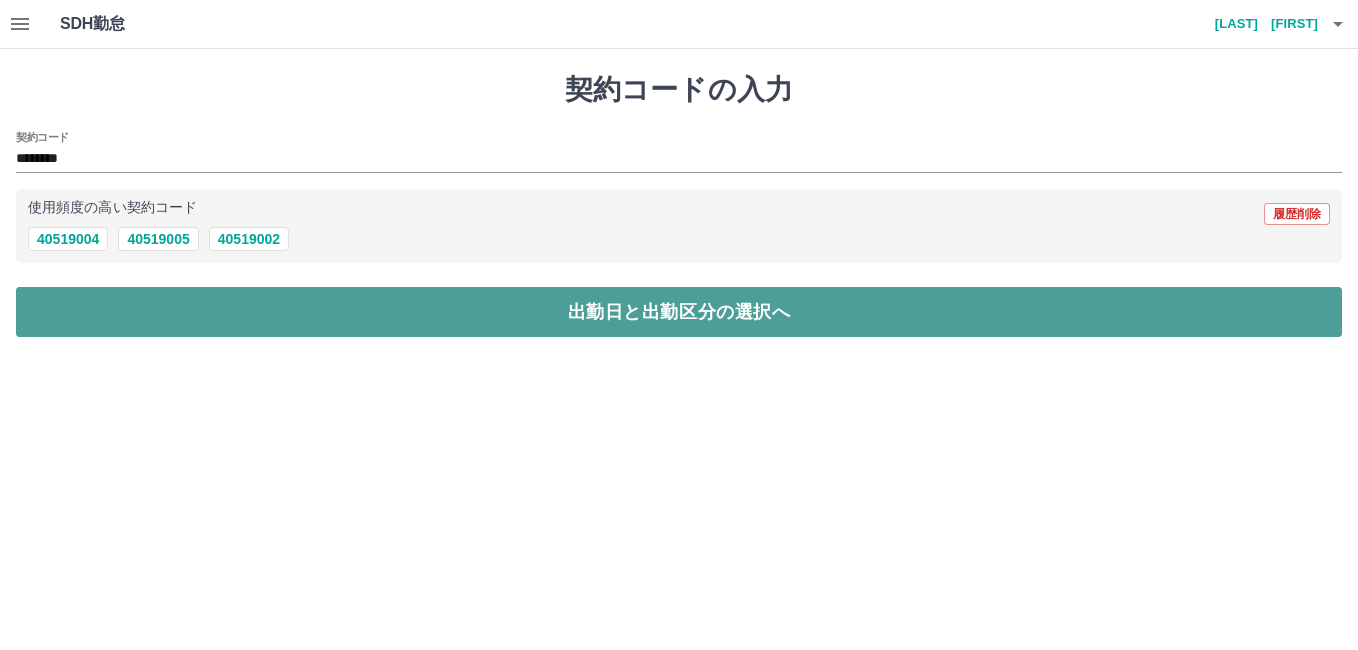click on "出勤日と出勤区分の選択へ" at bounding box center (679, 312) 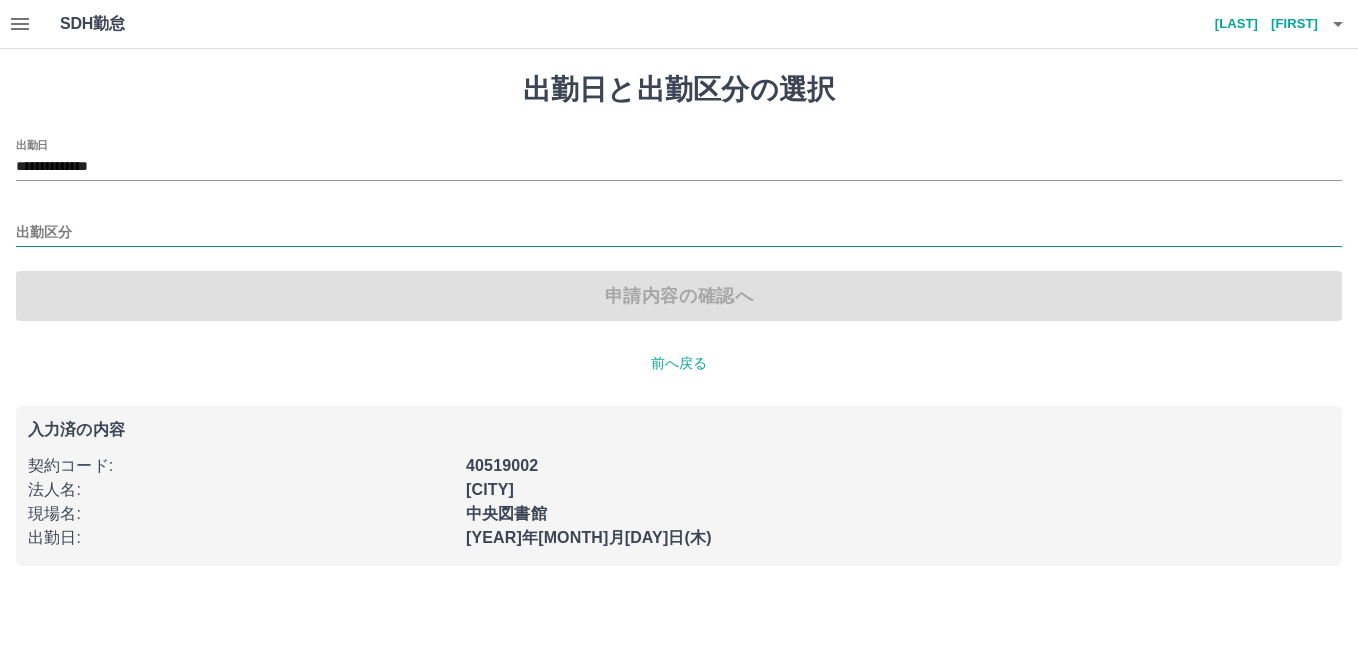 click on "出勤区分" at bounding box center [679, 233] 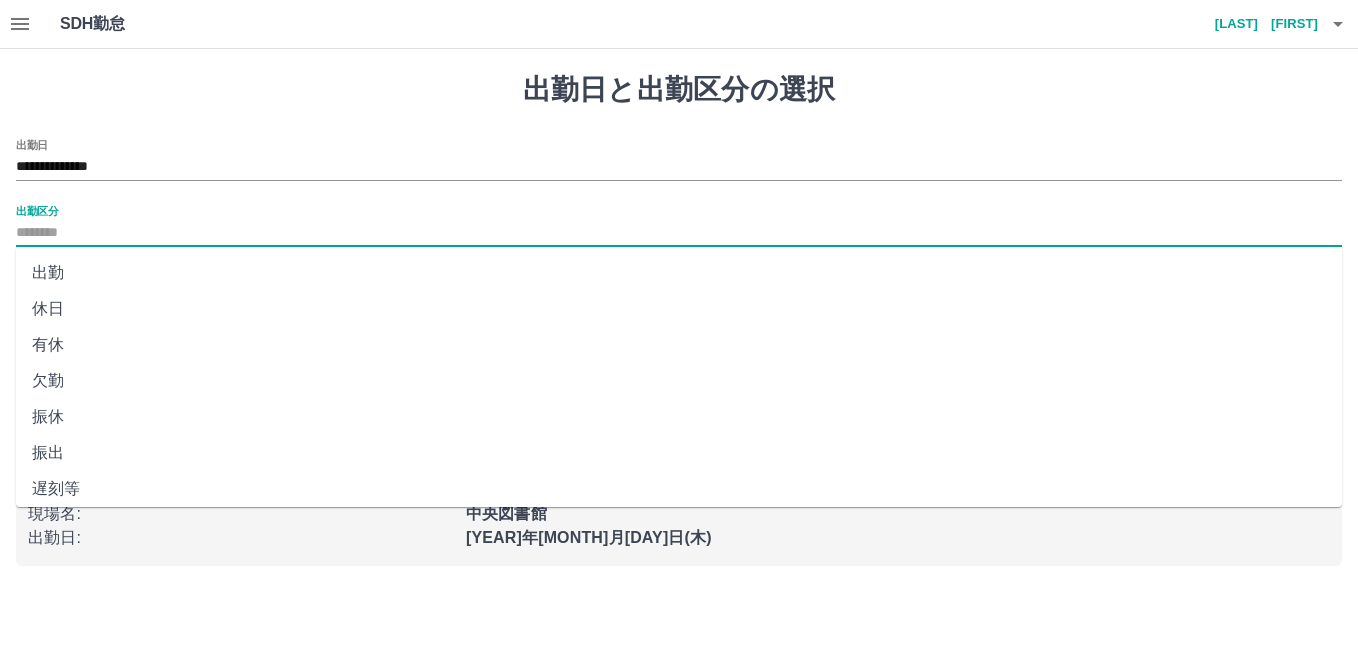click on "出勤" at bounding box center [679, 273] 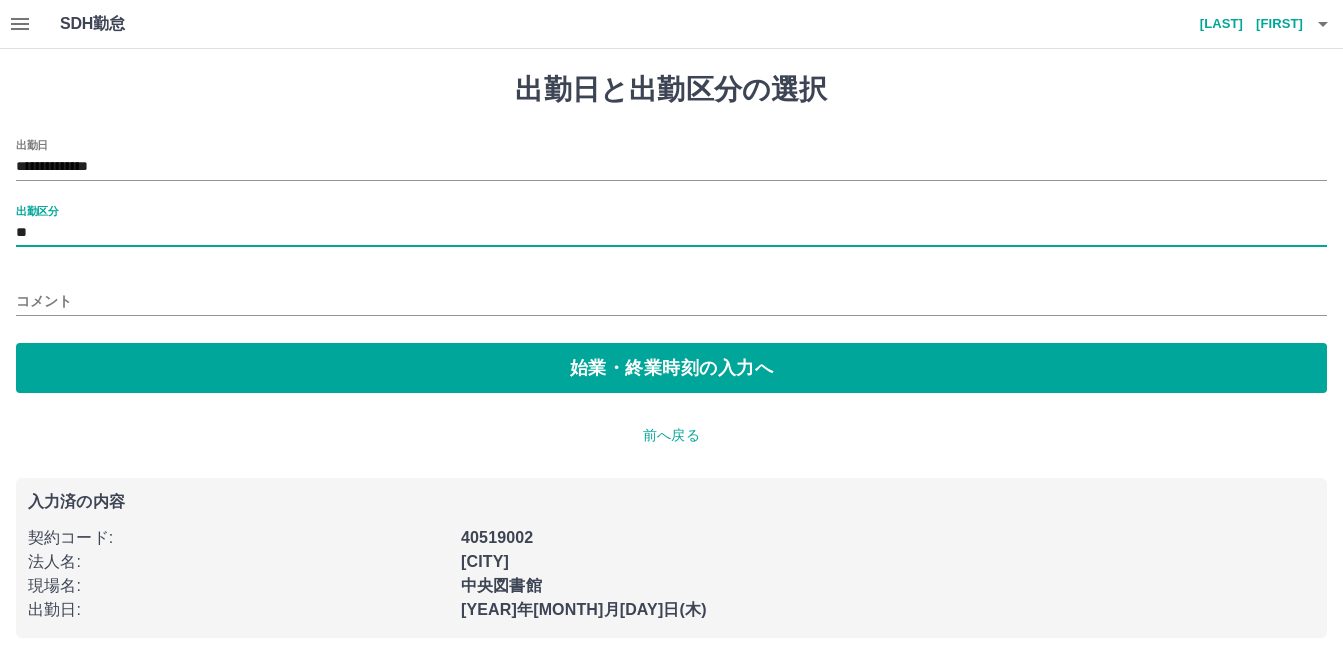click on "コメント" at bounding box center [671, 301] 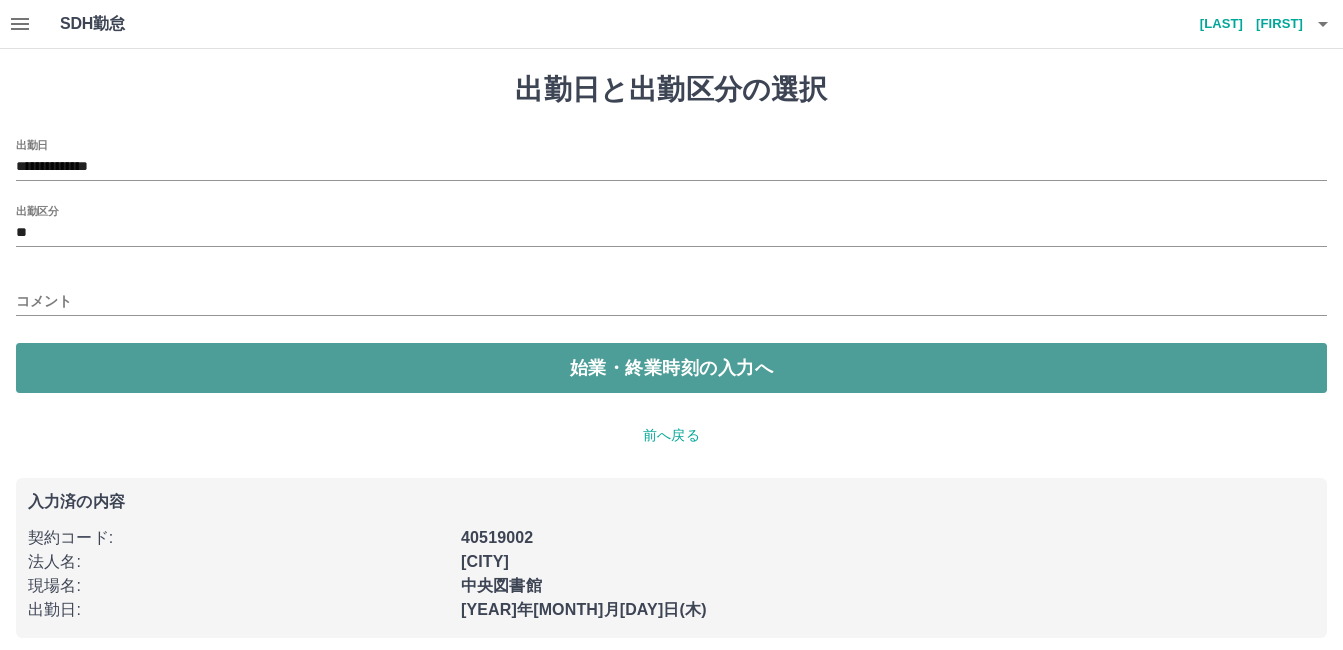 click on "始業・終業時刻の入力へ" at bounding box center [671, 368] 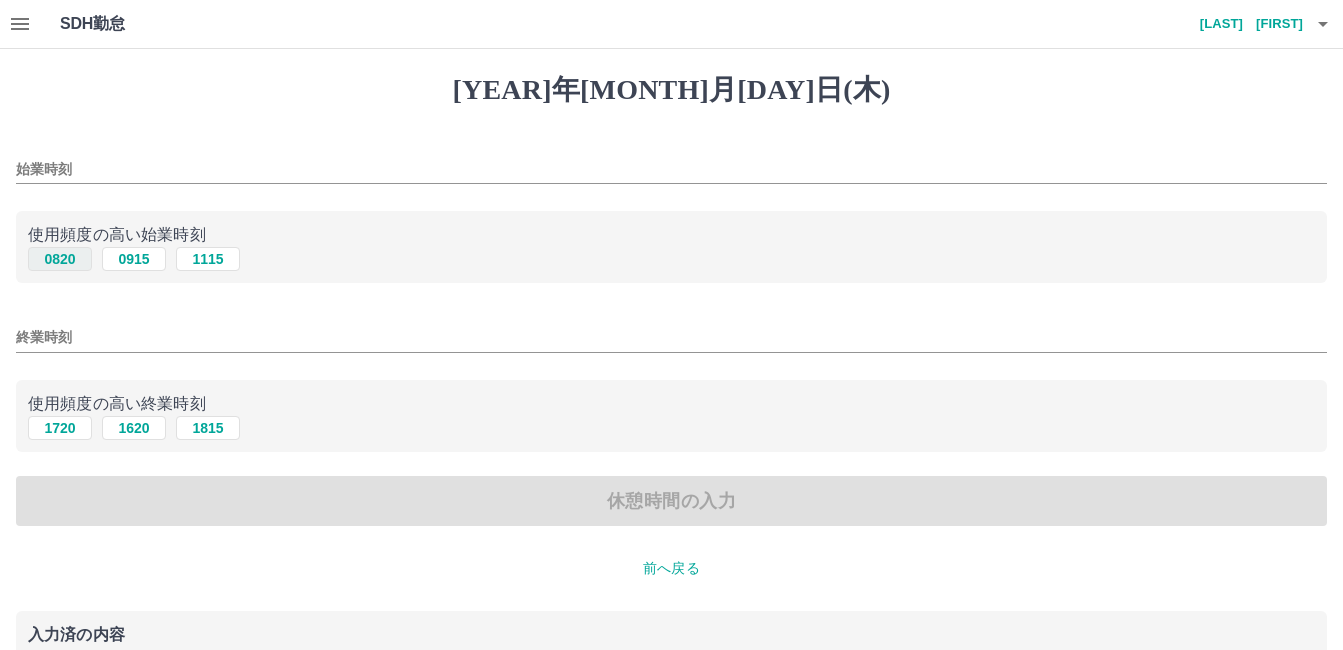 click on "0820" at bounding box center [60, 259] 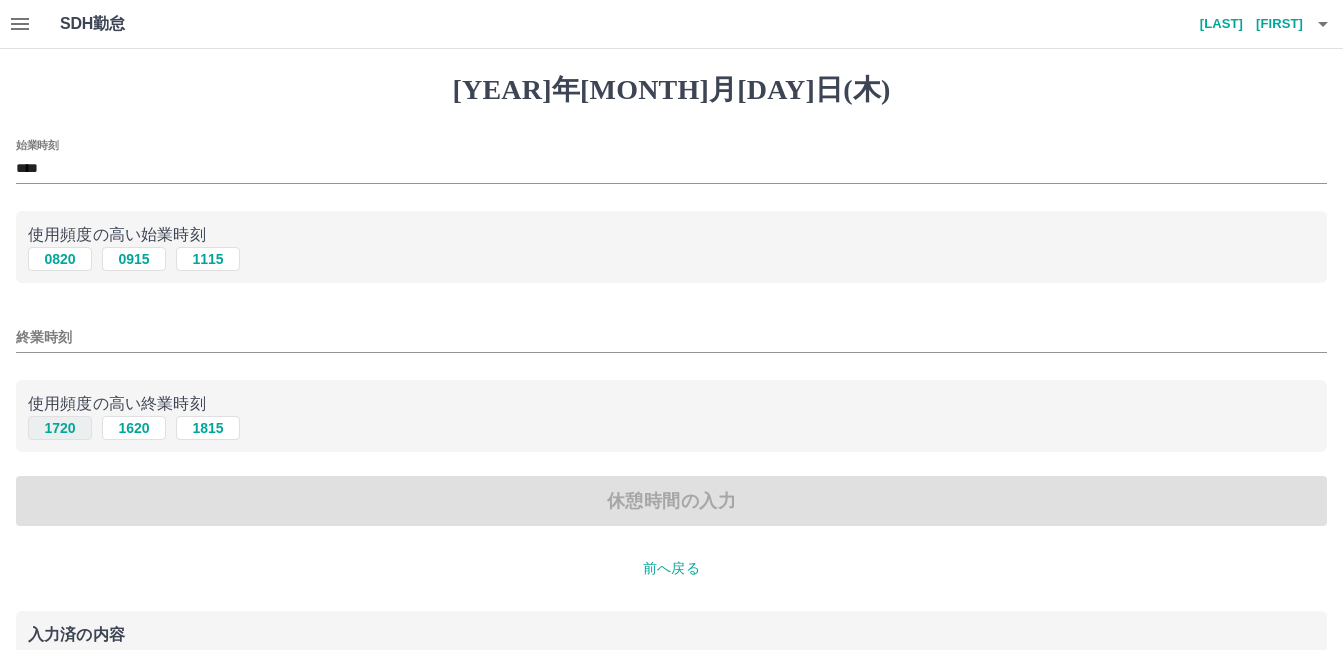 click on "1720" at bounding box center (60, 259) 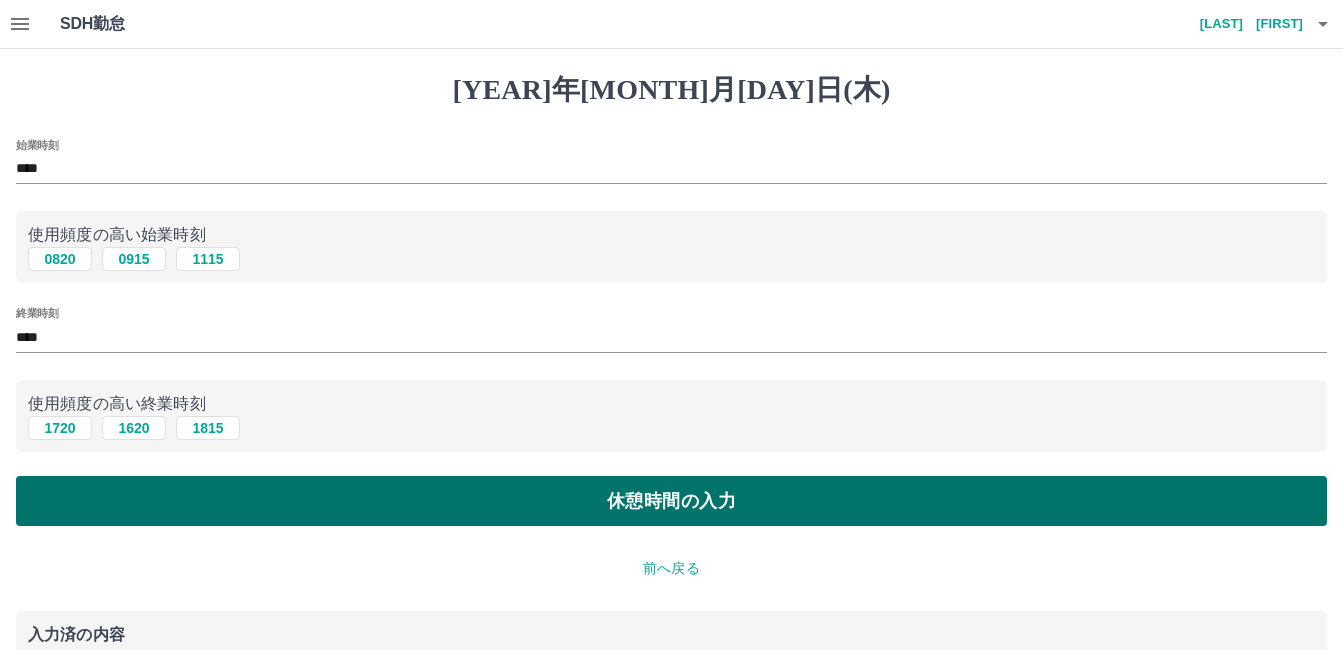 click on "休憩時間の入力" at bounding box center [671, 501] 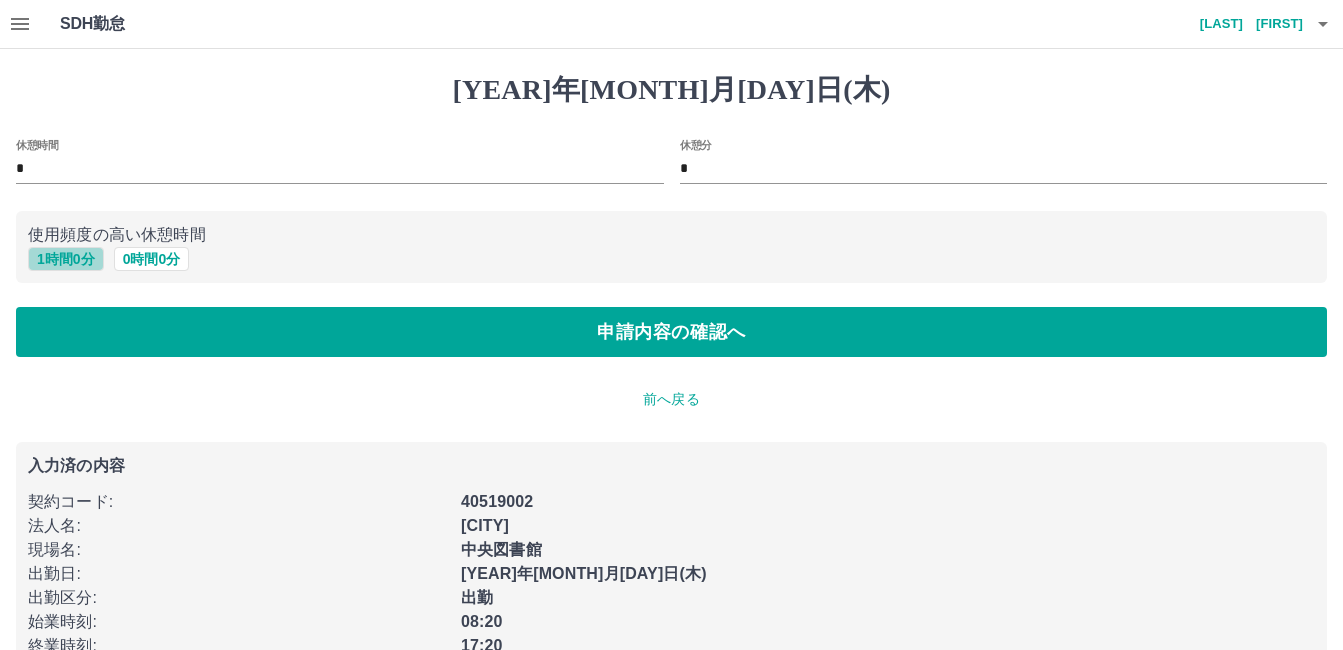 click on "1 時間 0 分" at bounding box center [66, 259] 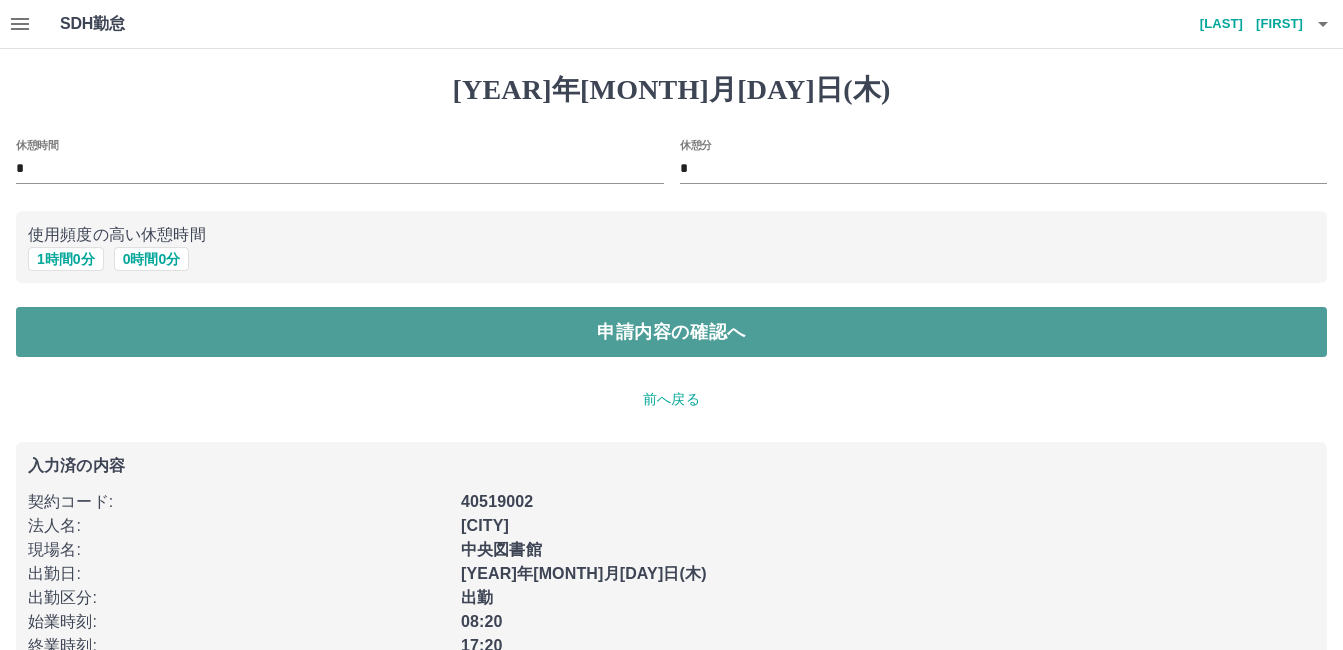 click on "申請内容の確認へ" at bounding box center [671, 332] 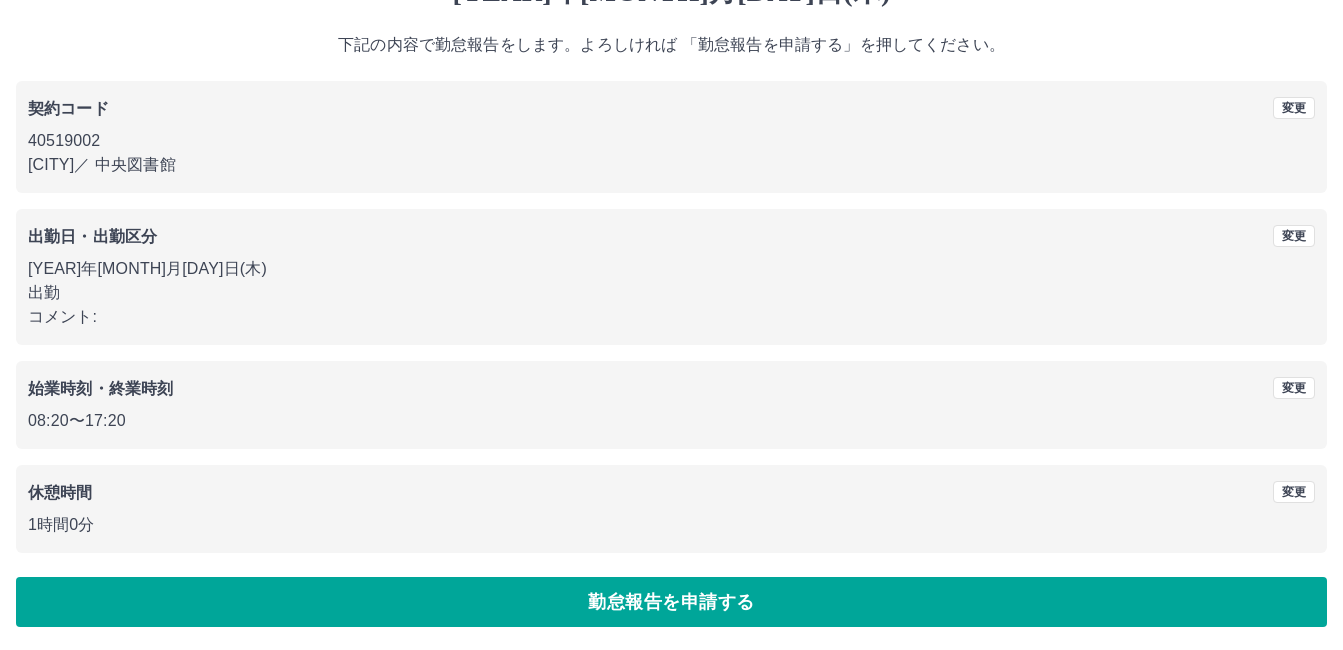 scroll, scrollTop: 99, scrollLeft: 0, axis: vertical 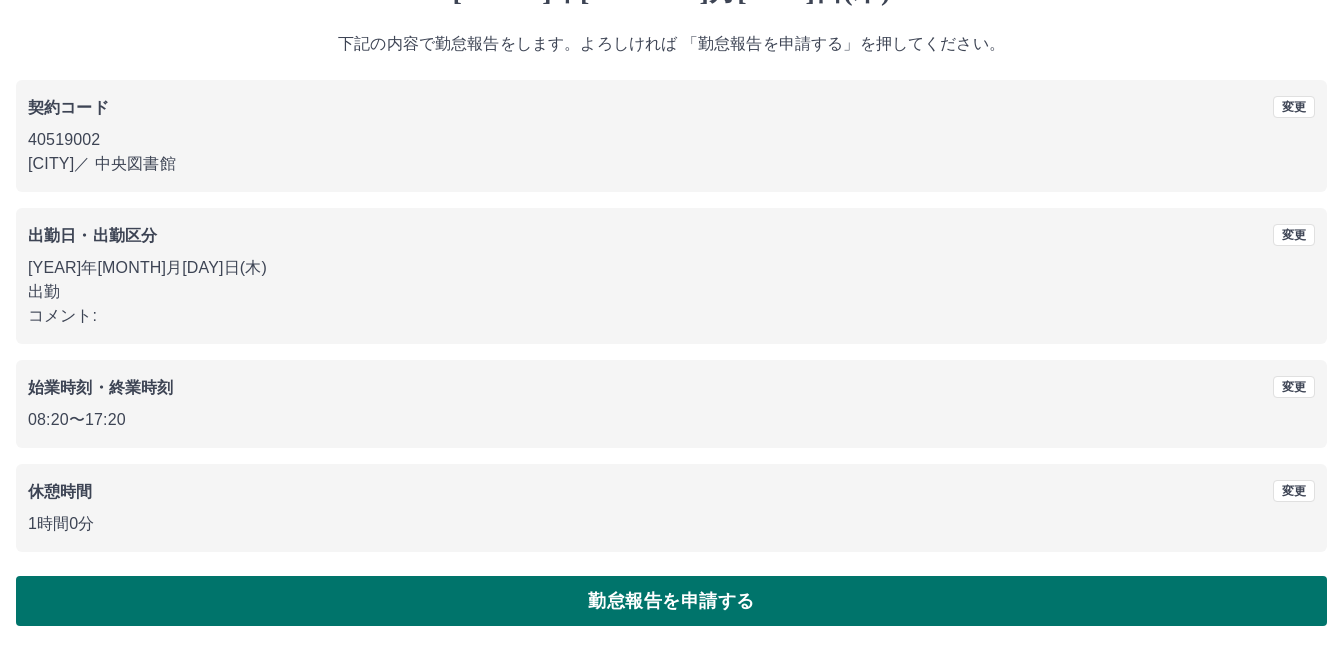click on "勤怠報告を申請する" at bounding box center (671, 601) 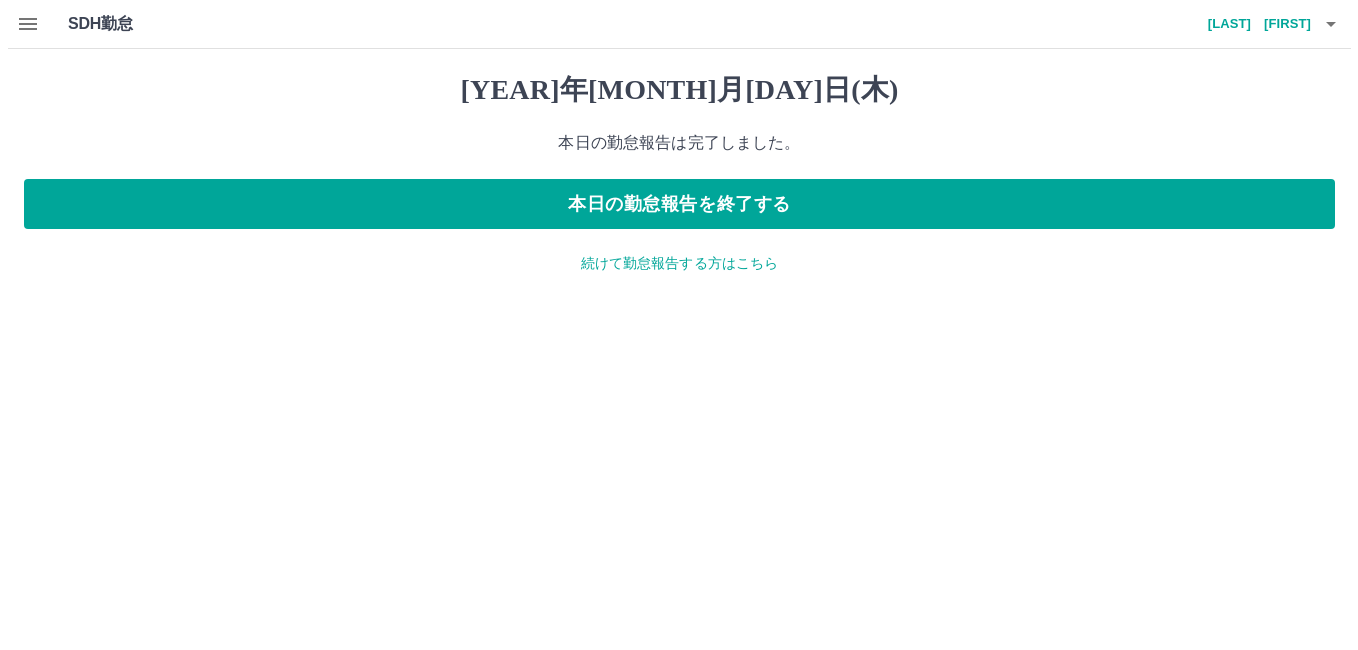 scroll, scrollTop: 0, scrollLeft: 0, axis: both 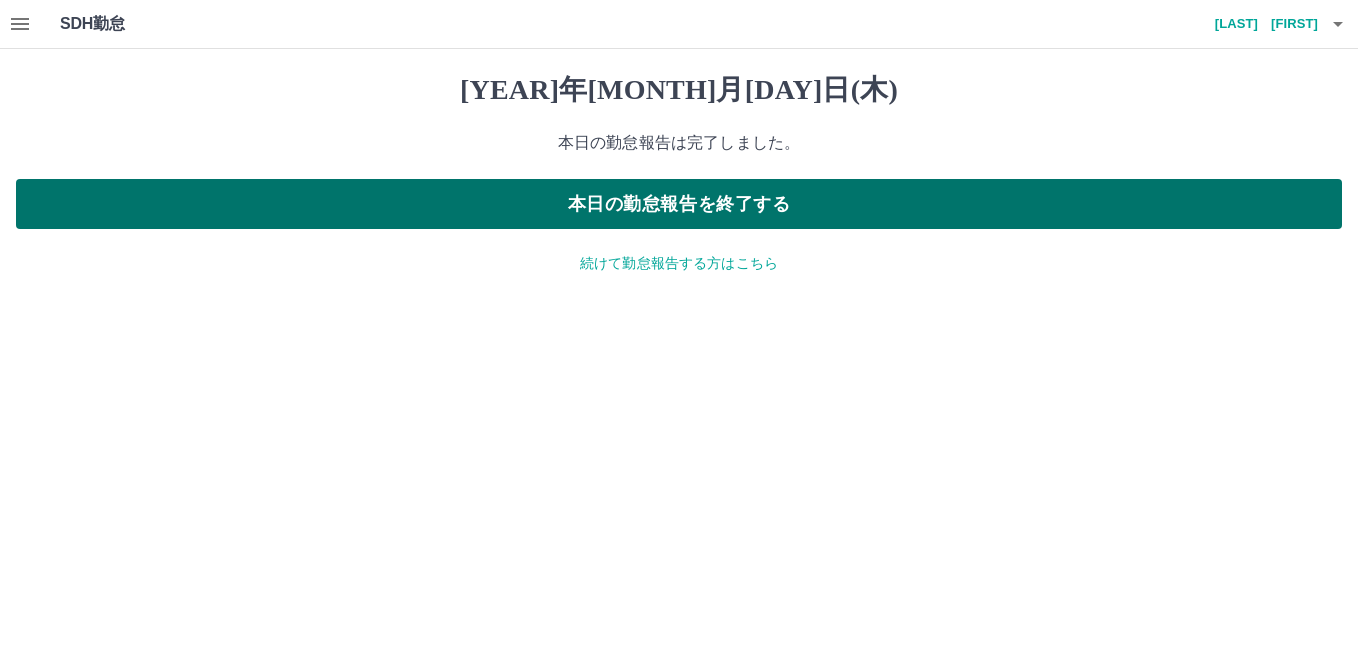 click on "本日の勤怠報告を終了する" at bounding box center (679, 204) 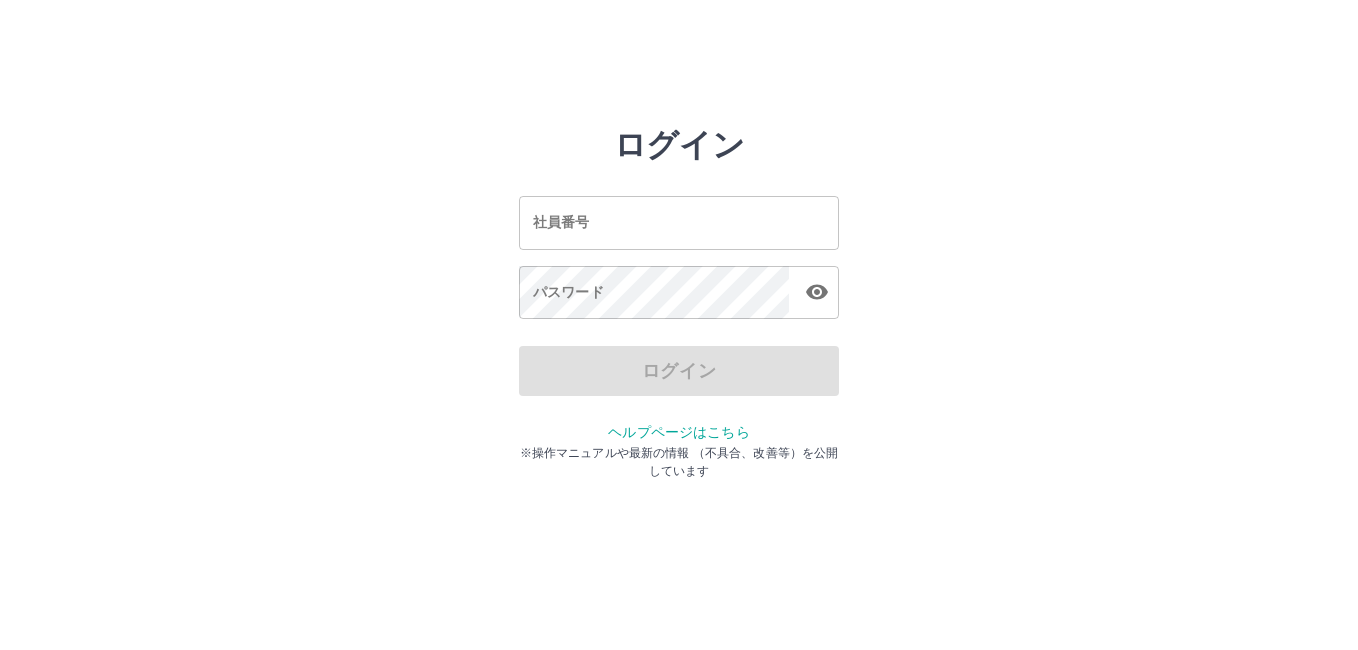 scroll, scrollTop: 0, scrollLeft: 0, axis: both 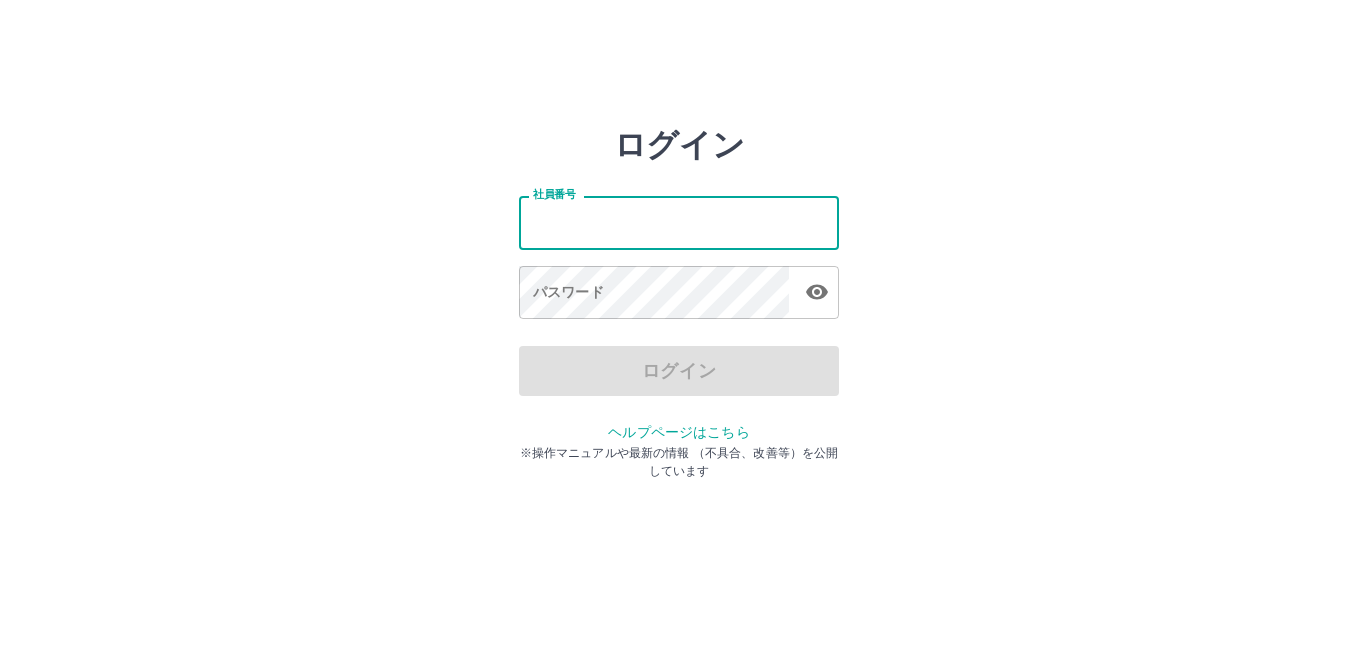 click on "社員番号" at bounding box center (679, 222) 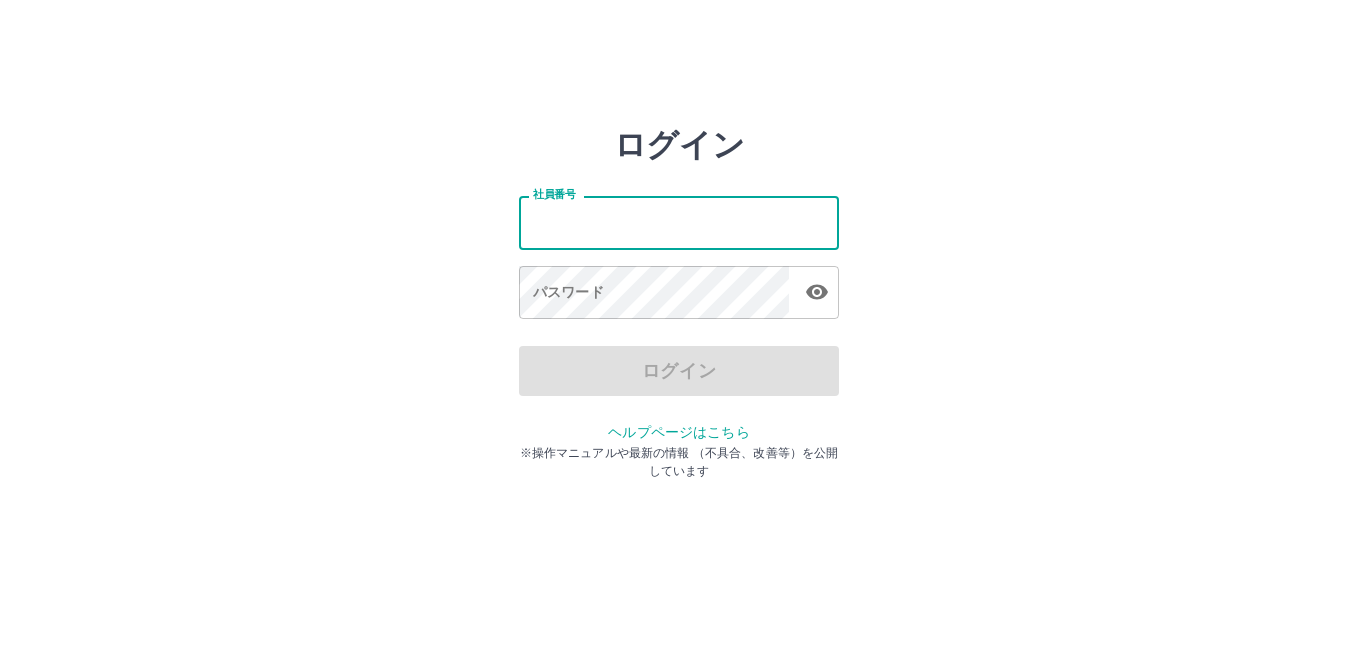 type on "*******" 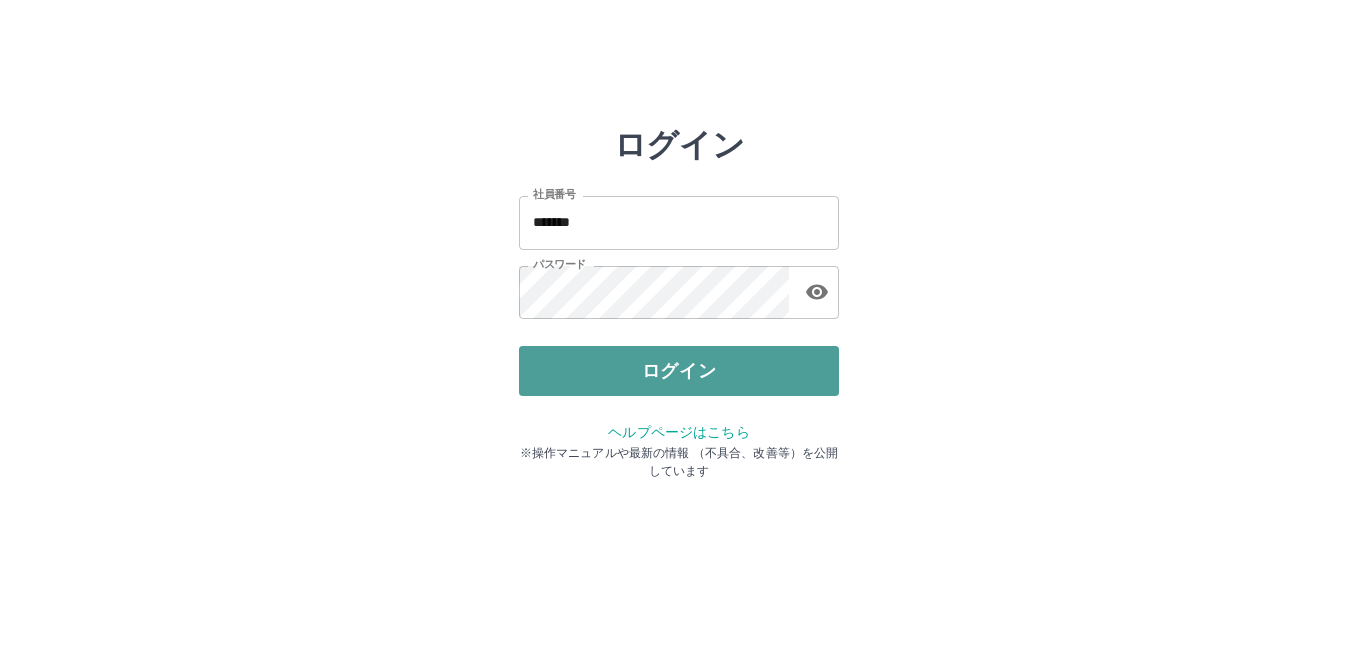 click on "ログイン" at bounding box center (679, 371) 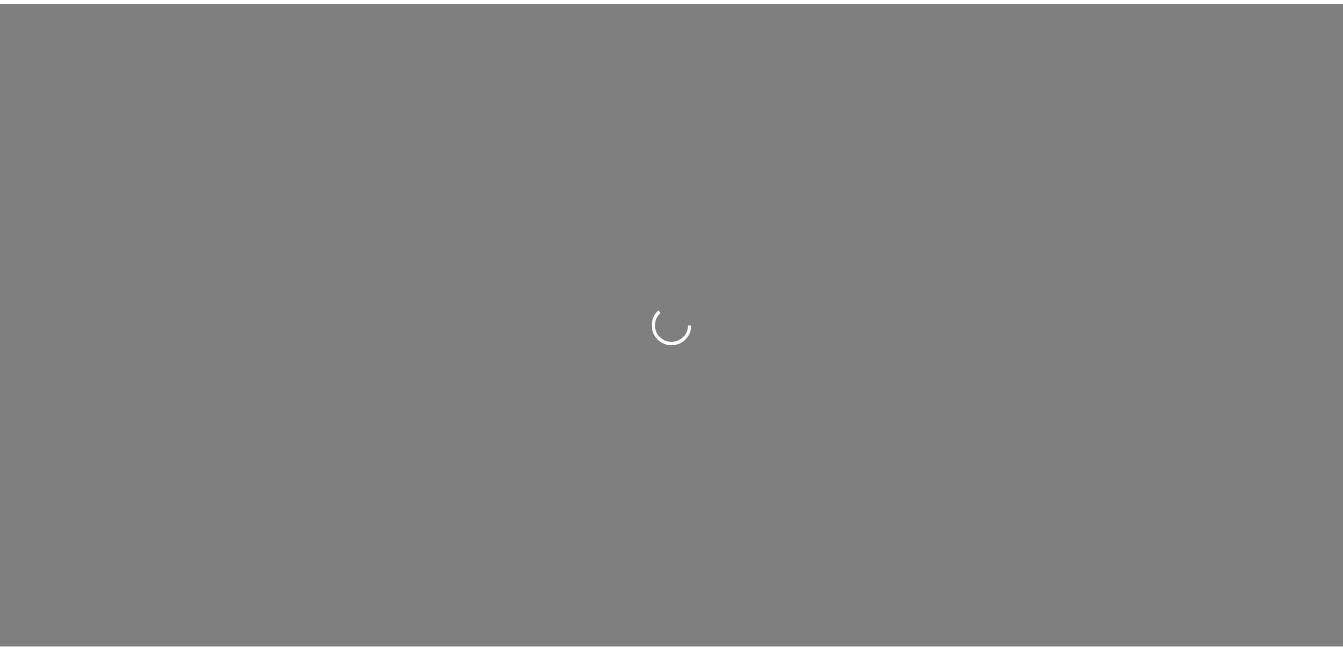 scroll, scrollTop: 0, scrollLeft: 0, axis: both 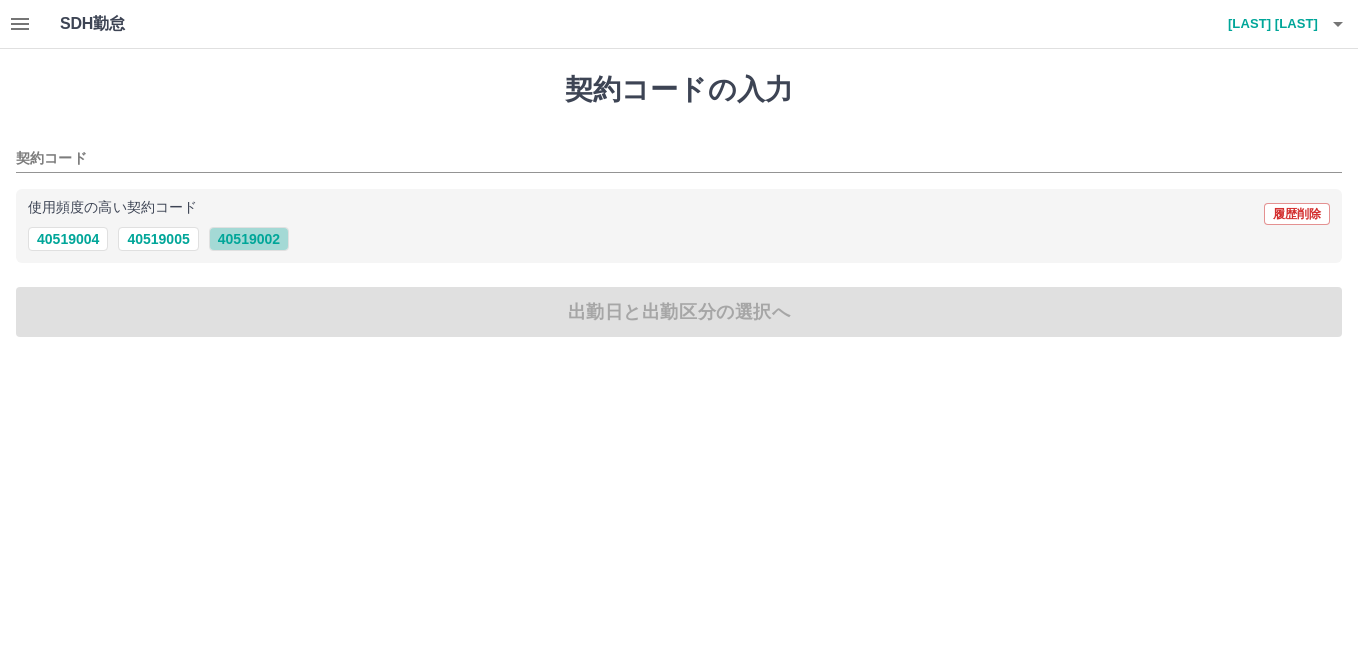 click on "40519002" at bounding box center (249, 239) 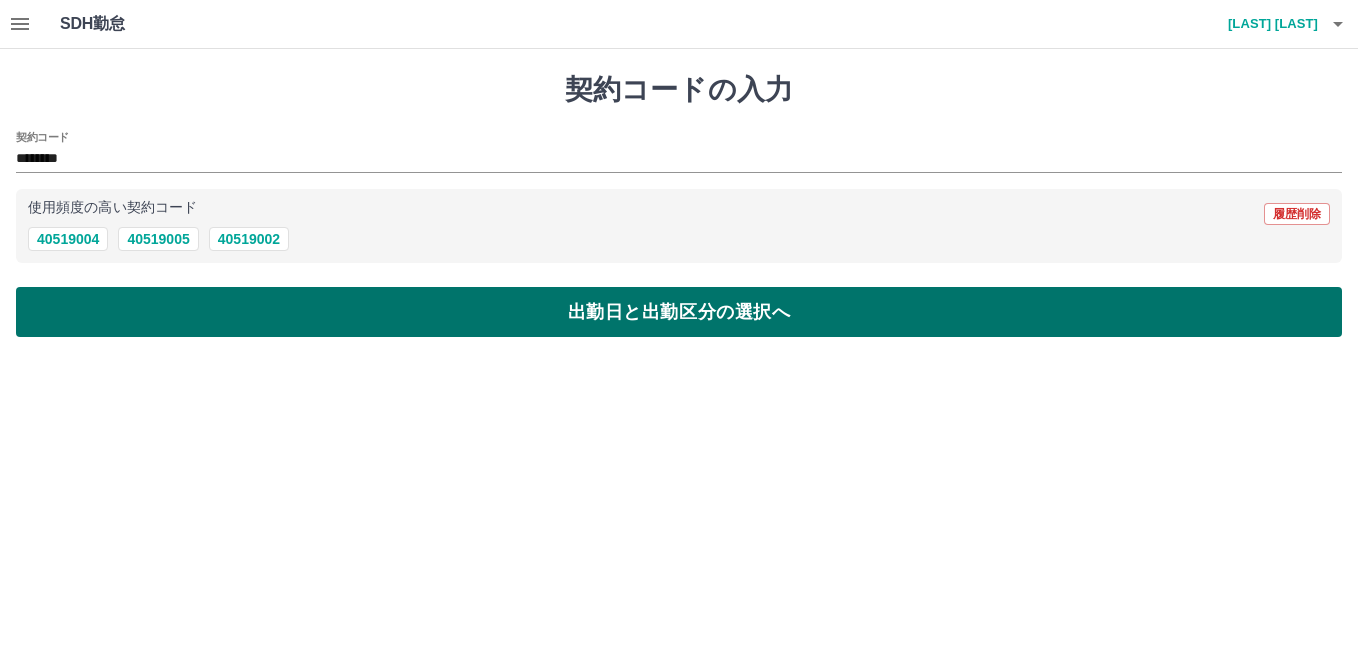 click on "出勤日と出勤区分の選択へ" at bounding box center [679, 312] 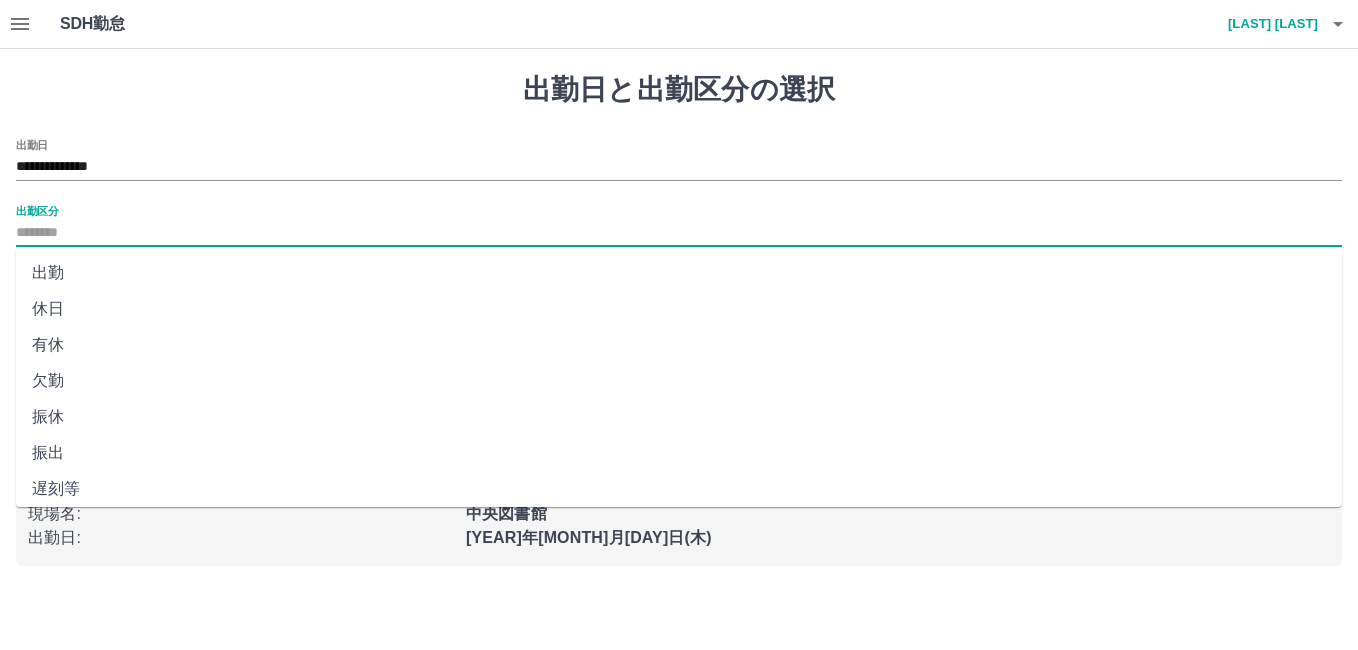 click on "出勤区分" at bounding box center [679, 233] 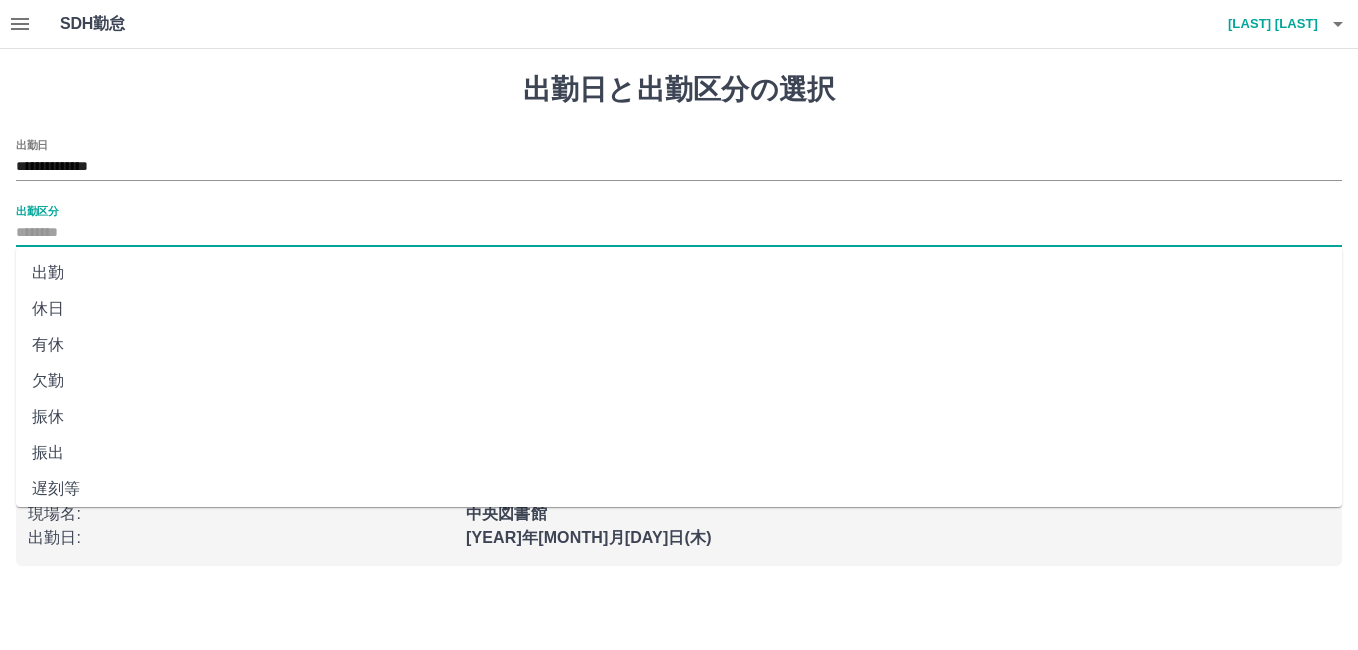 click on "出勤" at bounding box center (679, 273) 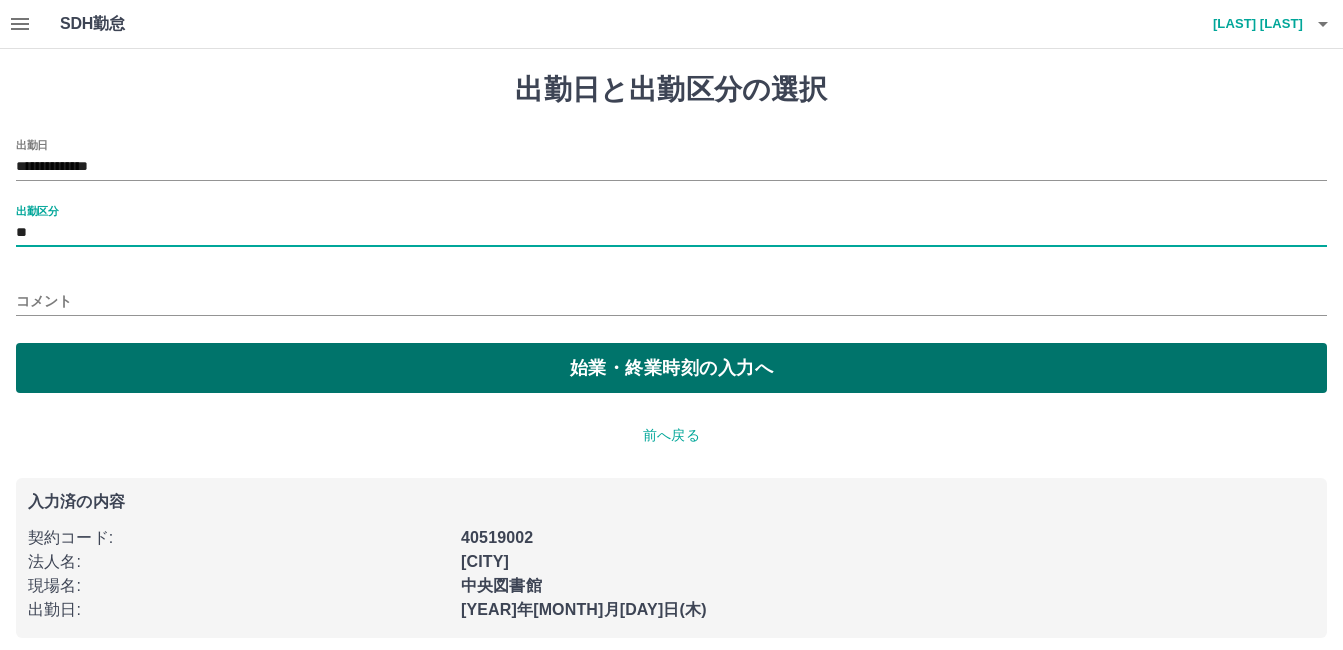 click on "始業・終業時刻の入力へ" at bounding box center (671, 368) 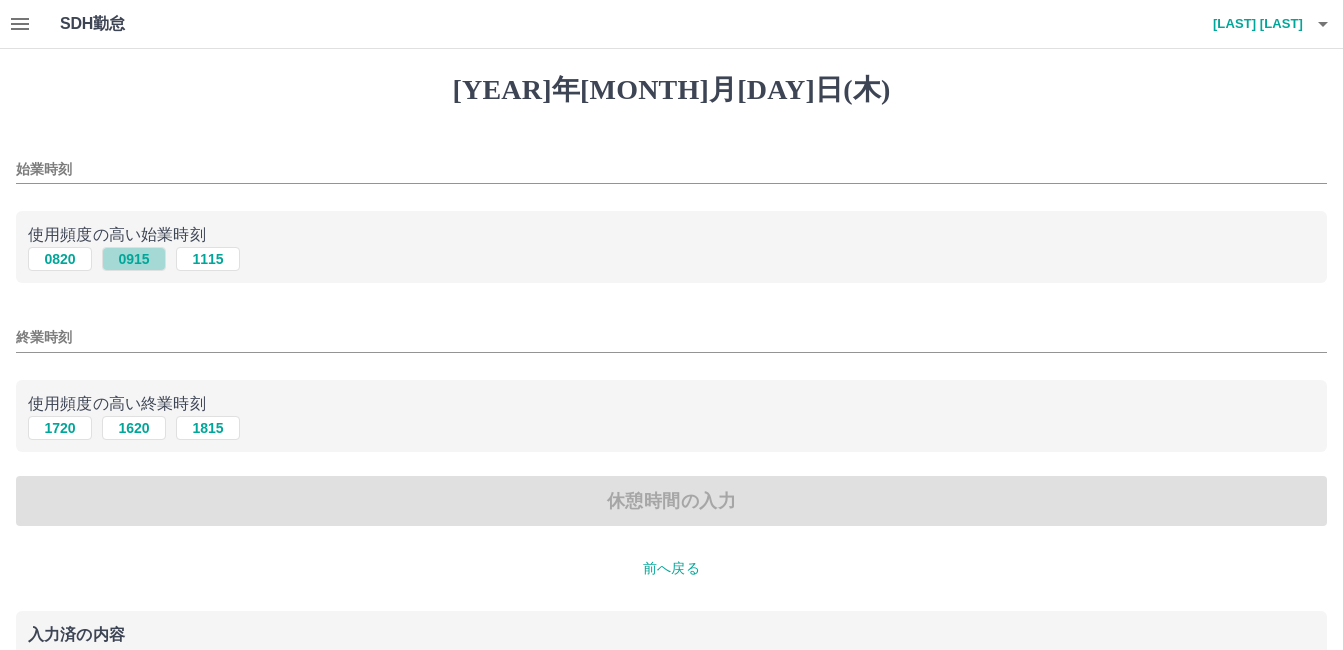 click on "0915" at bounding box center [134, 259] 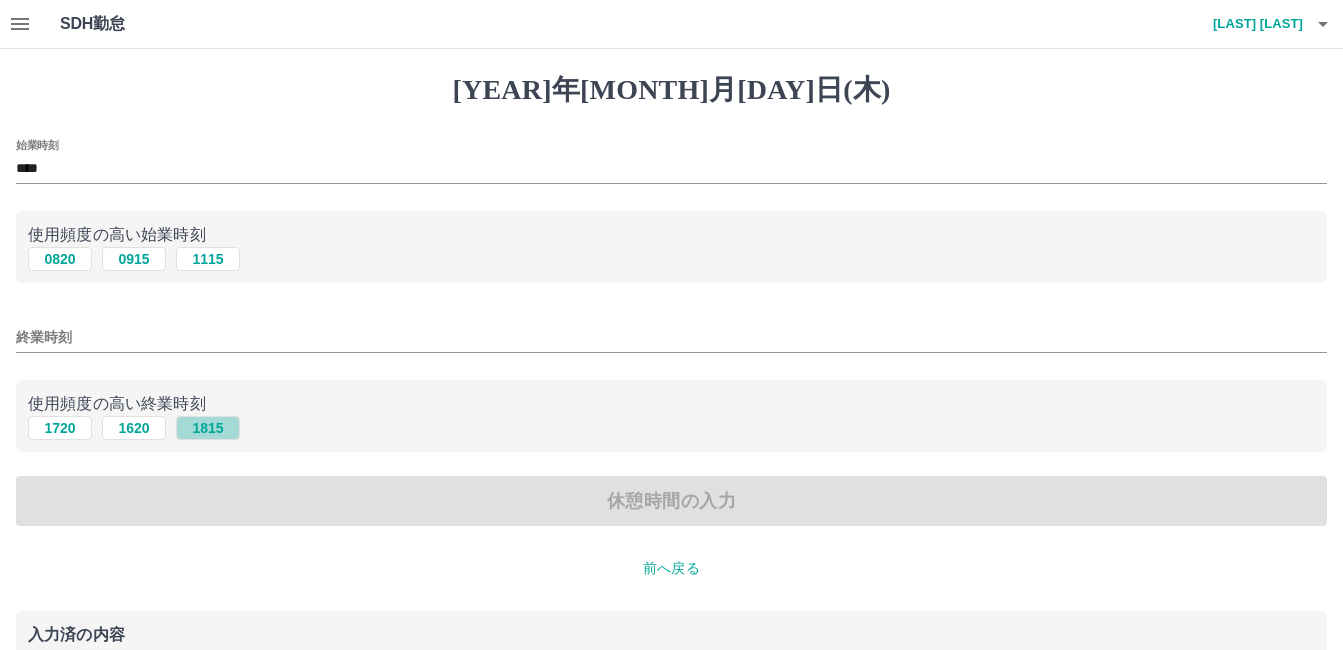 click on "1815" at bounding box center (208, 259) 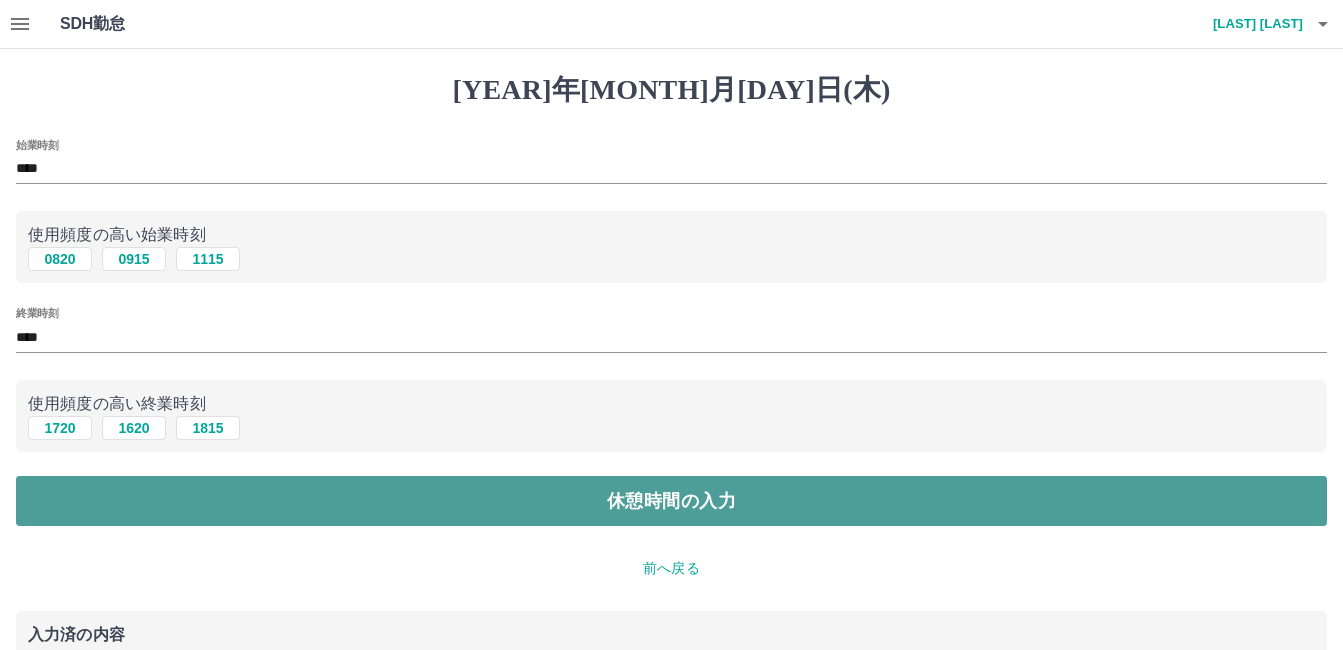 click on "休憩時間の入力" at bounding box center (671, 501) 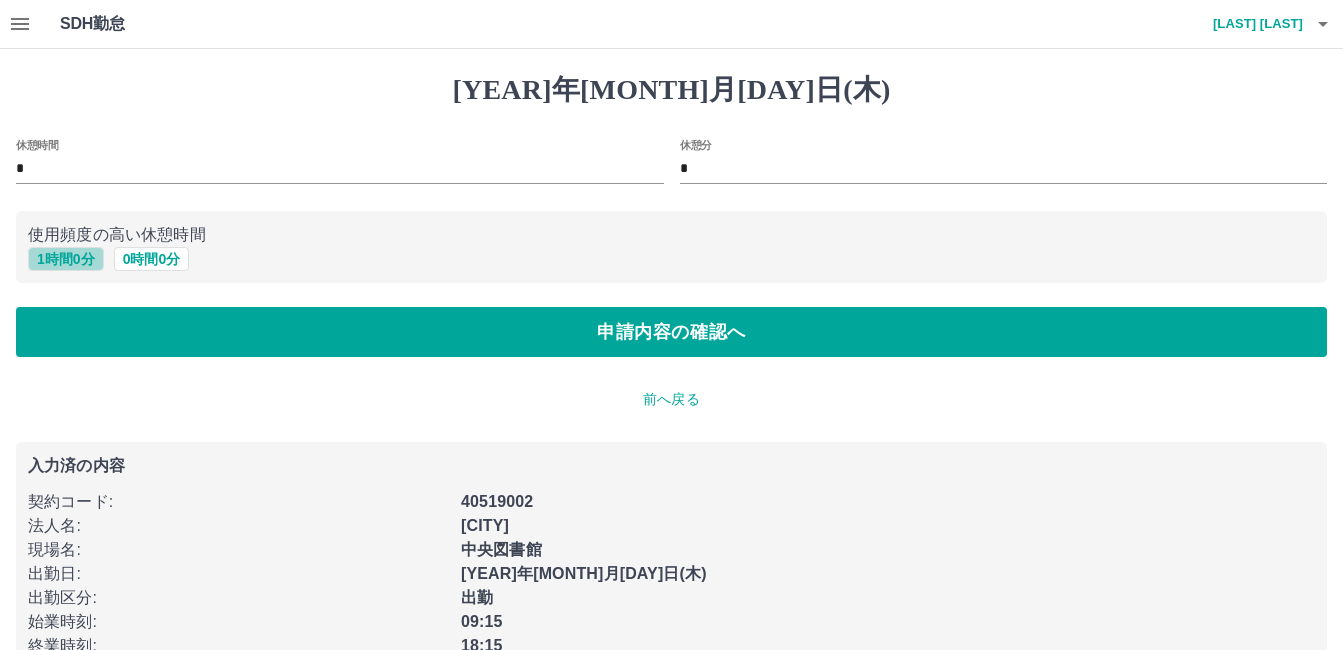 click on "1 時間 0 分" at bounding box center (66, 259) 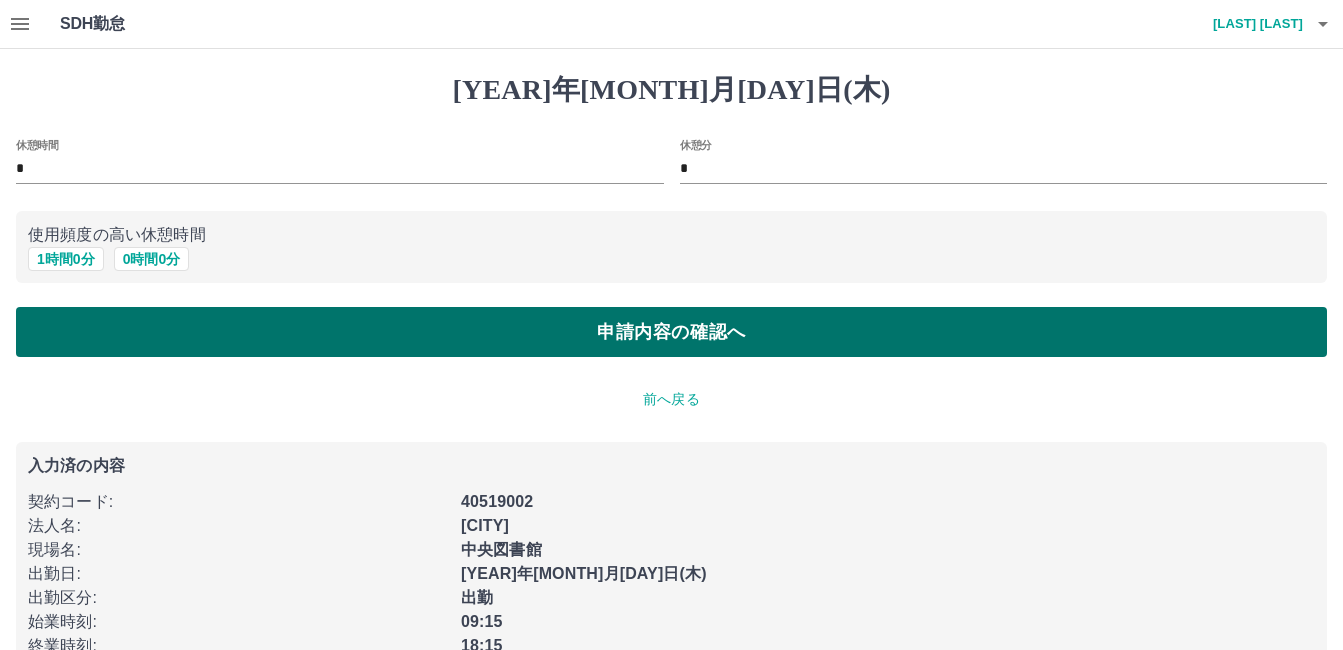 click on "申請内容の確認へ" at bounding box center (671, 332) 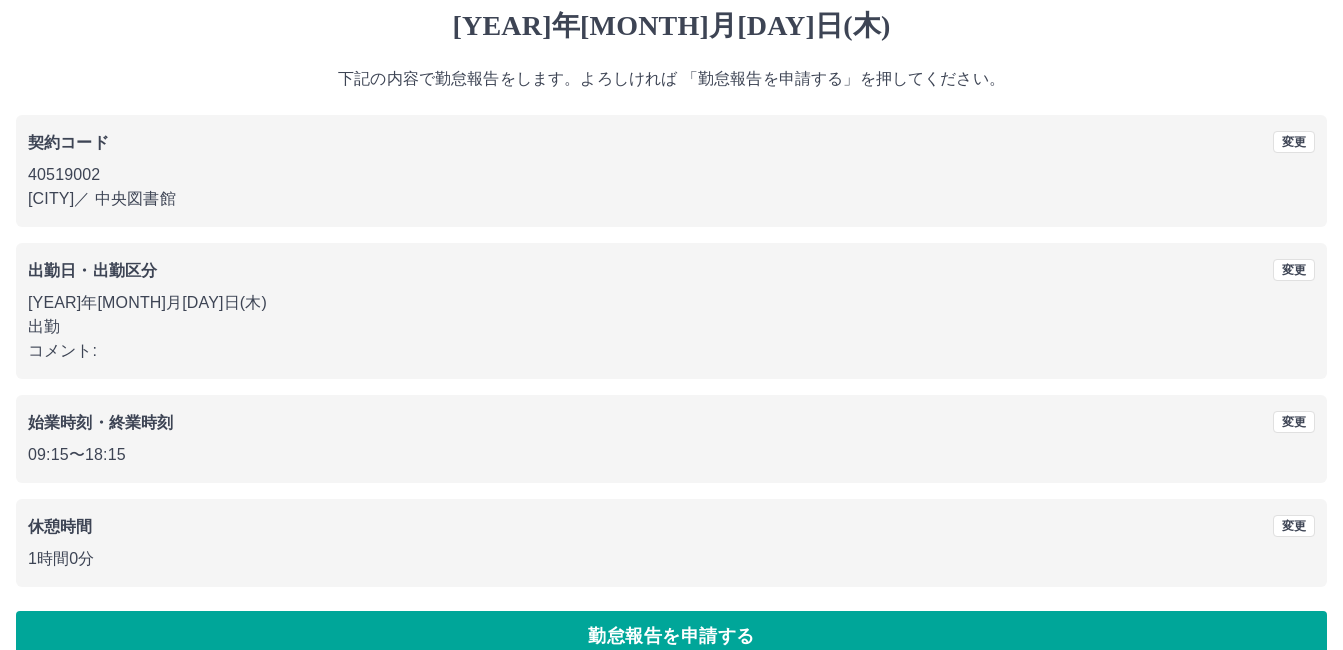 scroll, scrollTop: 99, scrollLeft: 0, axis: vertical 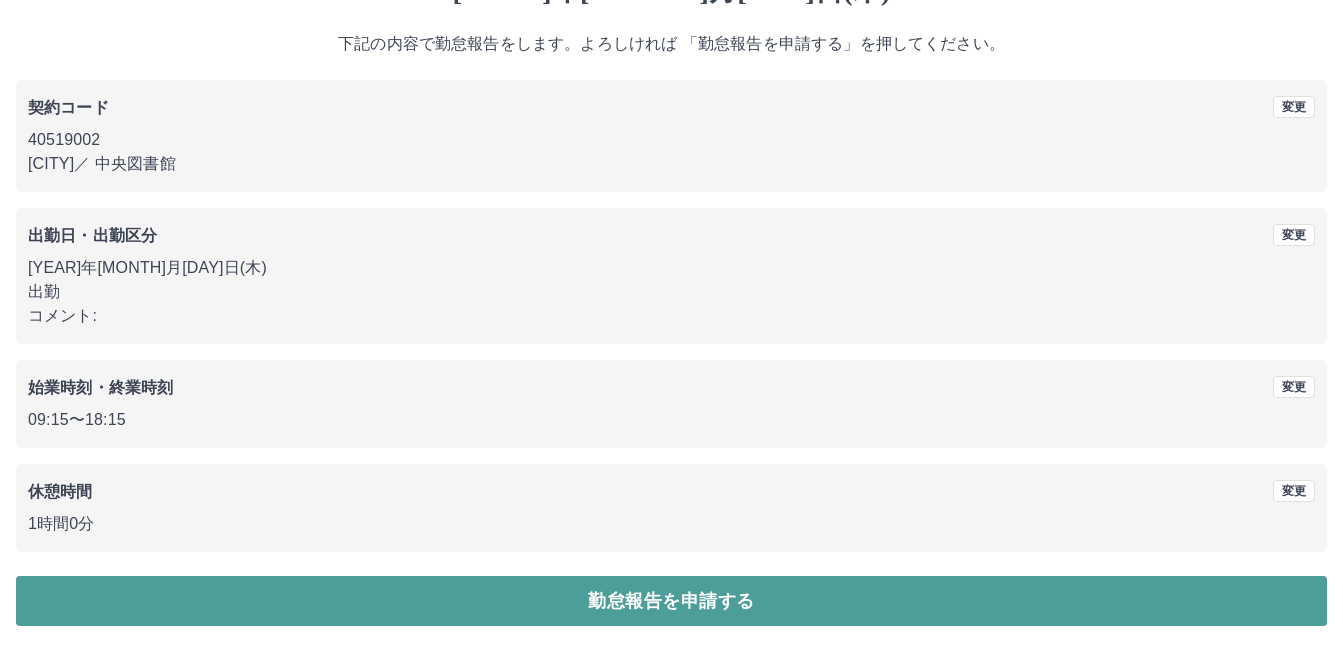 click on "勤怠報告を申請する" at bounding box center [671, 601] 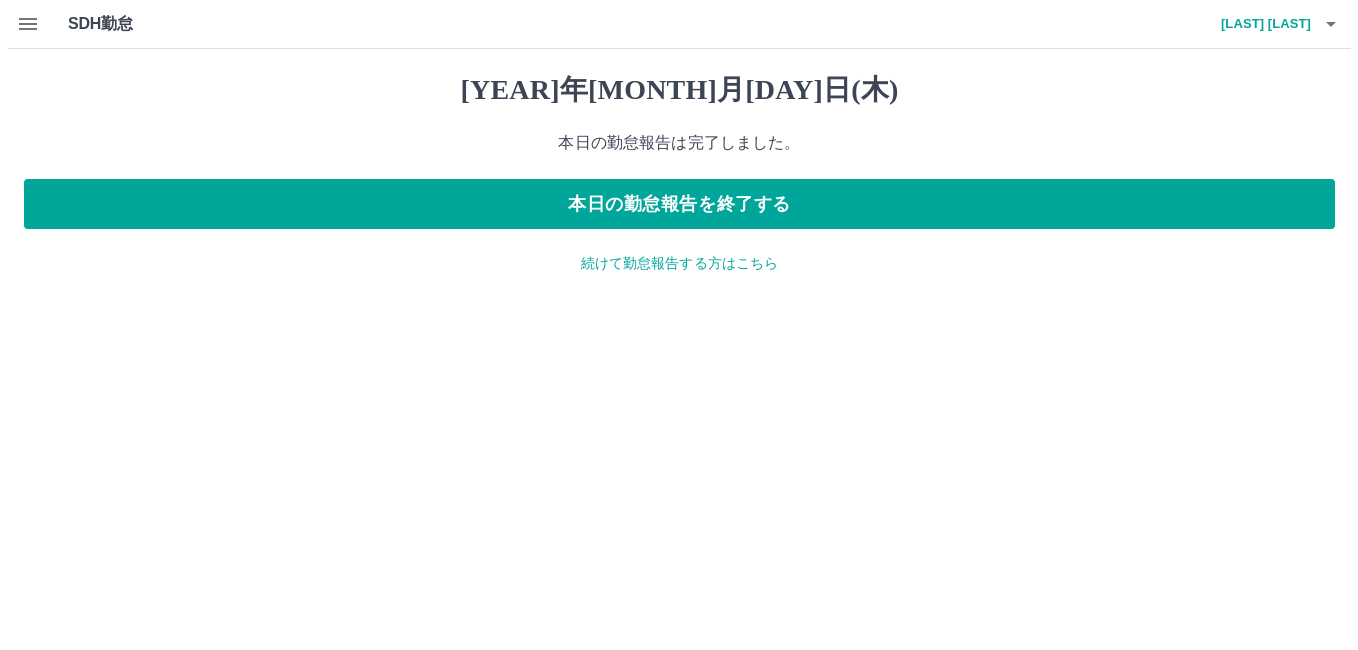 scroll, scrollTop: 0, scrollLeft: 0, axis: both 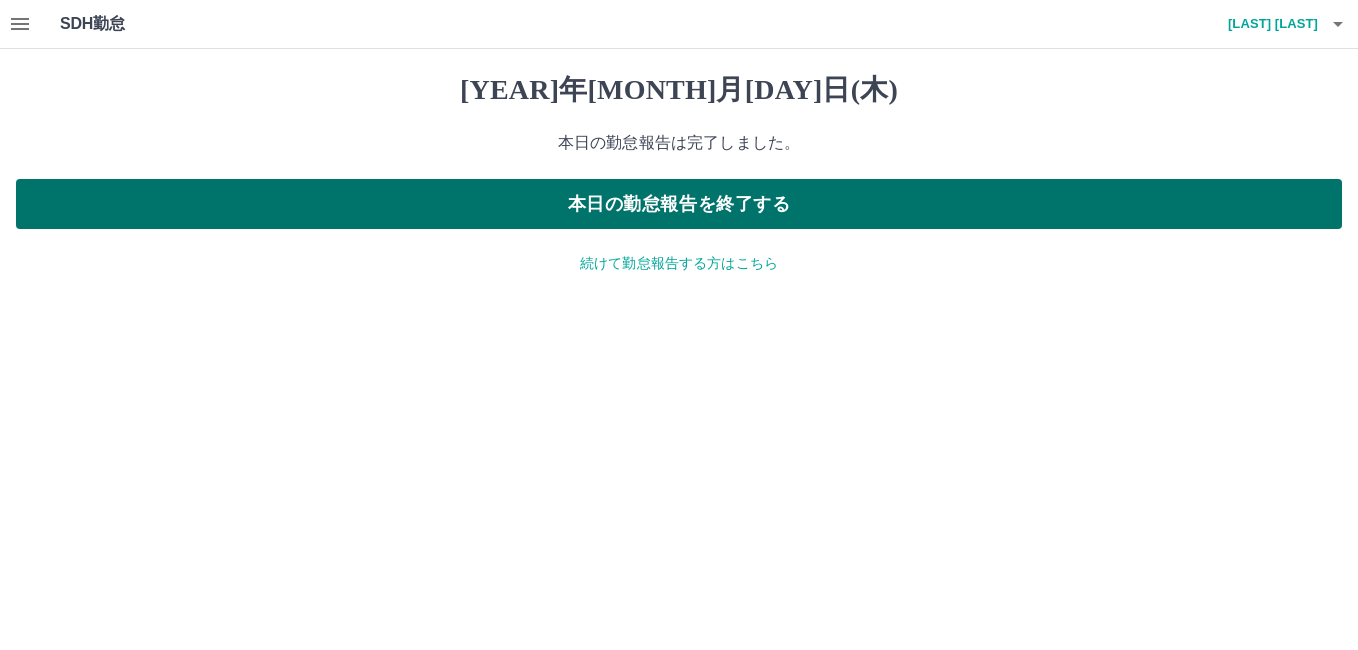 click on "本日の勤怠報告を終了する" at bounding box center [679, 204] 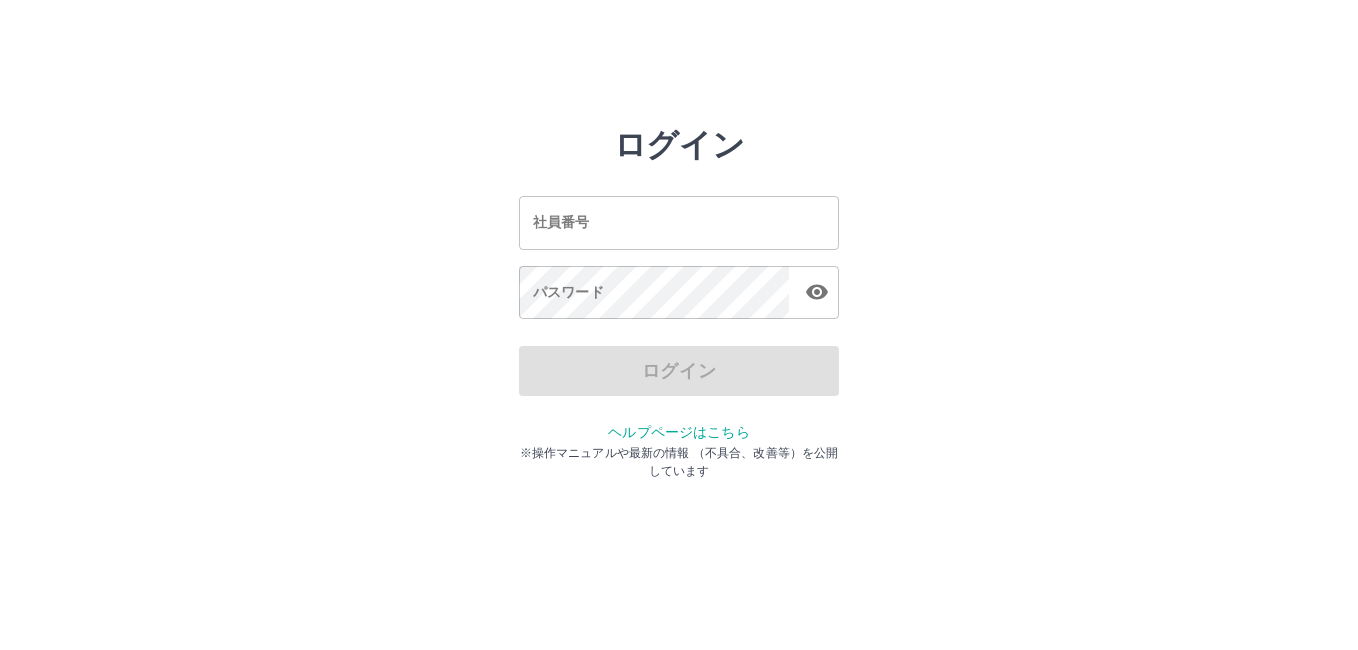 scroll, scrollTop: 0, scrollLeft: 0, axis: both 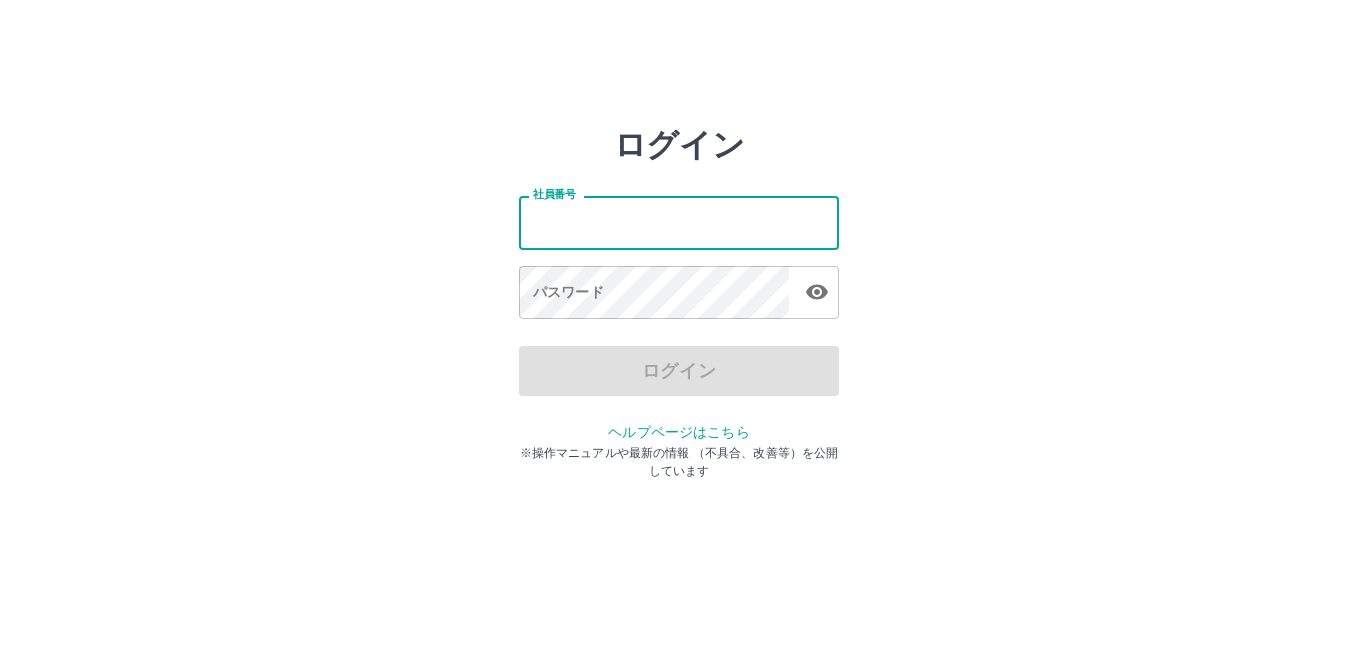 click on "社員番号" at bounding box center (679, 222) 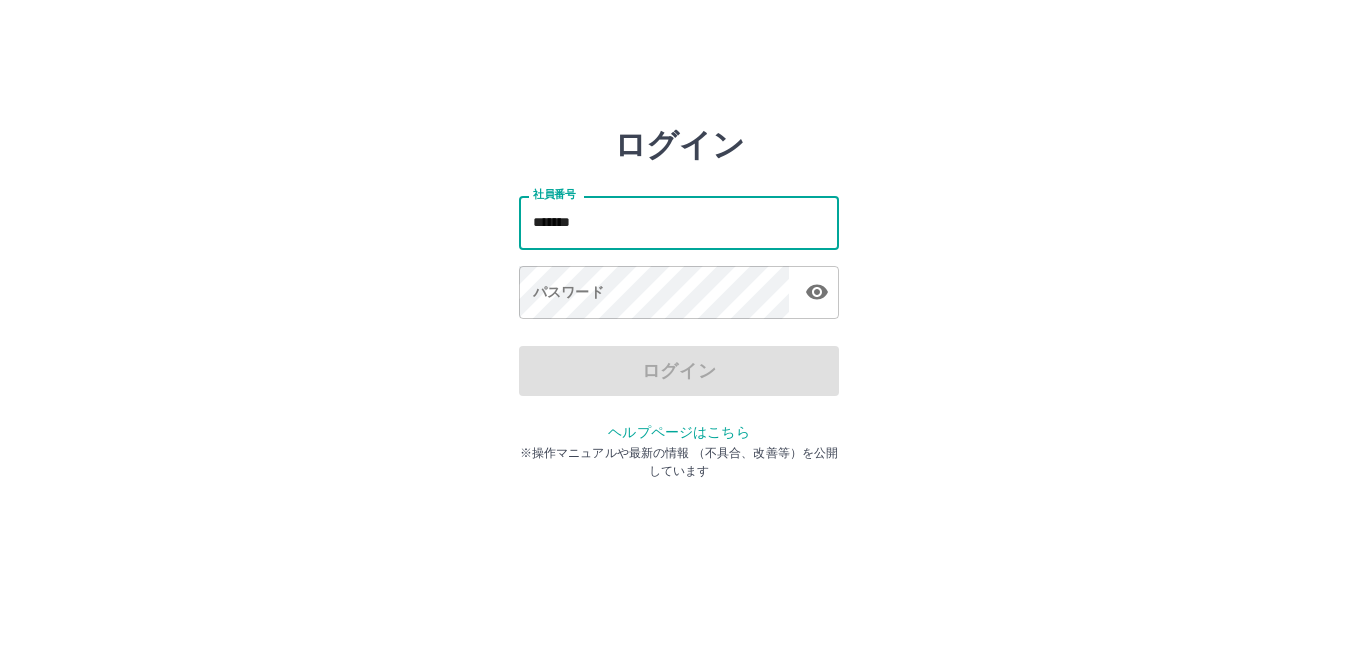 type on "*******" 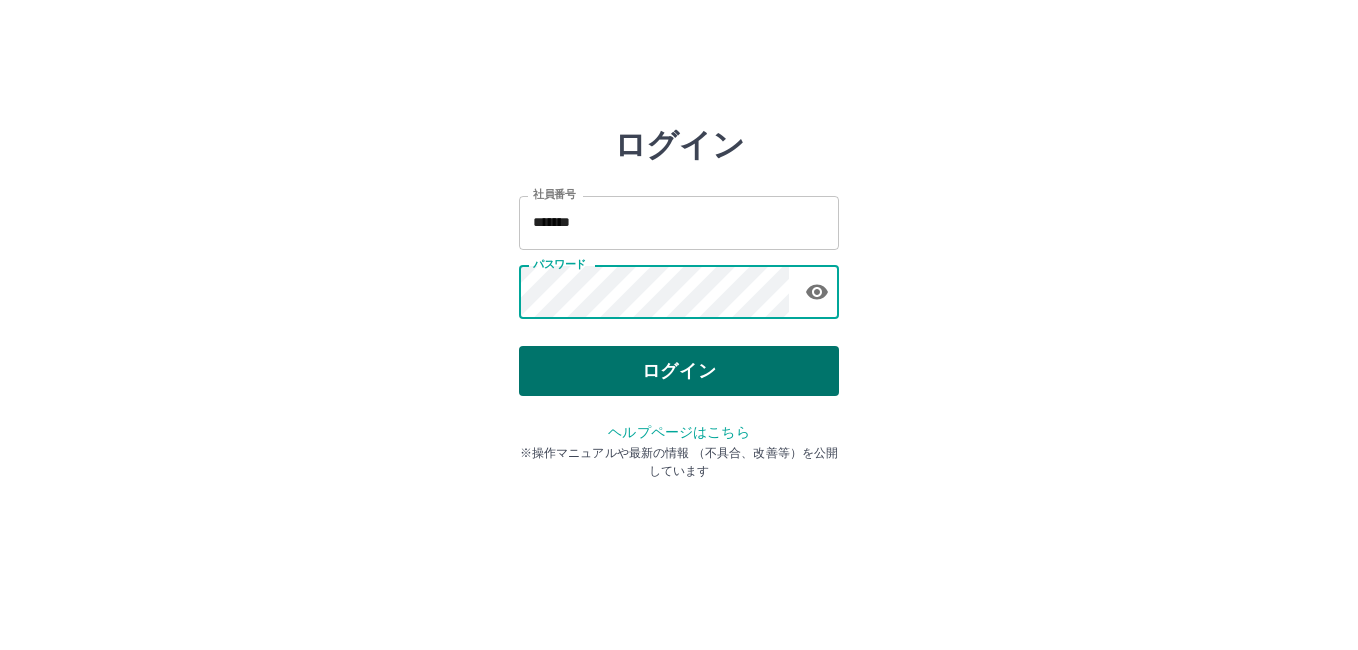 click on "ログイン" at bounding box center (679, 371) 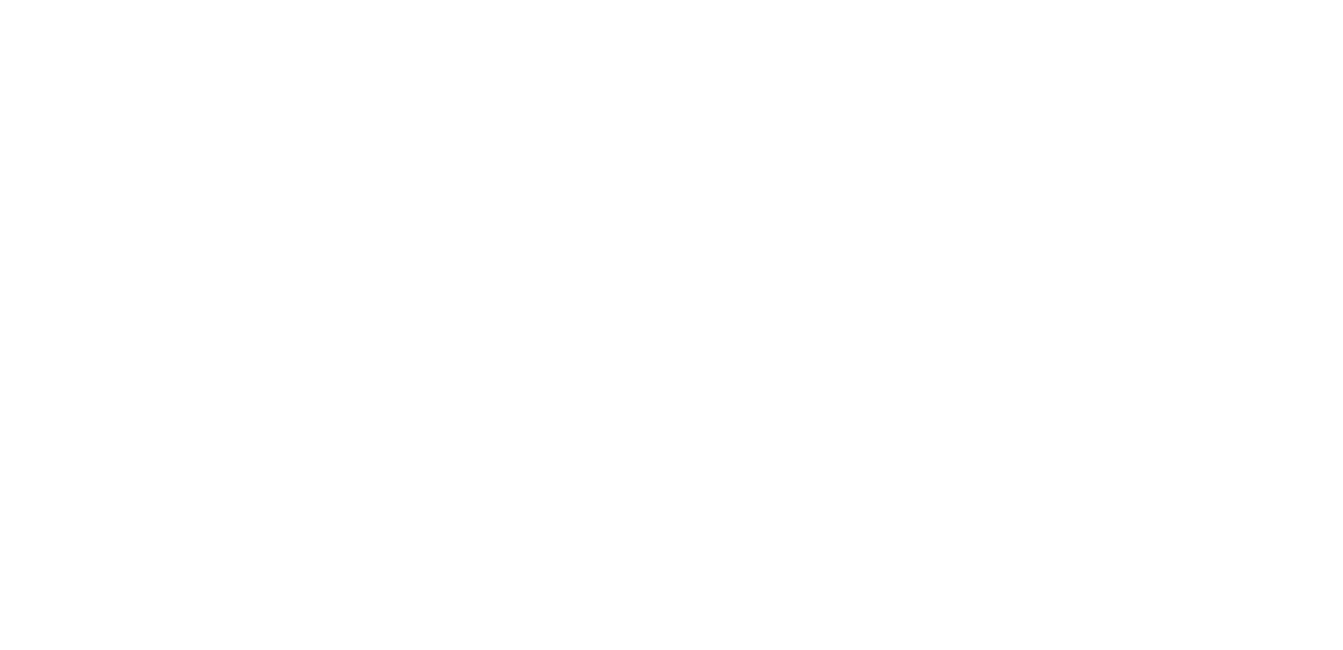 scroll, scrollTop: 0, scrollLeft: 0, axis: both 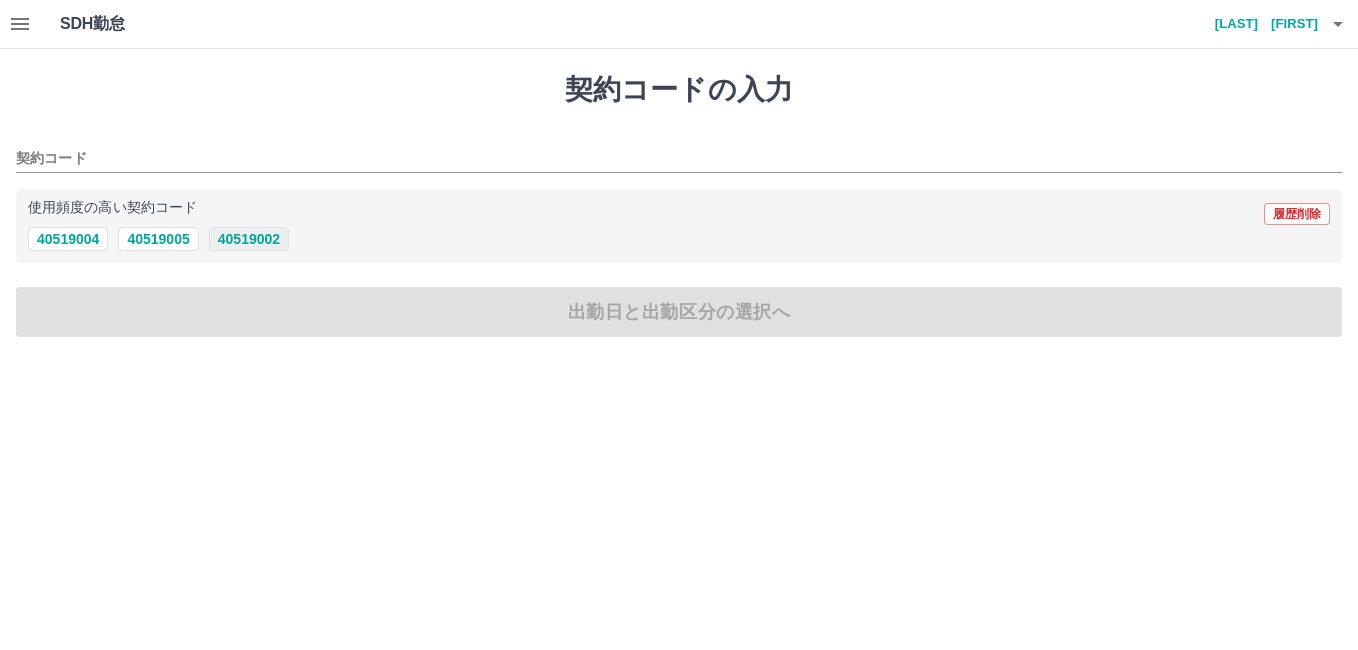 click on "40519002" at bounding box center (249, 239) 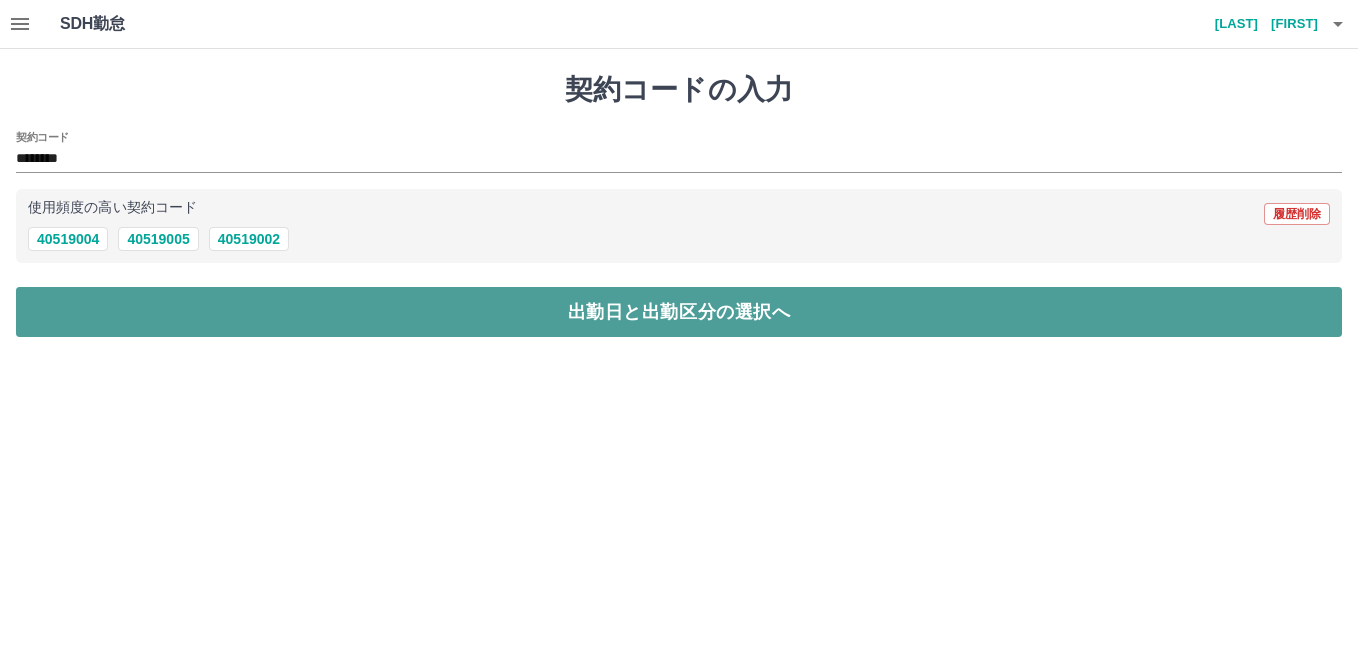 click on "出勤日と出勤区分の選択へ" at bounding box center (679, 312) 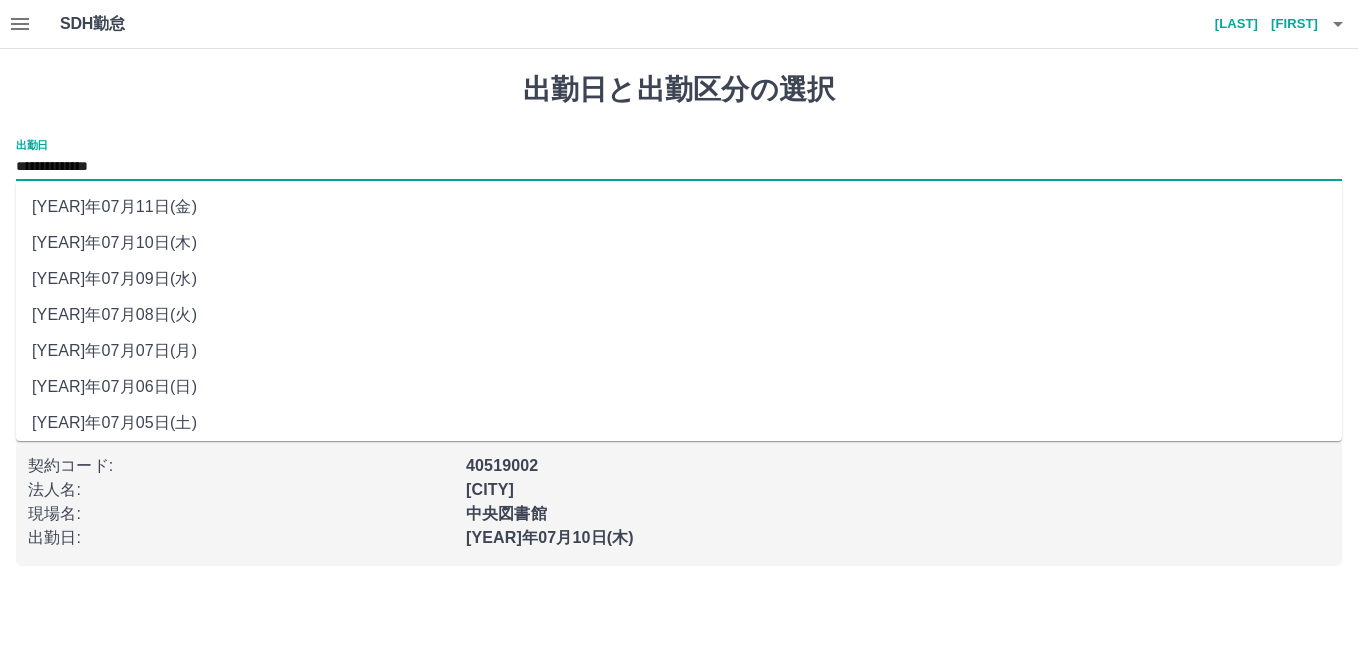 click on "**********" at bounding box center (679, 167) 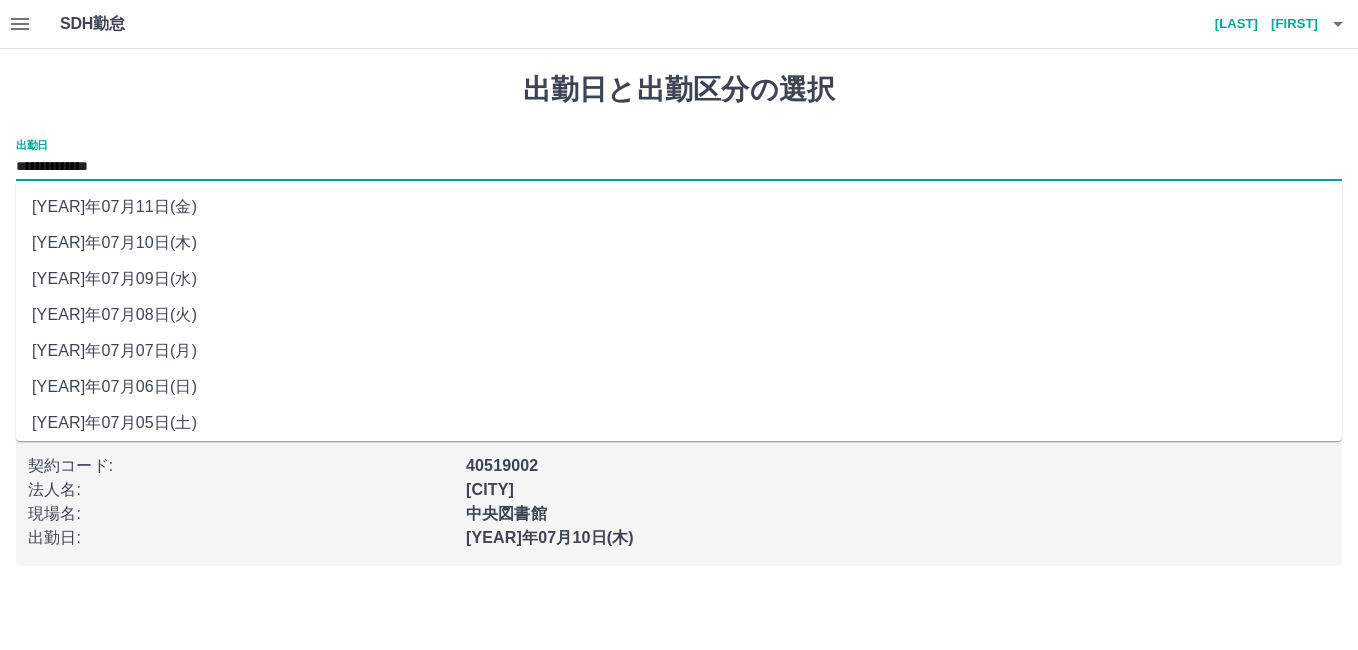drag, startPoint x: 231, startPoint y: 171, endPoint x: 159, endPoint y: 246, distance: 103.96634 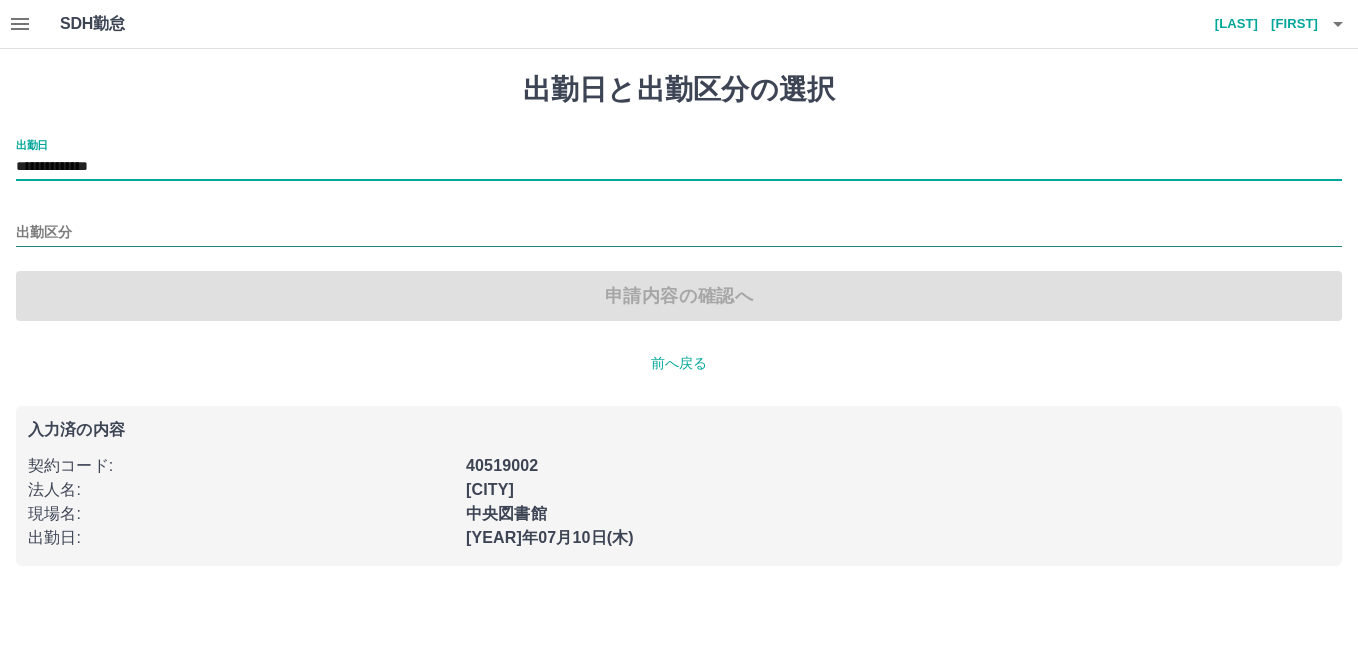 click on "出勤区分" at bounding box center [679, 233] 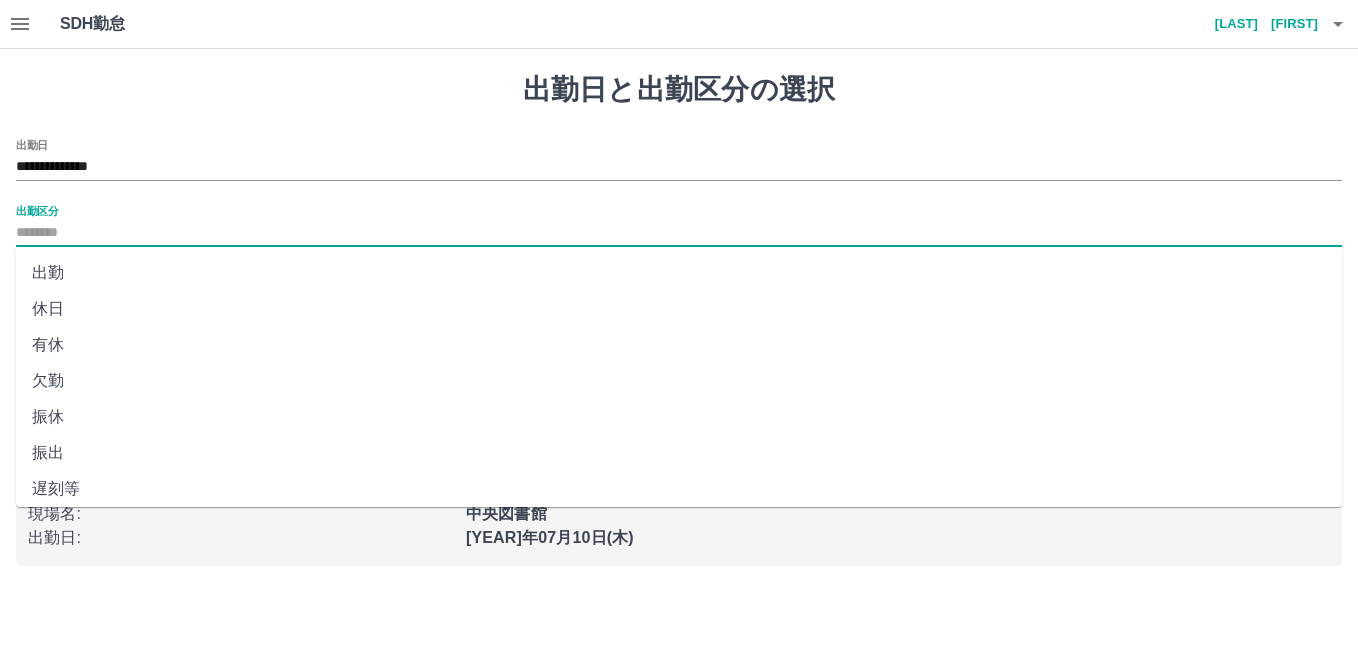 click on "休日" at bounding box center (679, 309) 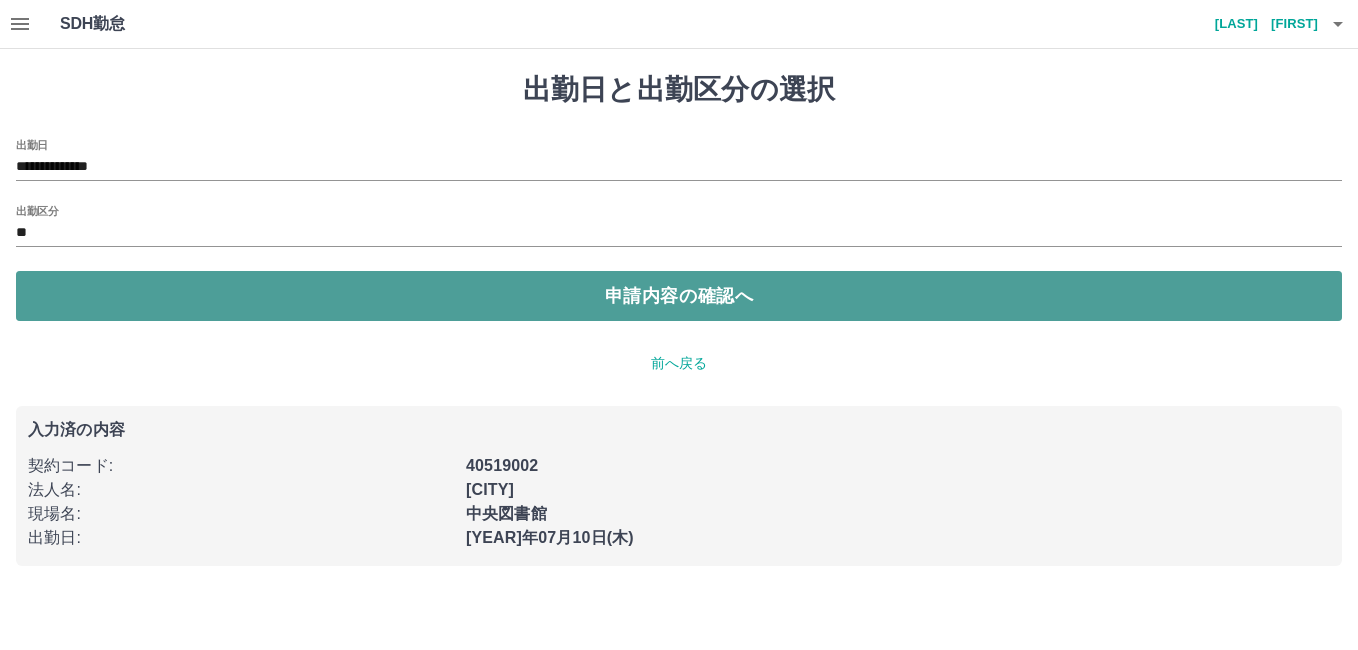 click on "申請内容の確認へ" at bounding box center [679, 296] 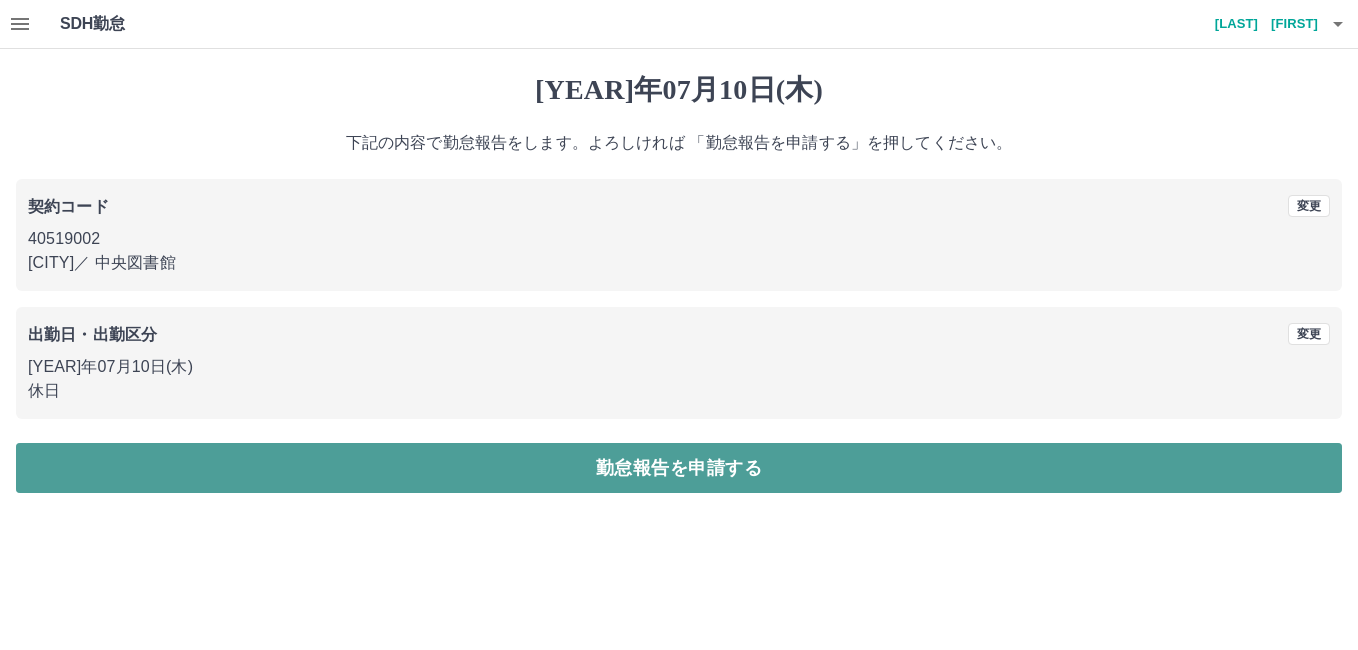 click on "勤怠報告を申請する" at bounding box center [679, 468] 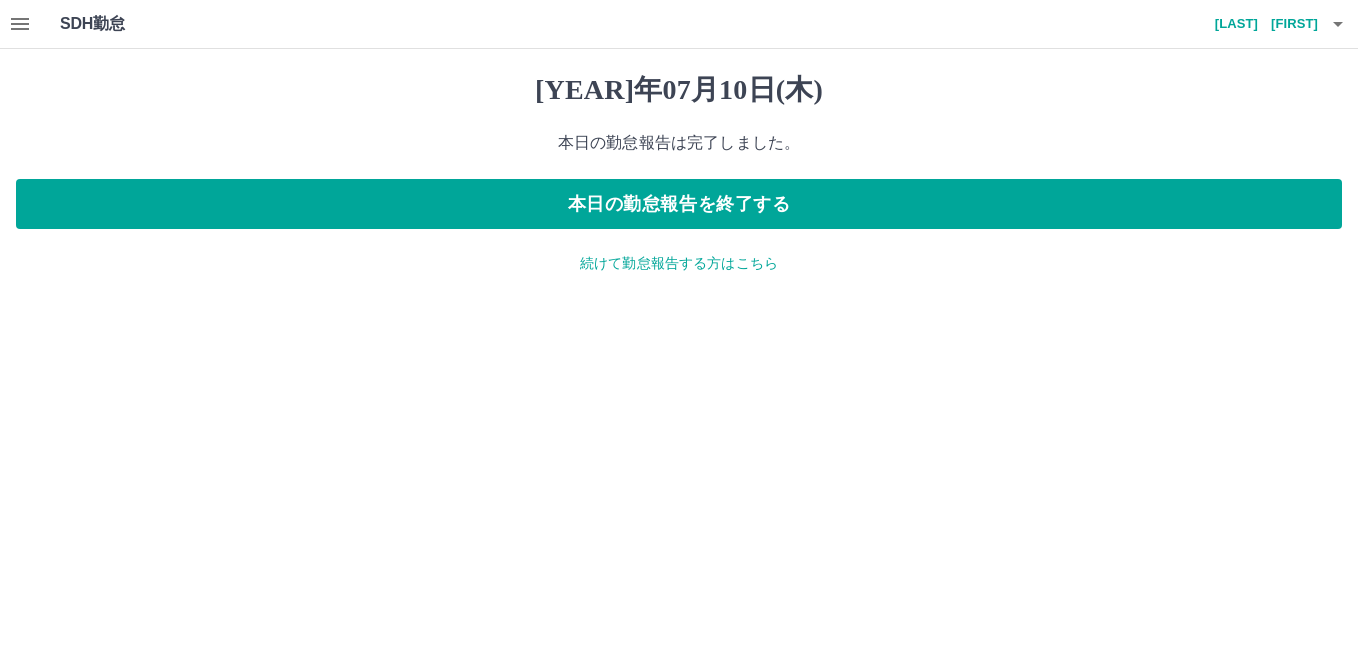 click on "続けて勤怠報告する方はこちら" at bounding box center (679, 263) 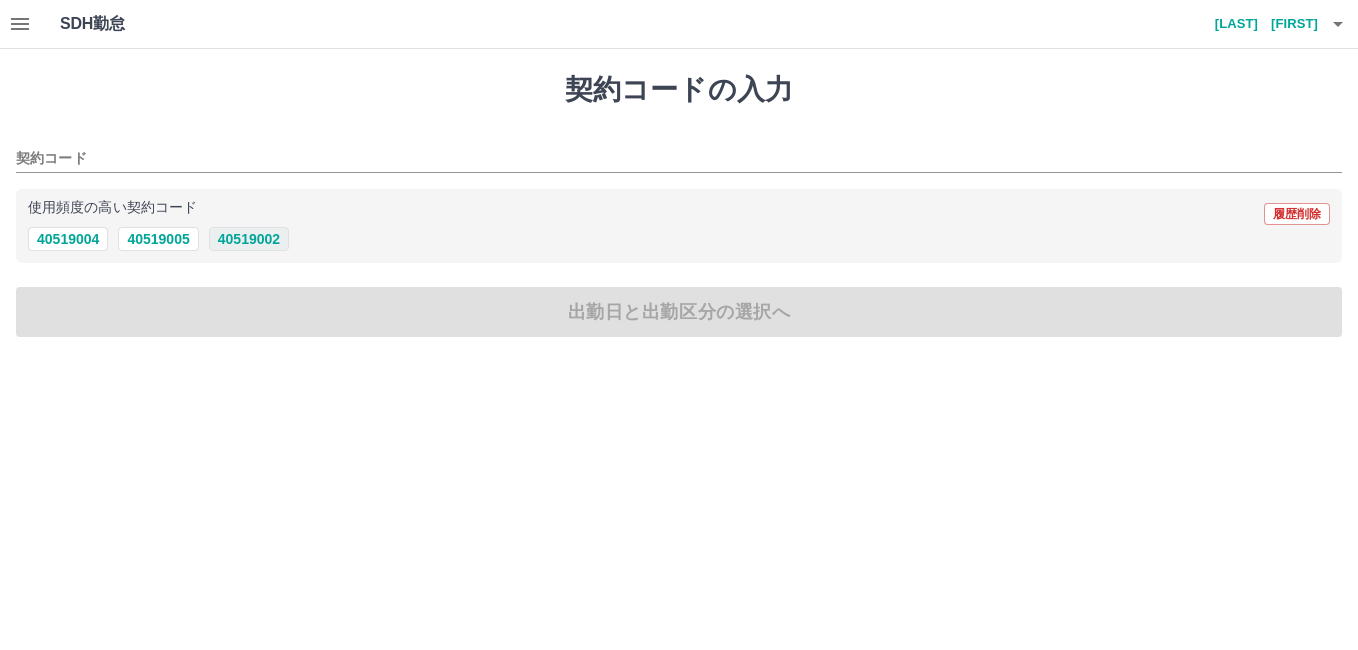 click on "40519002" at bounding box center (249, 239) 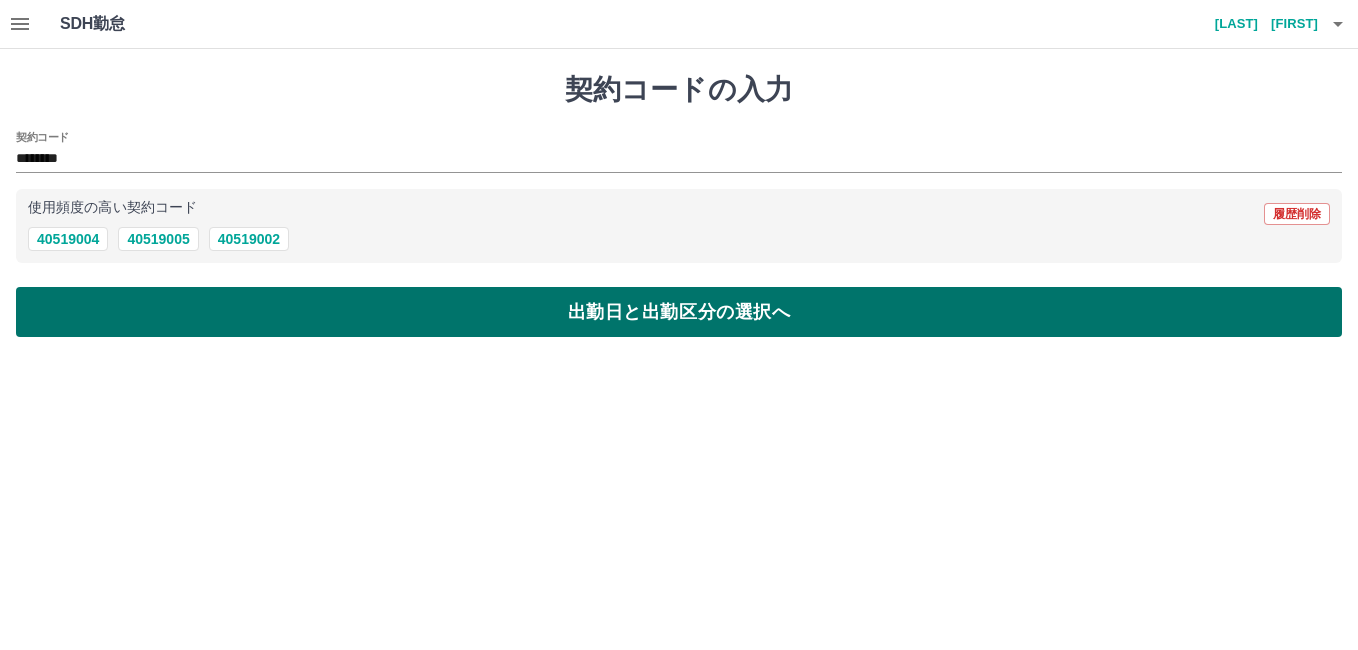 click on "出勤日と出勤区分の選択へ" at bounding box center [679, 312] 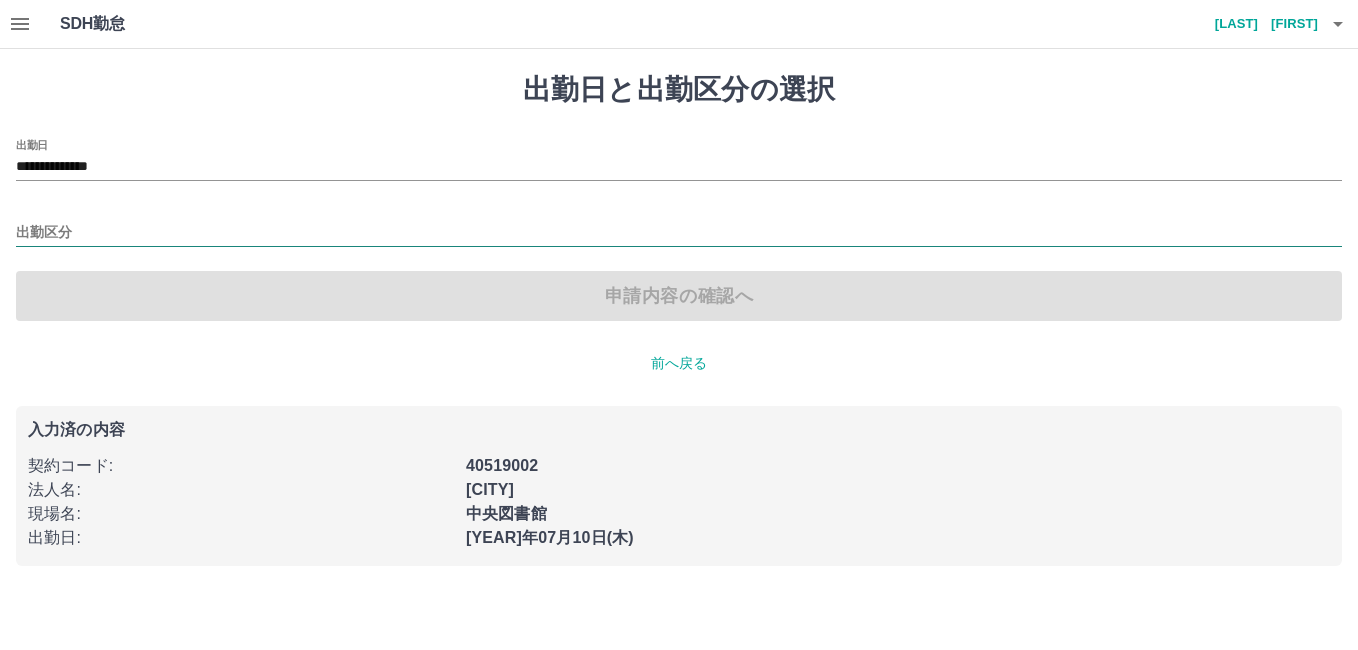 click on "出勤区分" at bounding box center [679, 233] 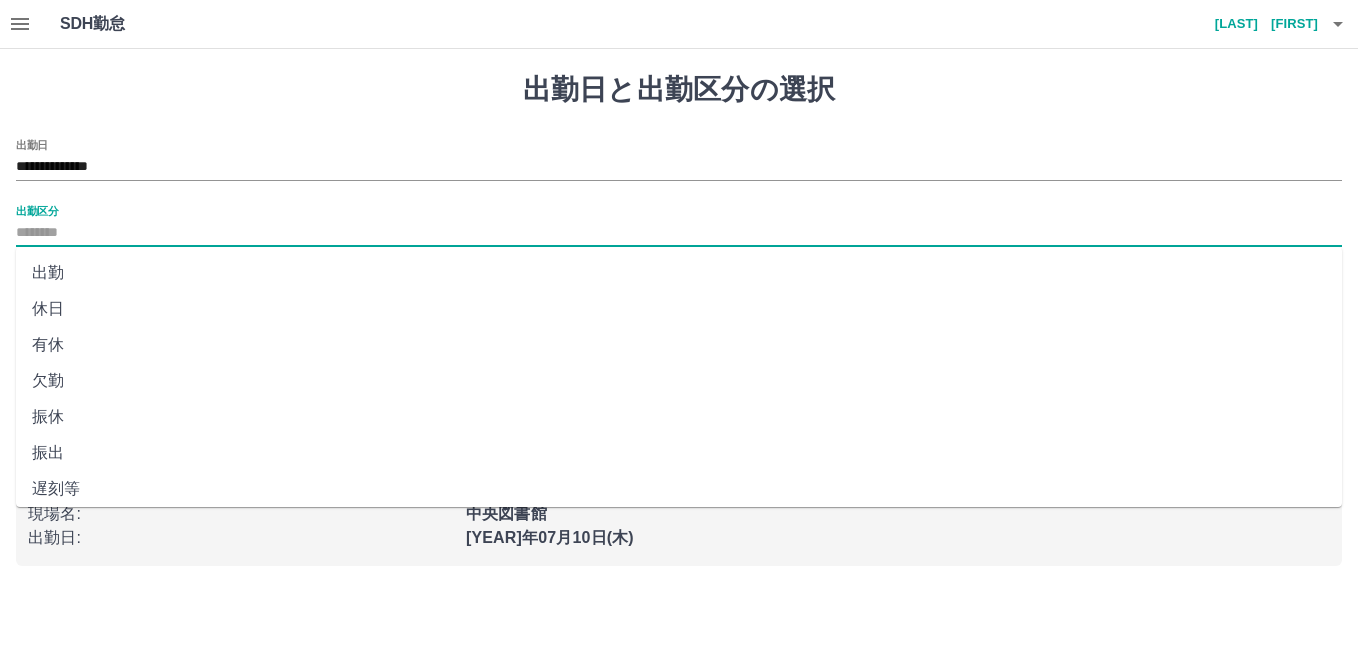 click on "出勤" at bounding box center [679, 273] 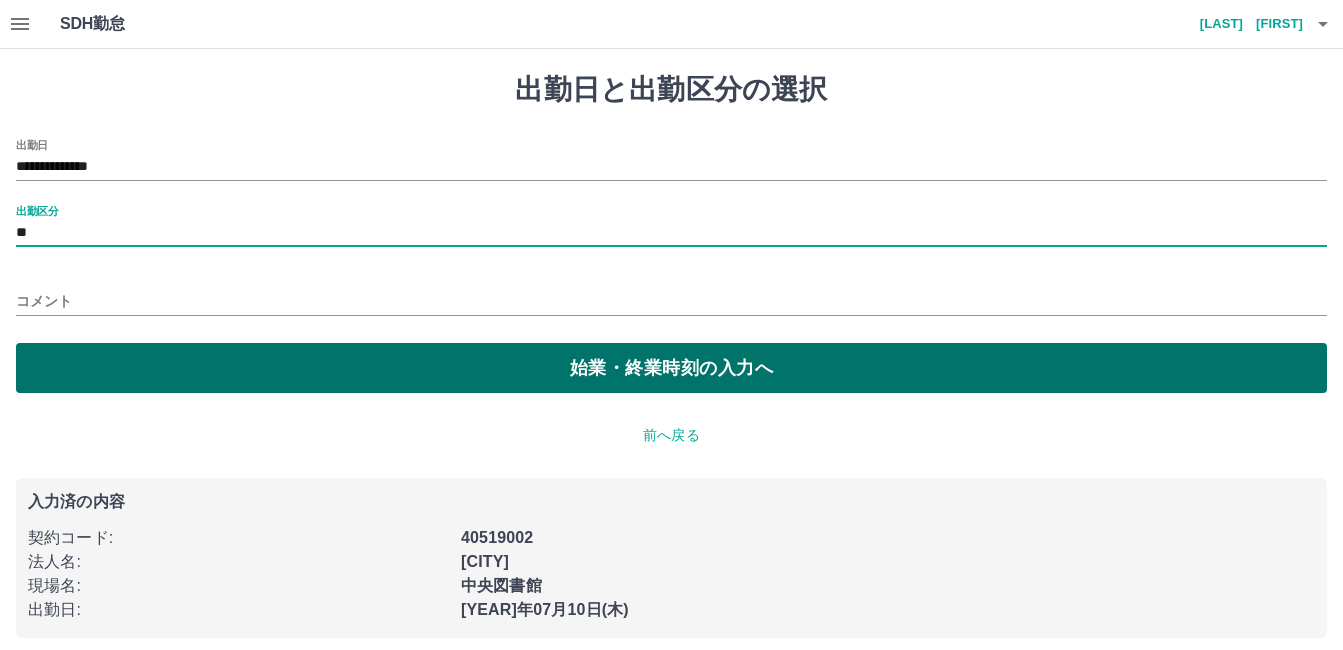 click on "始業・終業時刻の入力へ" at bounding box center [671, 368] 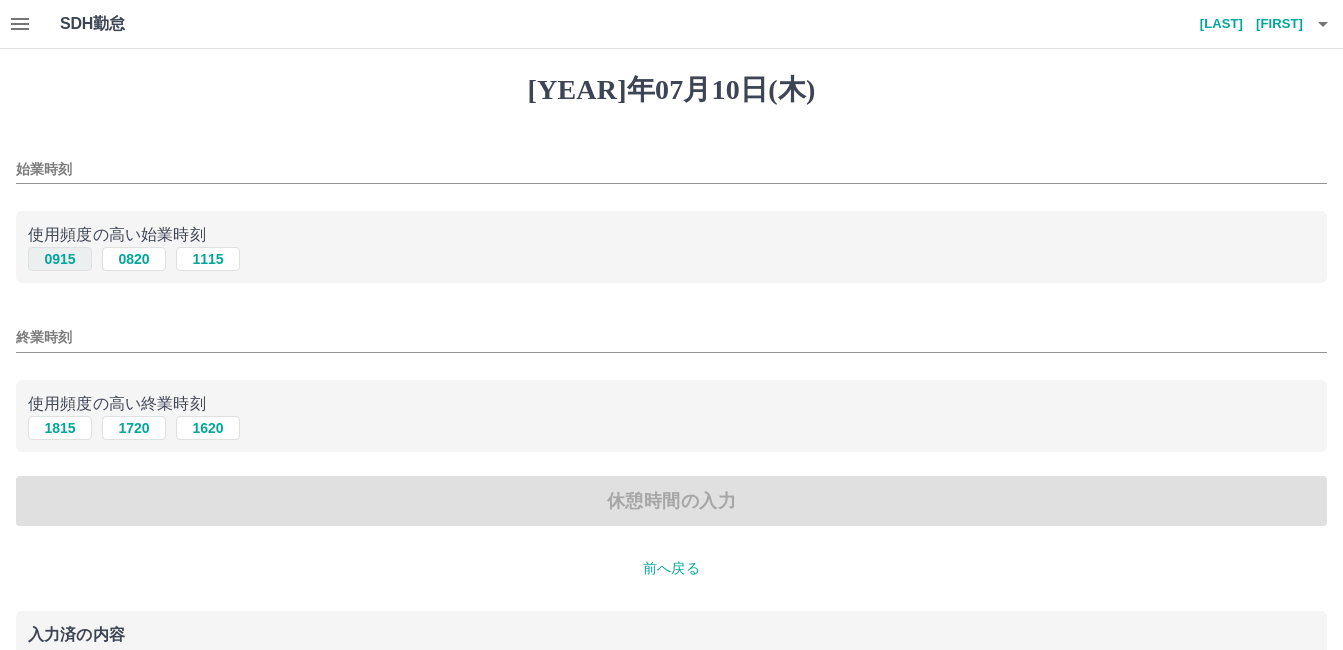 click on "0915" at bounding box center (60, 259) 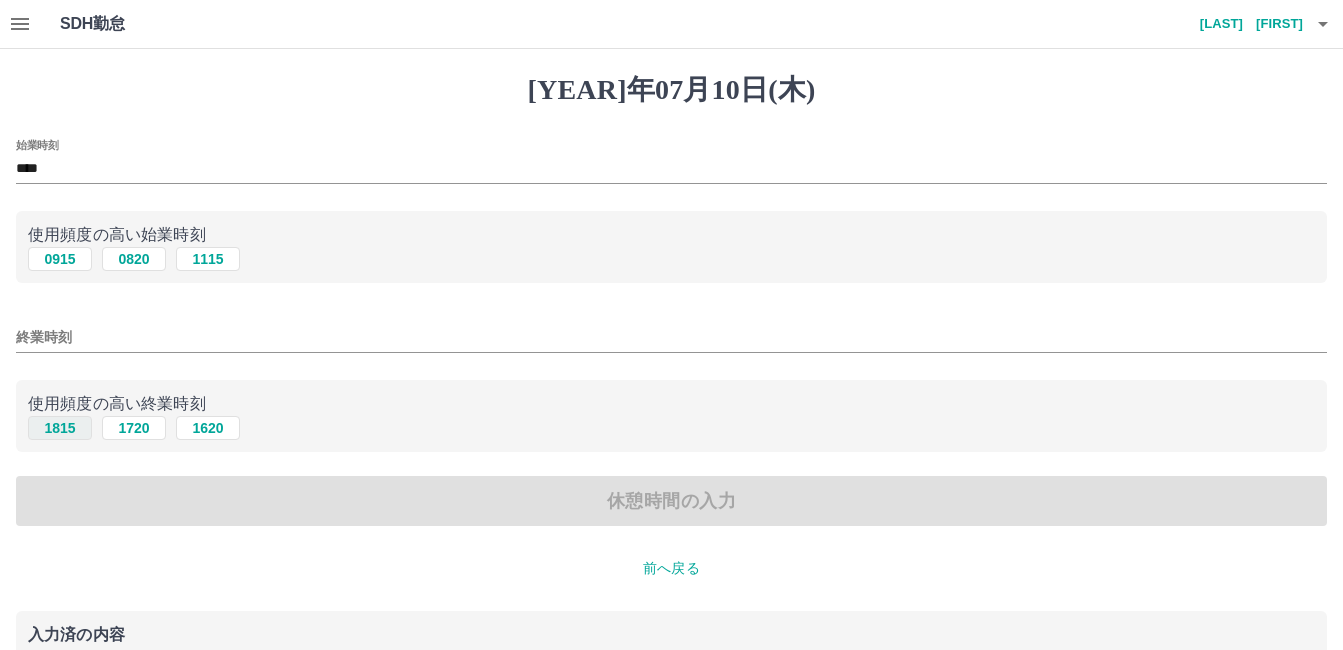 click on "1815" at bounding box center (60, 259) 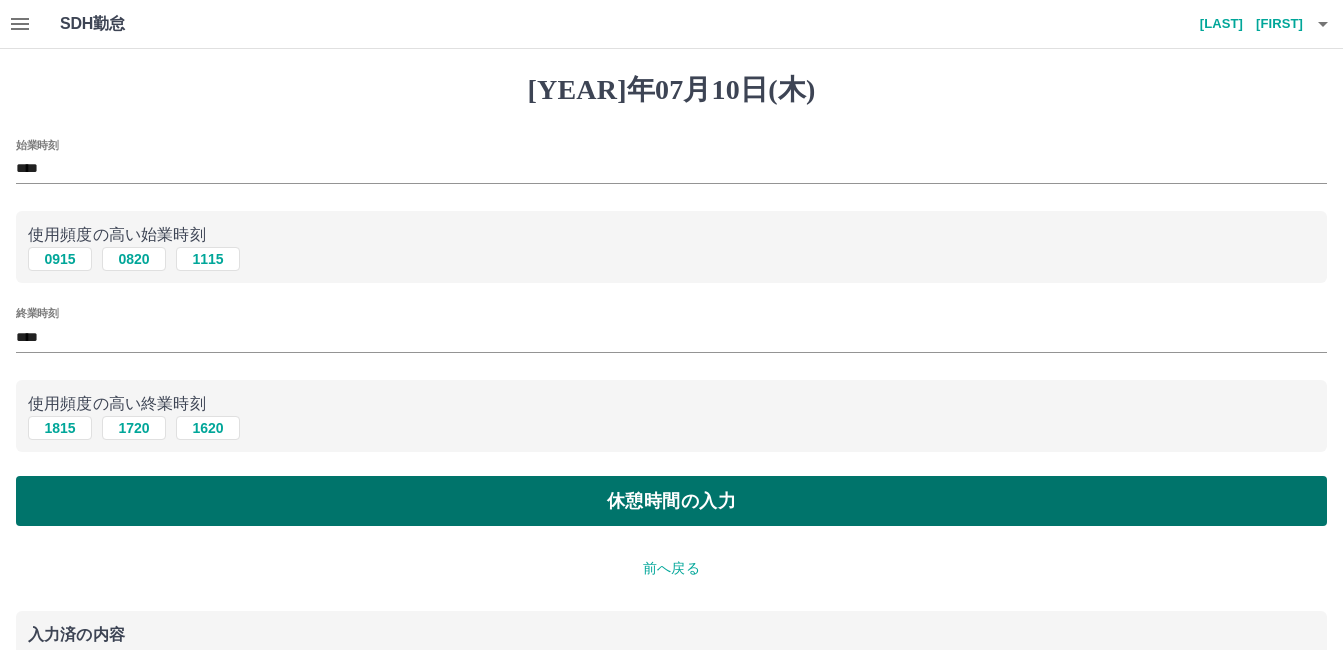 click on "休憩時間の入力" at bounding box center (671, 501) 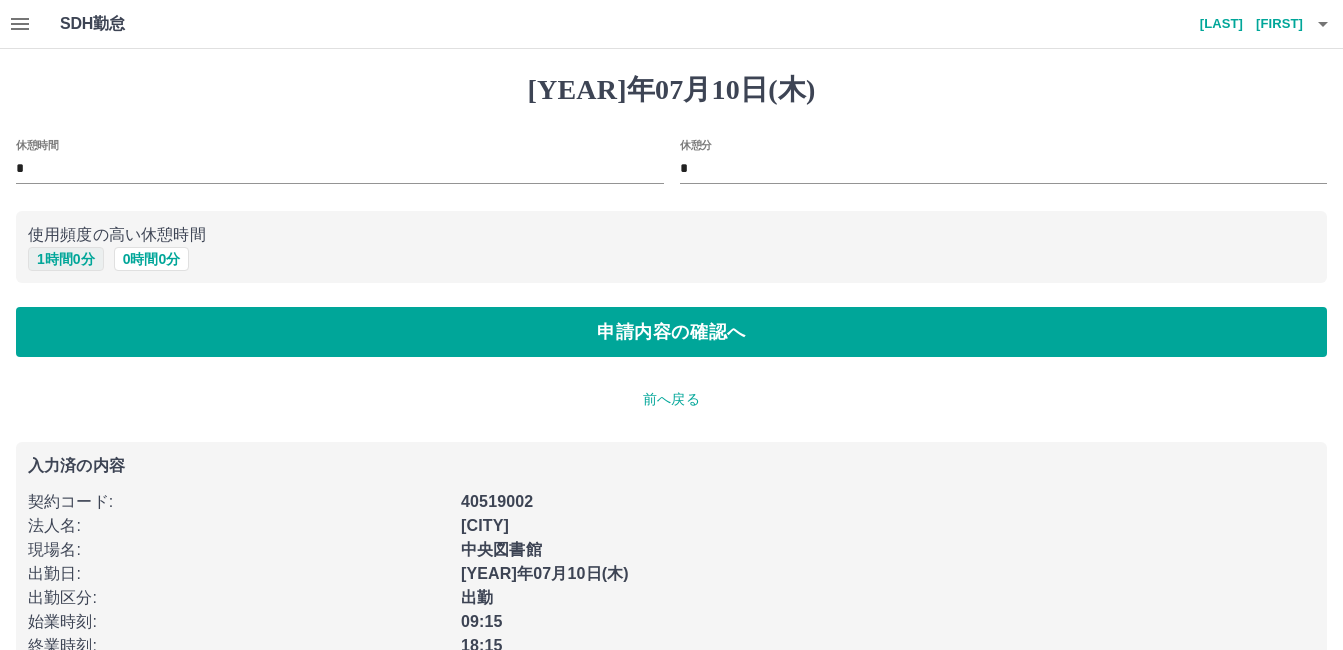 click on "1 時間 0 分" at bounding box center [66, 259] 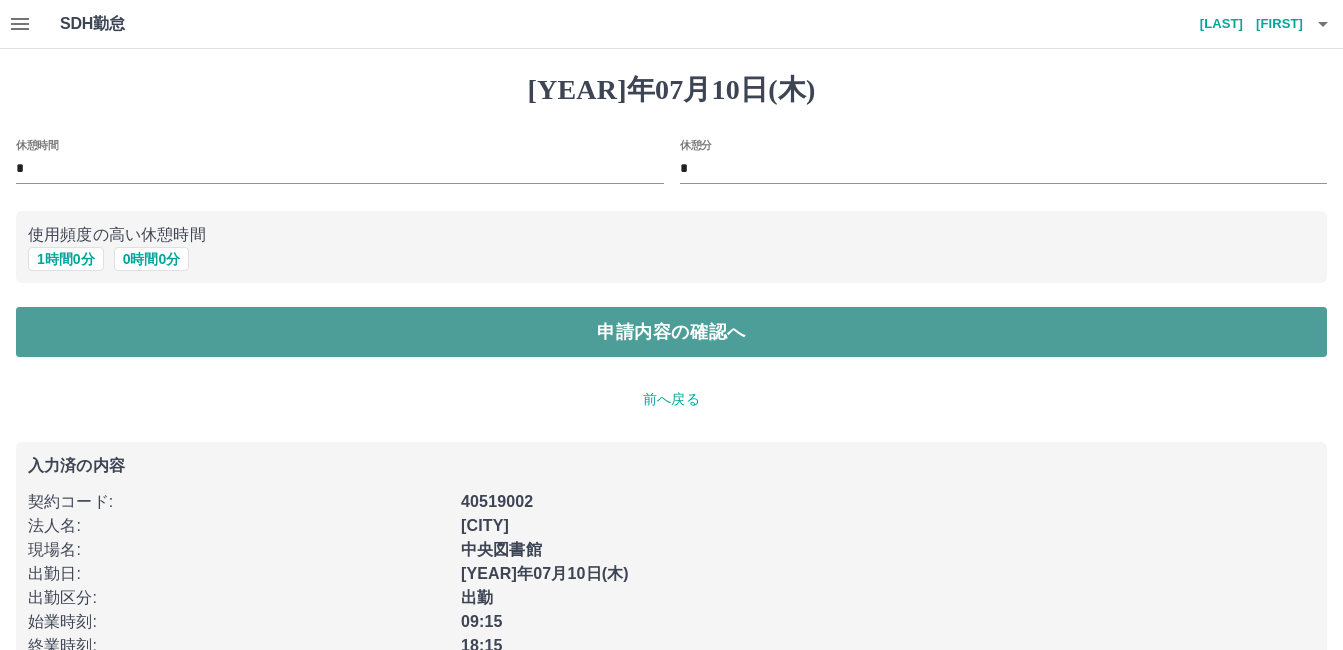 click on "申請内容の確認へ" at bounding box center (671, 332) 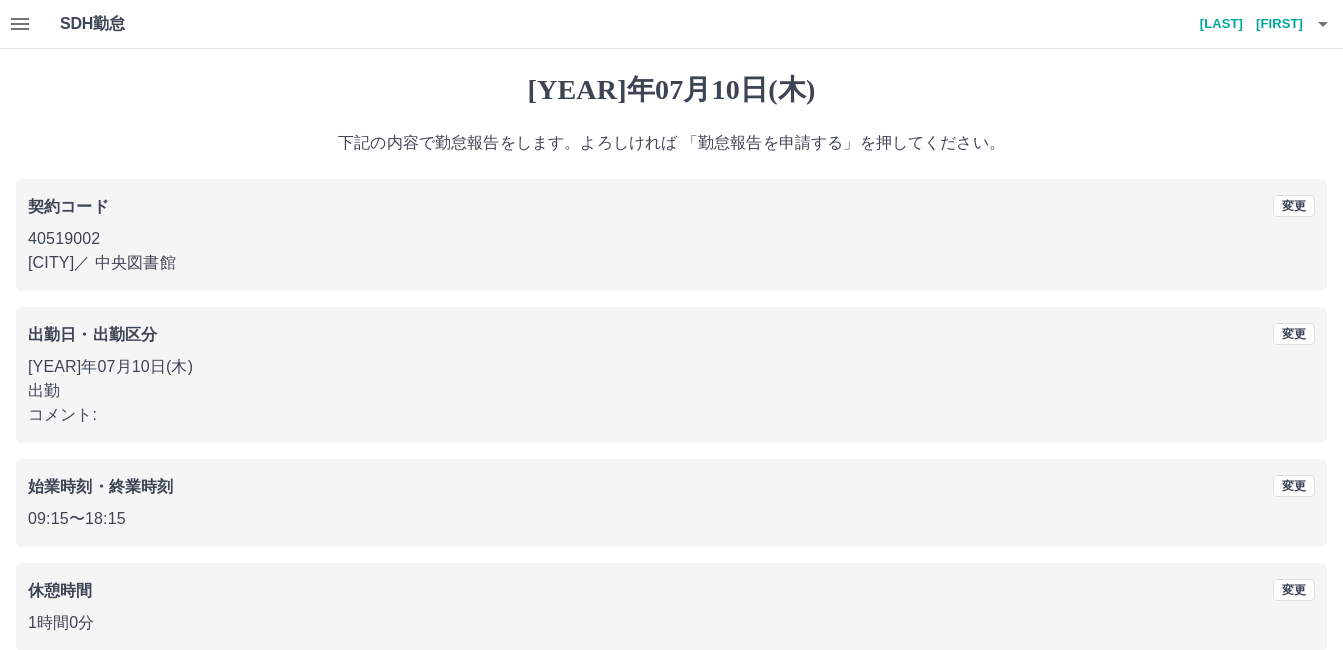 scroll, scrollTop: 99, scrollLeft: 0, axis: vertical 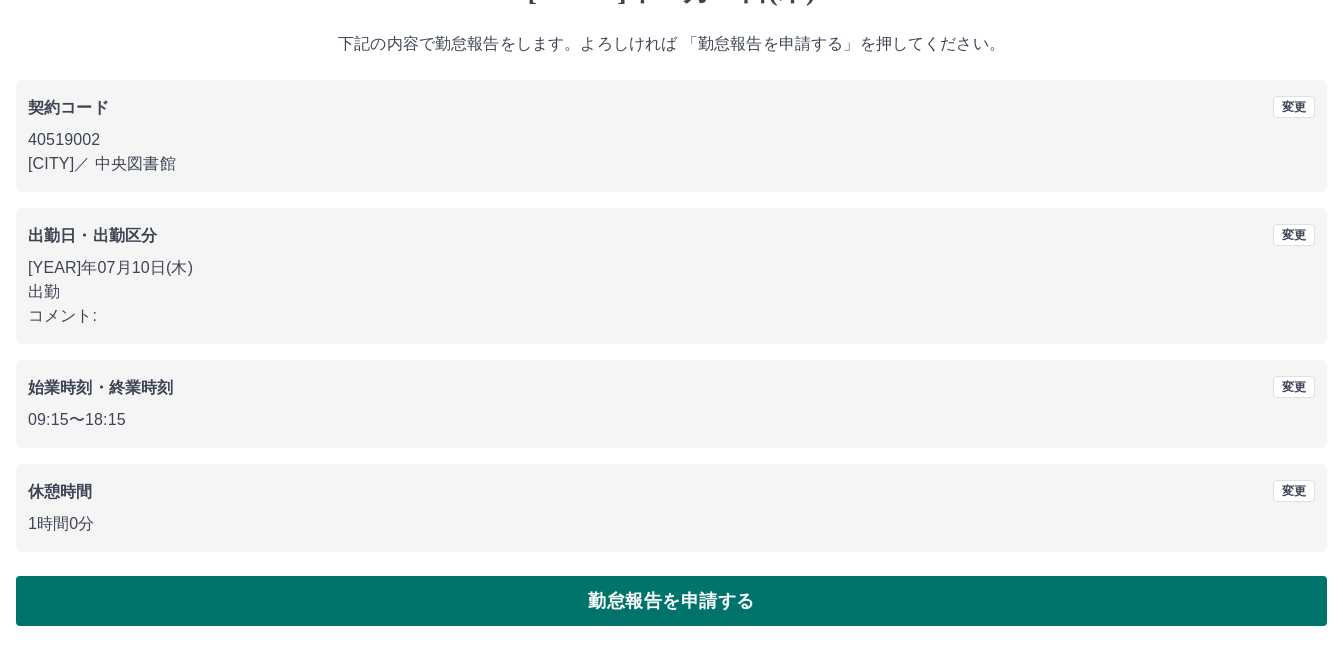 click on "勤怠報告を申請する" at bounding box center [671, 601] 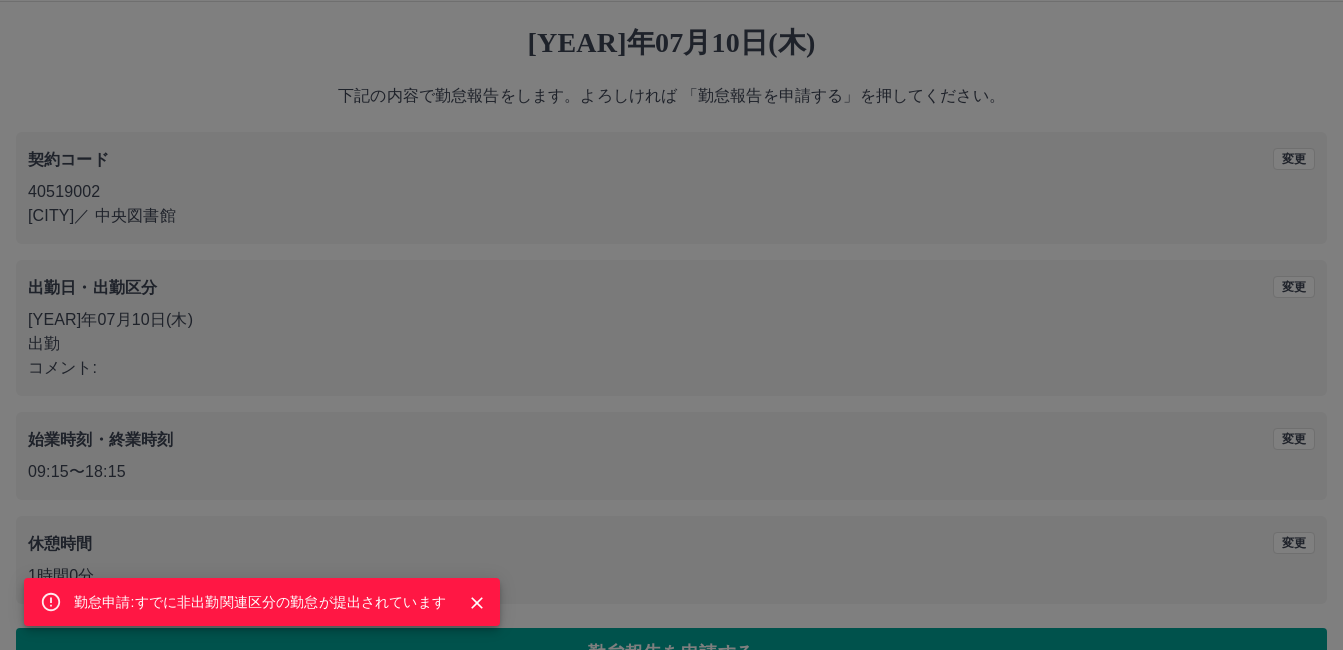scroll, scrollTop: 0, scrollLeft: 0, axis: both 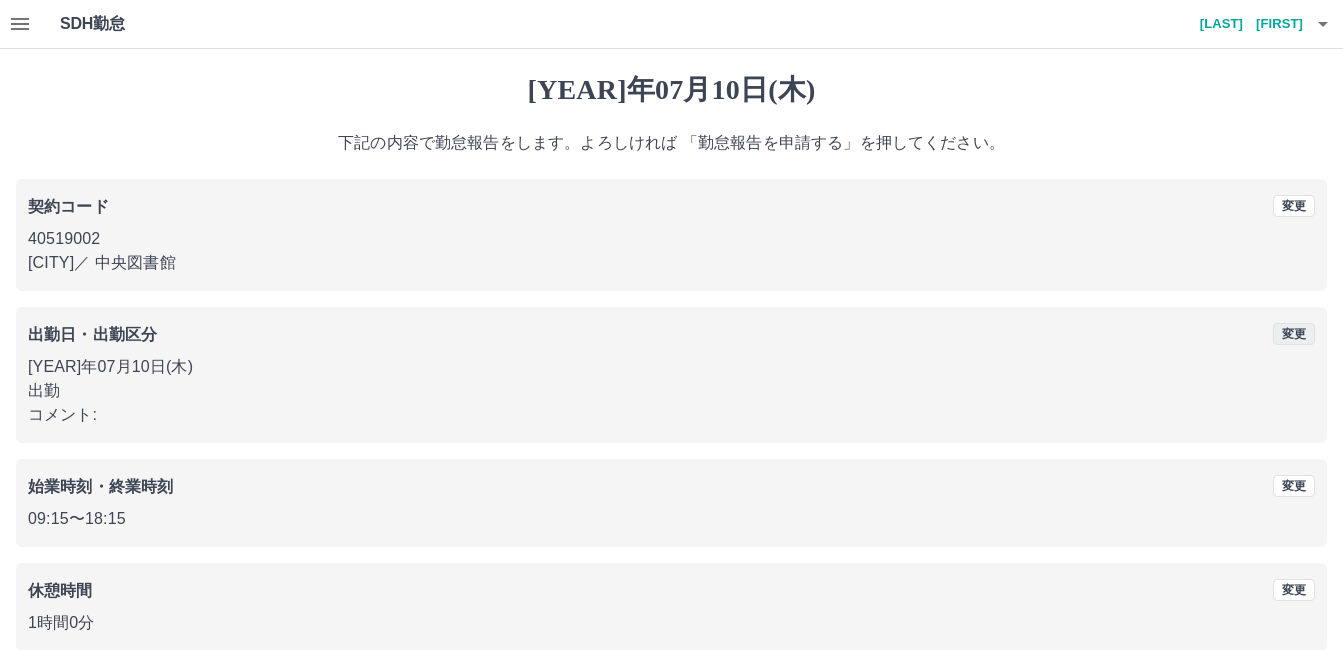 click on "変更" at bounding box center (1294, 206) 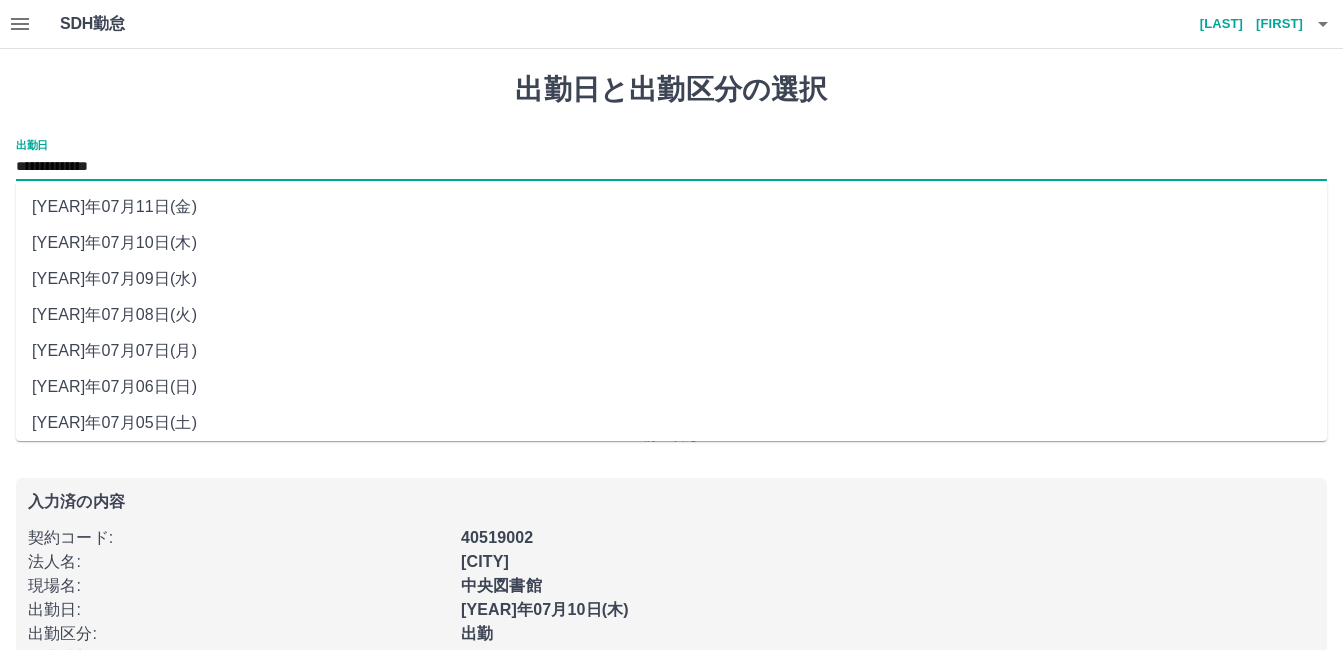 click on "**********" at bounding box center [671, 167] 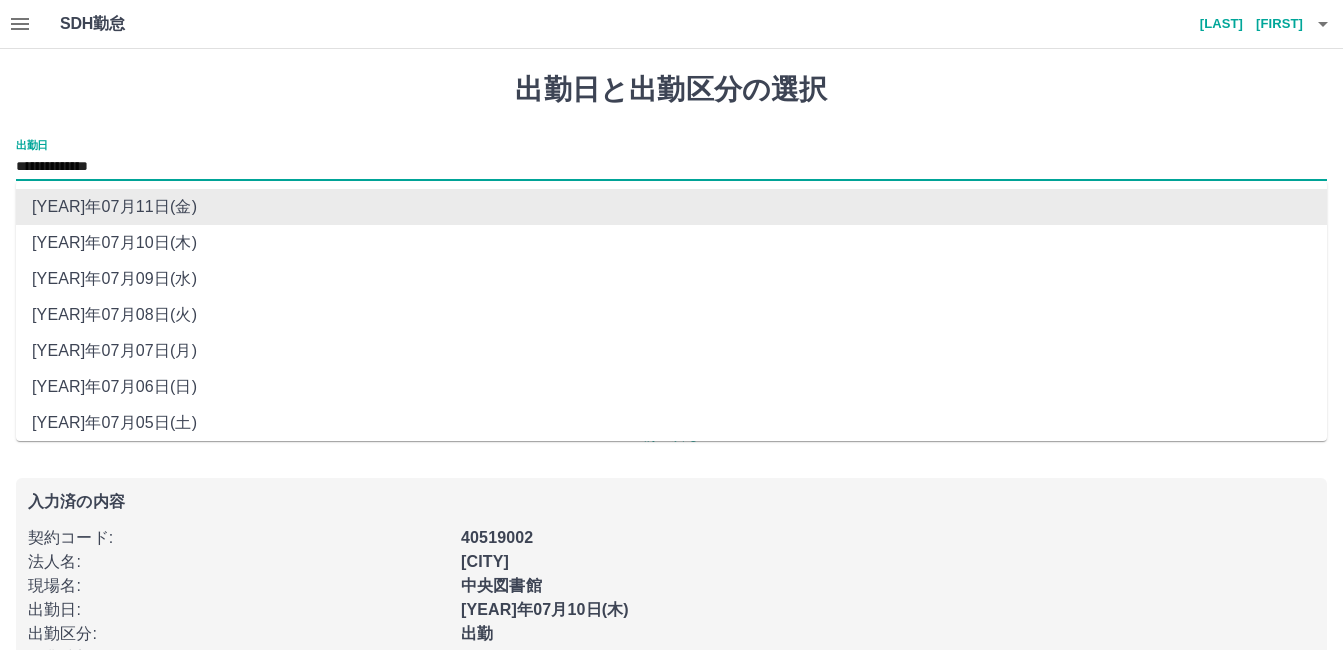click on "**********" at bounding box center (671, 167) 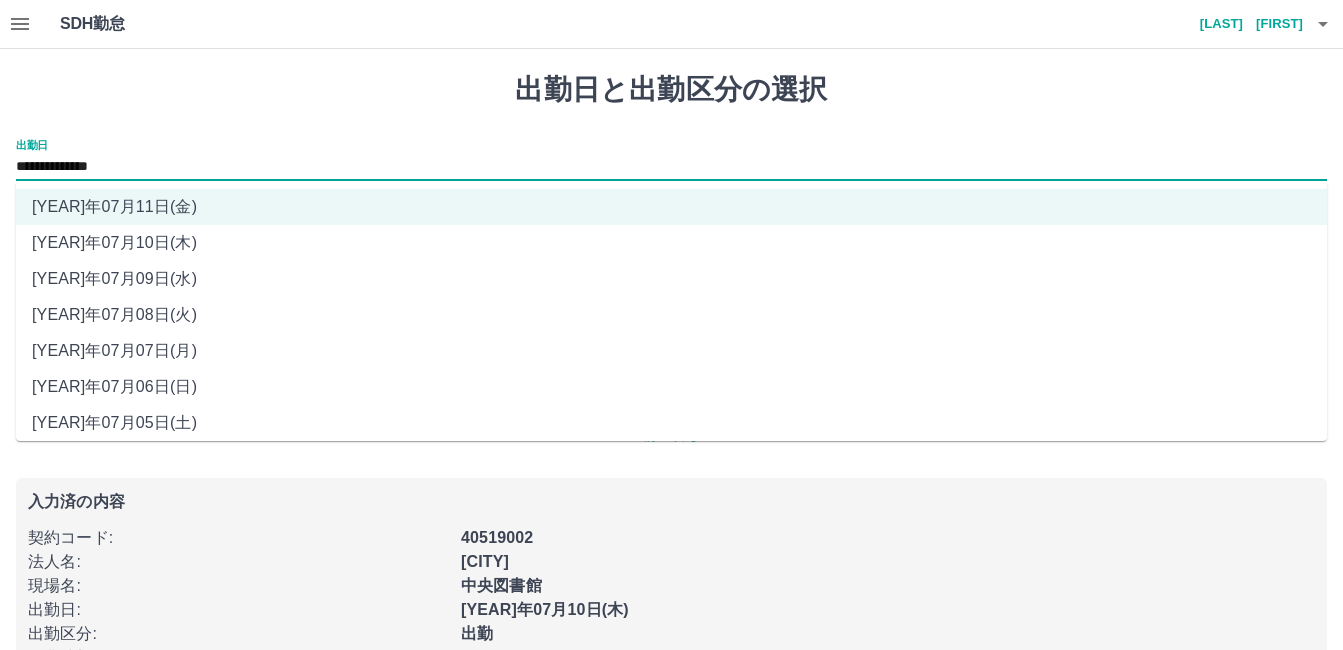 click on "[YEAR]年07月10日(木)" at bounding box center (671, 243) 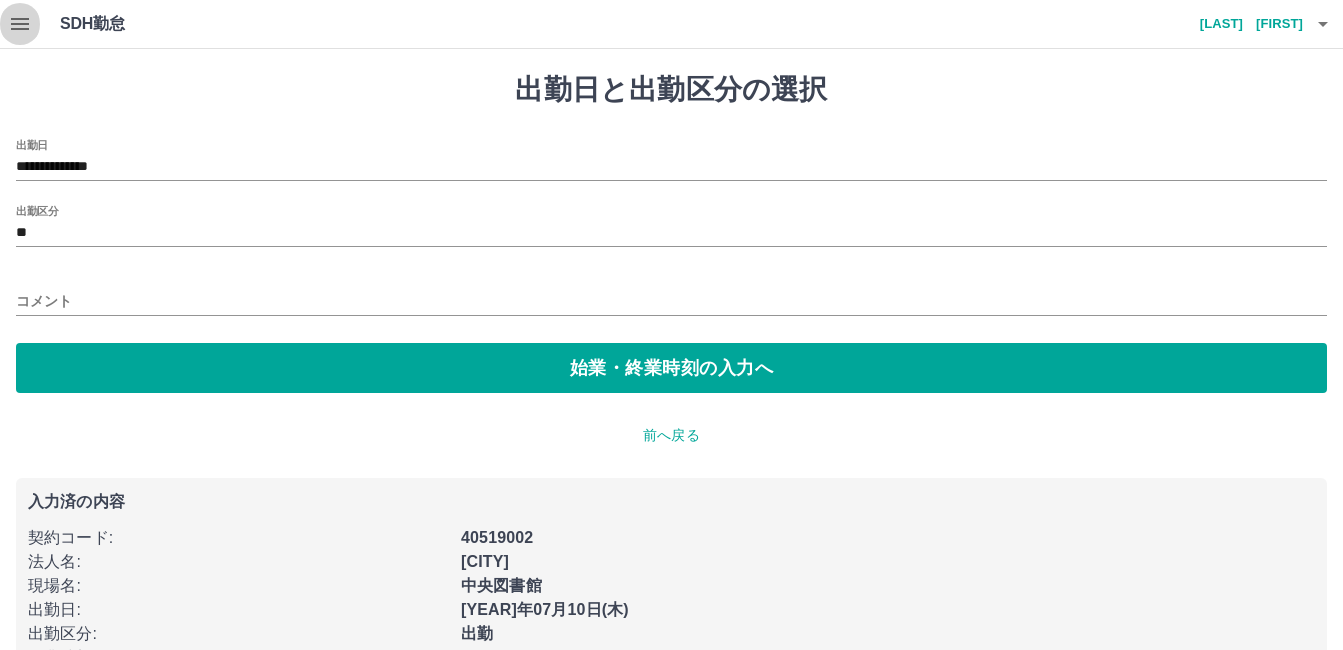 click at bounding box center [20, 24] 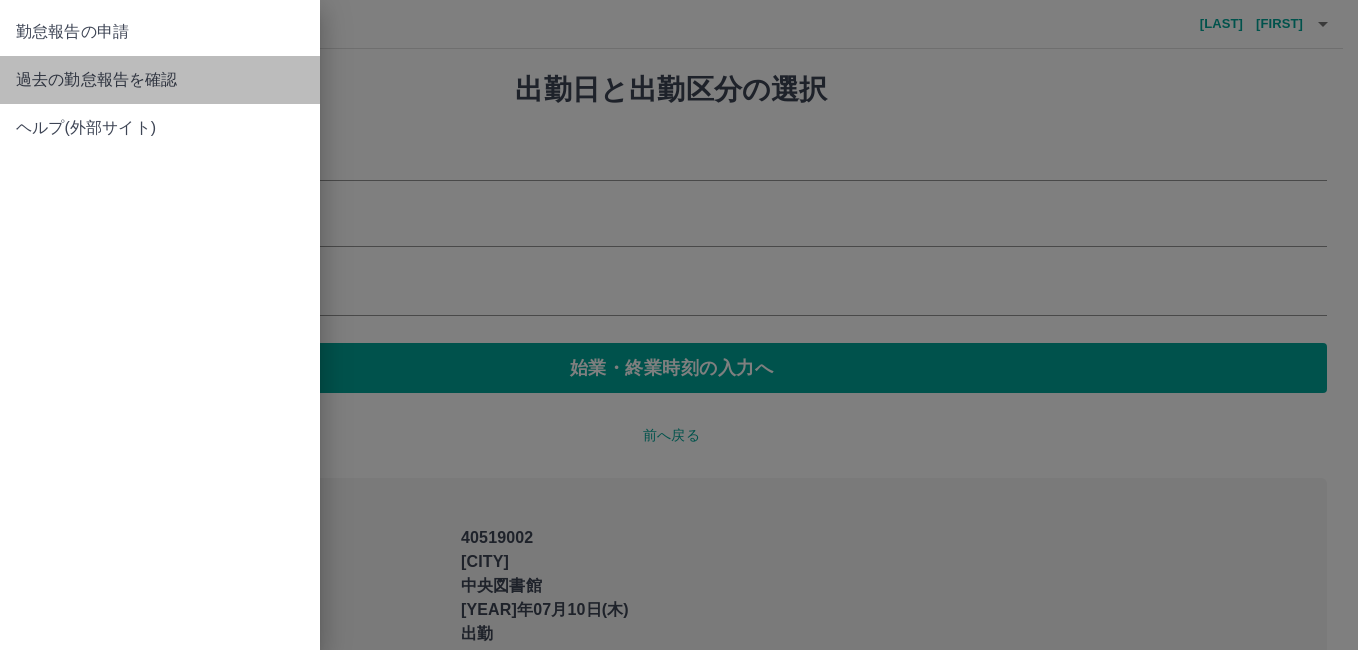 click on "過去の勤怠報告を確認" at bounding box center [160, 32] 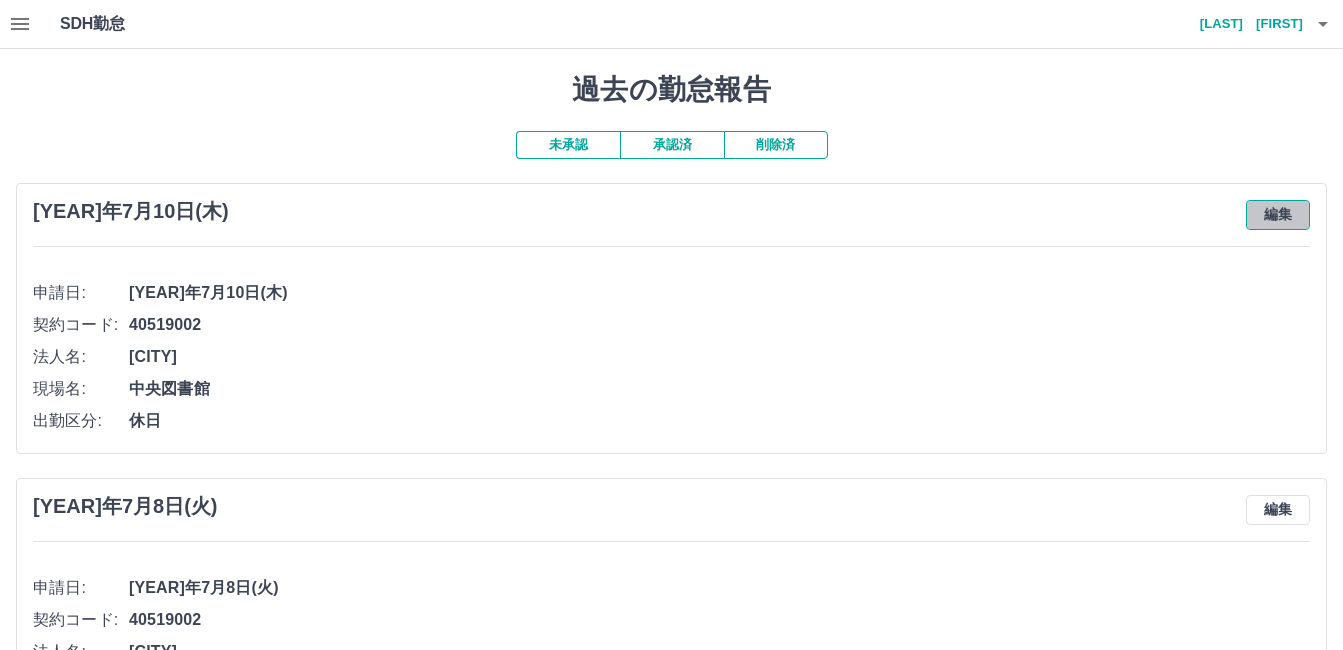 click on "編集" at bounding box center [1278, 215] 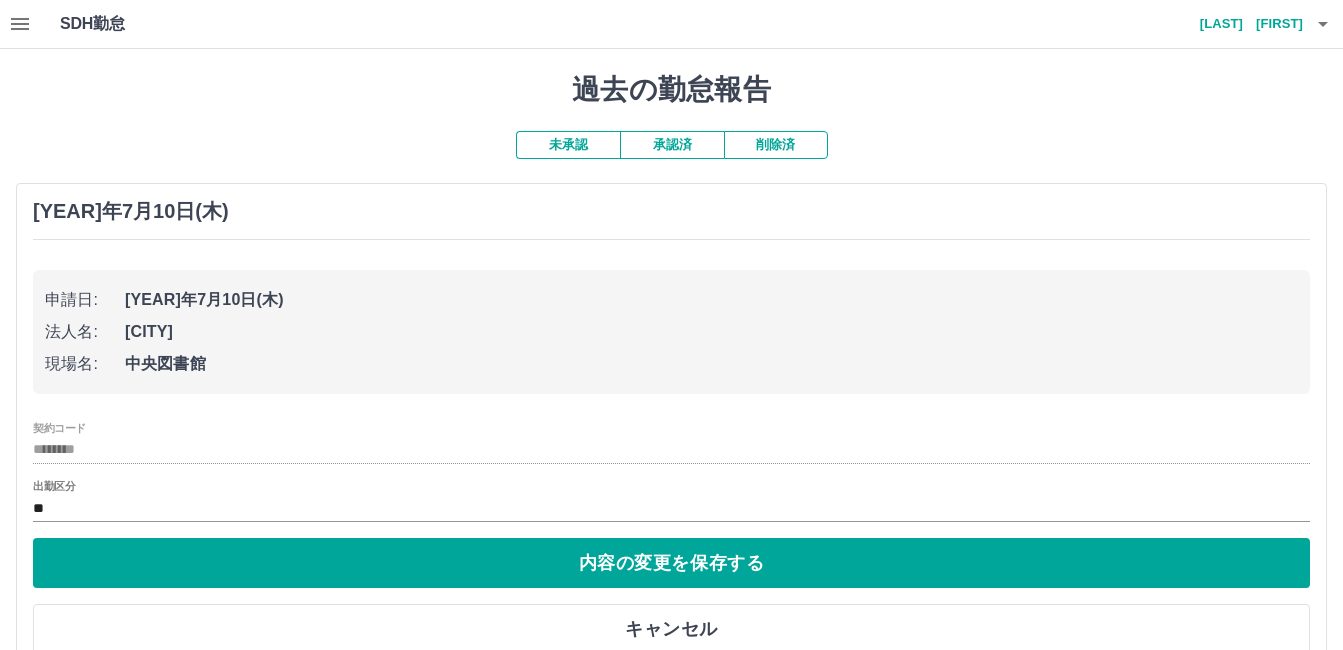 click on "[YEAR]年7月10日(木)" at bounding box center [671, 211] 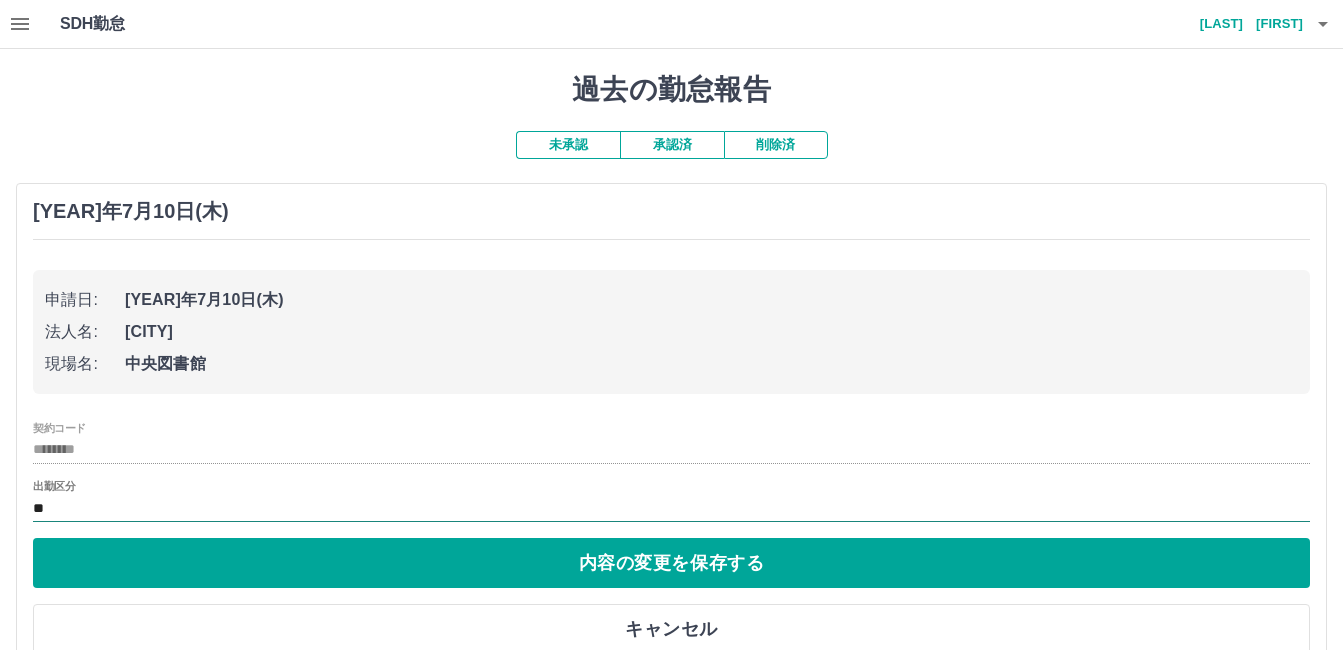 click on "**" at bounding box center (671, 508) 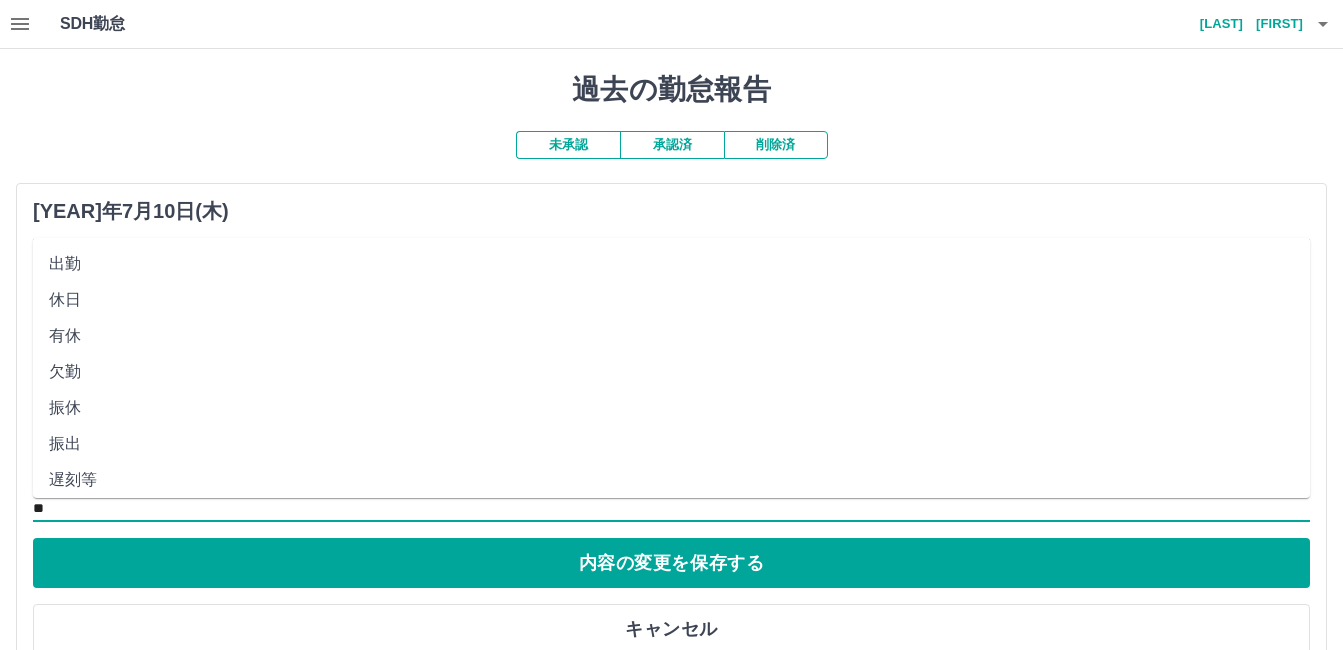 drag, startPoint x: 152, startPoint y: 509, endPoint x: 99, endPoint y: 266, distance: 248.71269 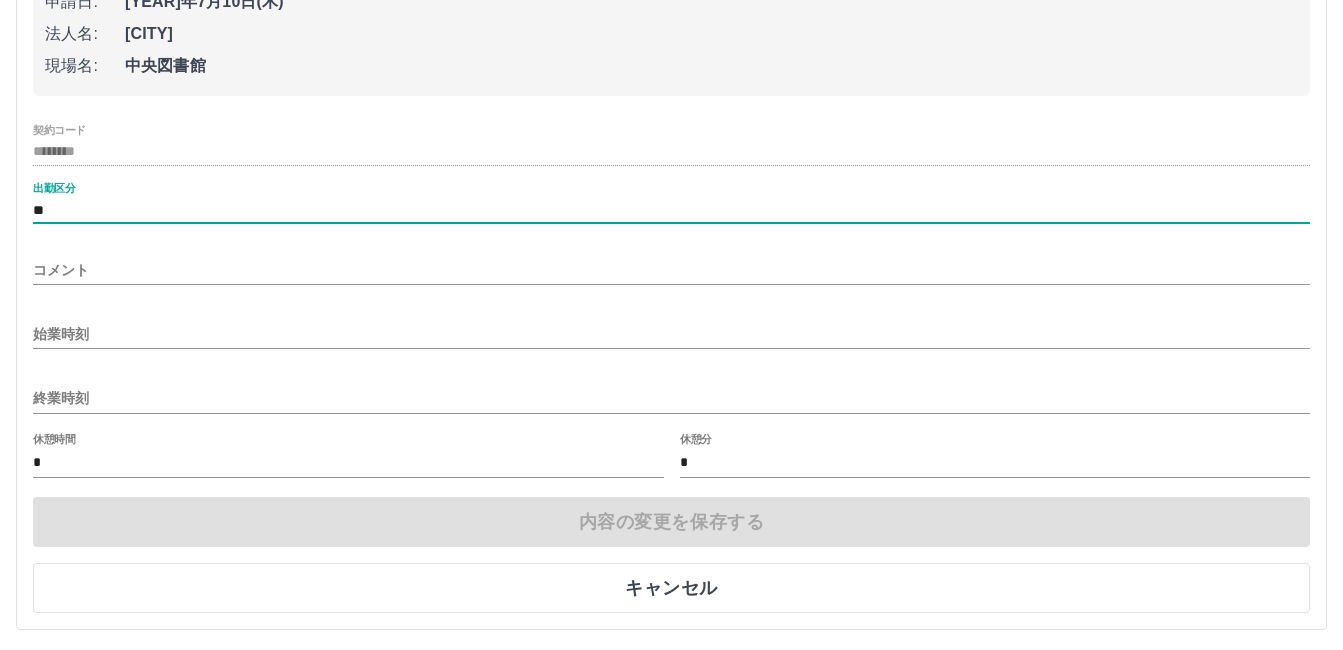 scroll, scrollTop: 300, scrollLeft: 0, axis: vertical 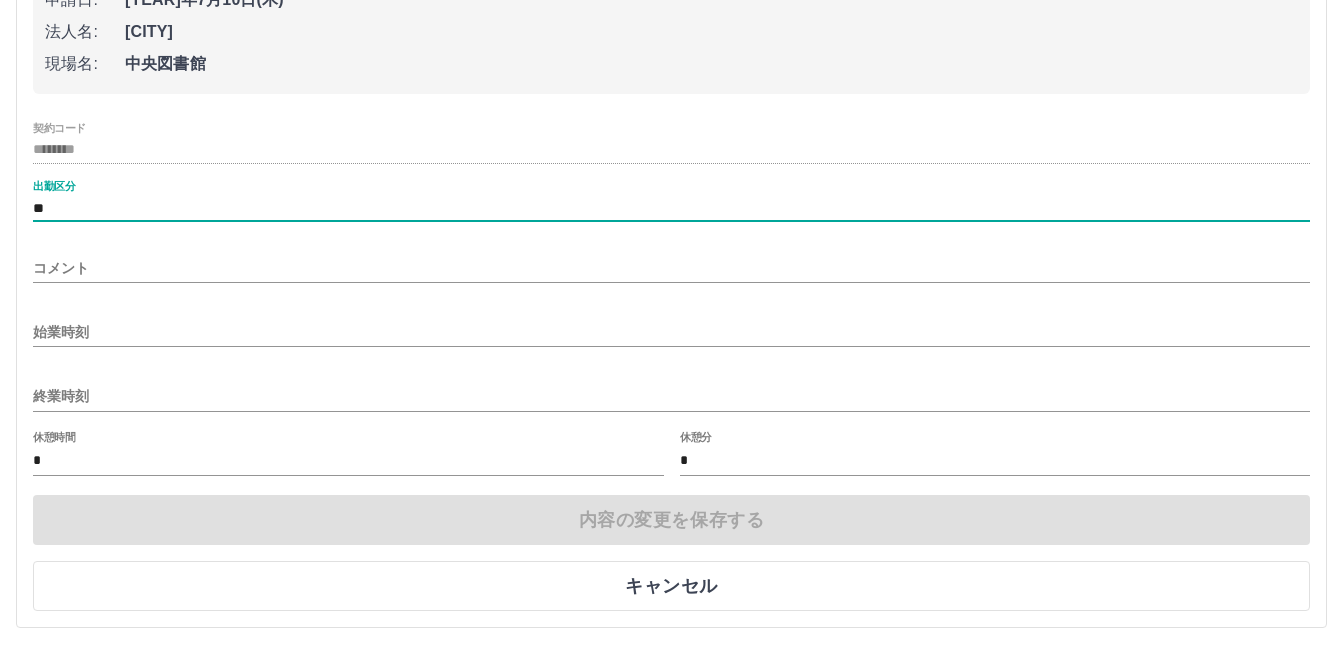 click on "始業時刻" at bounding box center (671, 332) 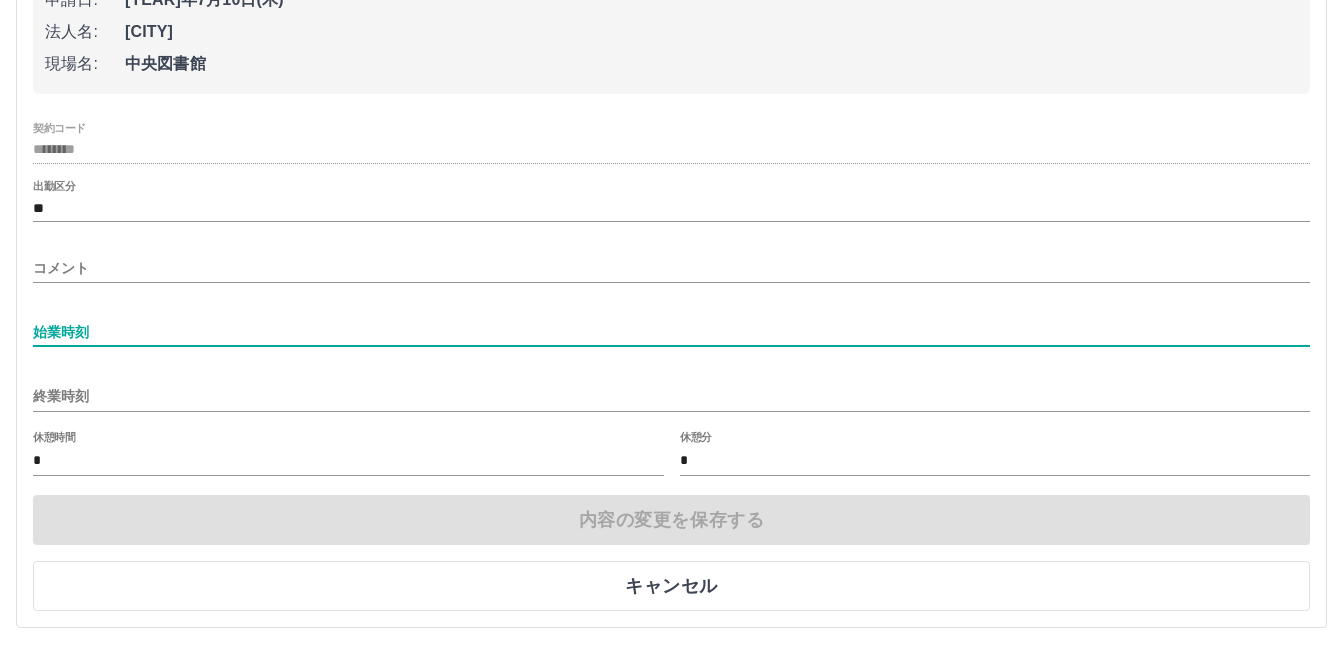type on "****" 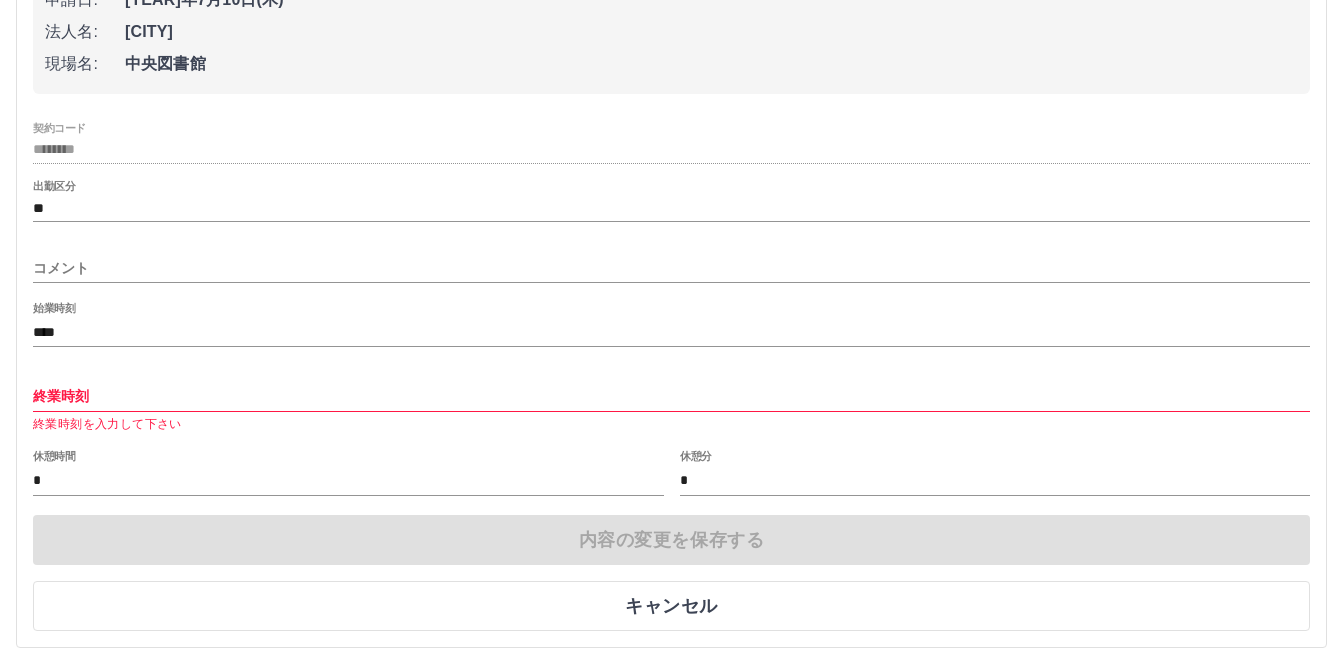 click on "終業時刻 終業時刻を入力して下さい" at bounding box center (671, 262) 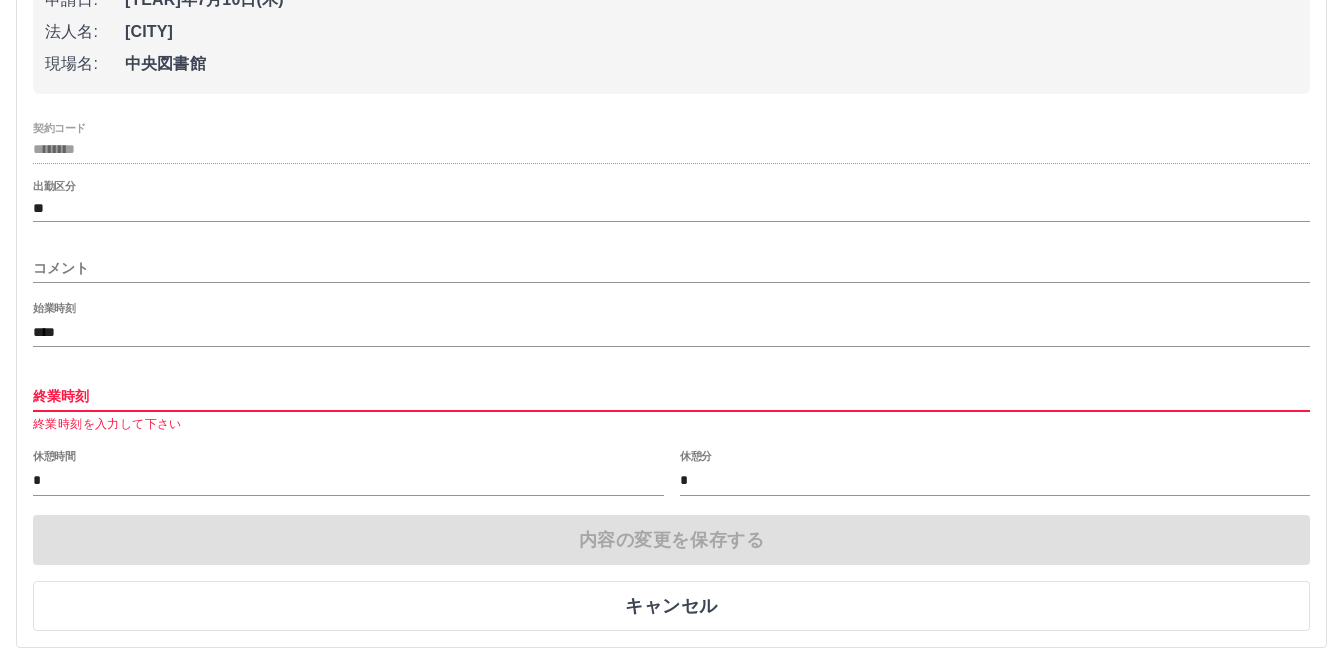 type on "****" 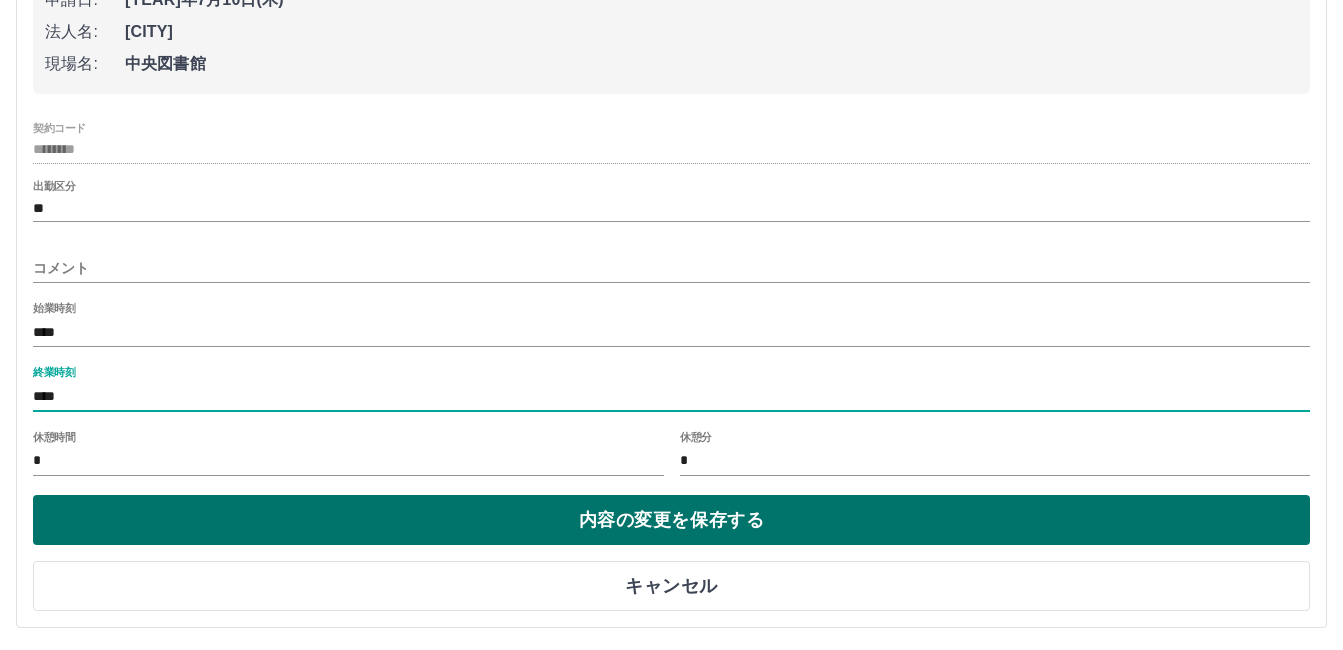 click on "内容の変更を保存する" at bounding box center (671, 520) 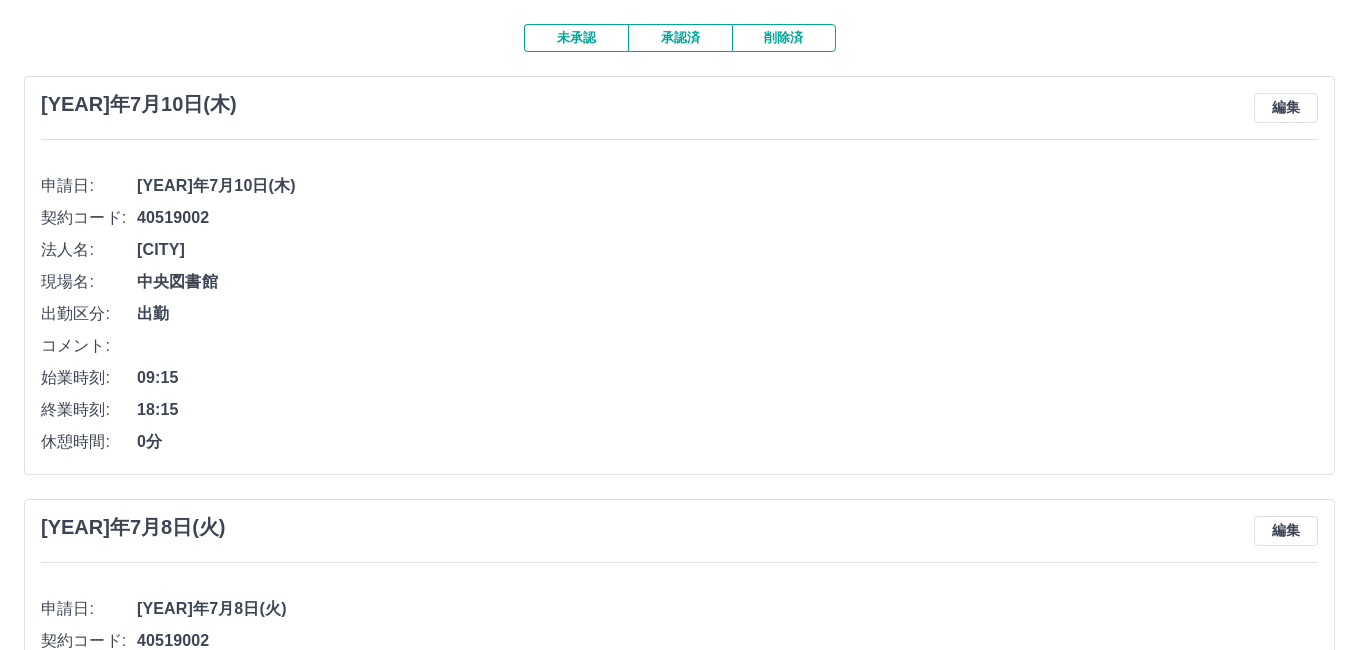 scroll, scrollTop: 0, scrollLeft: 0, axis: both 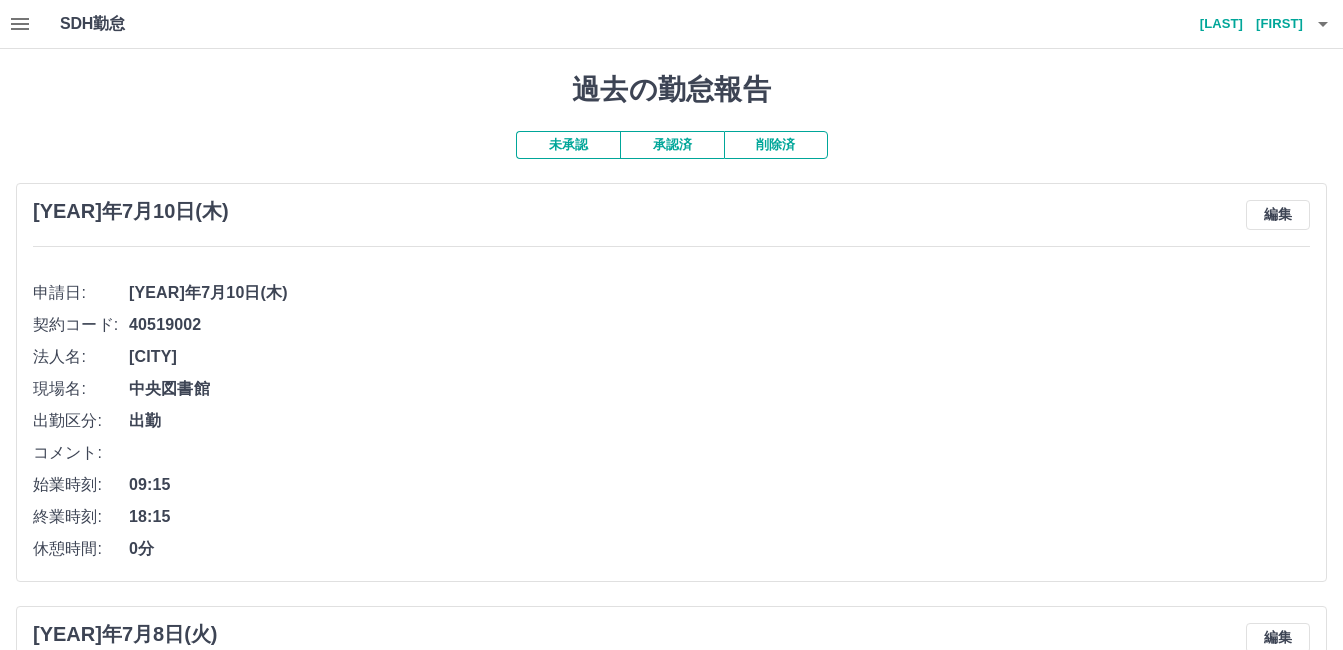 click at bounding box center (1323, 24) 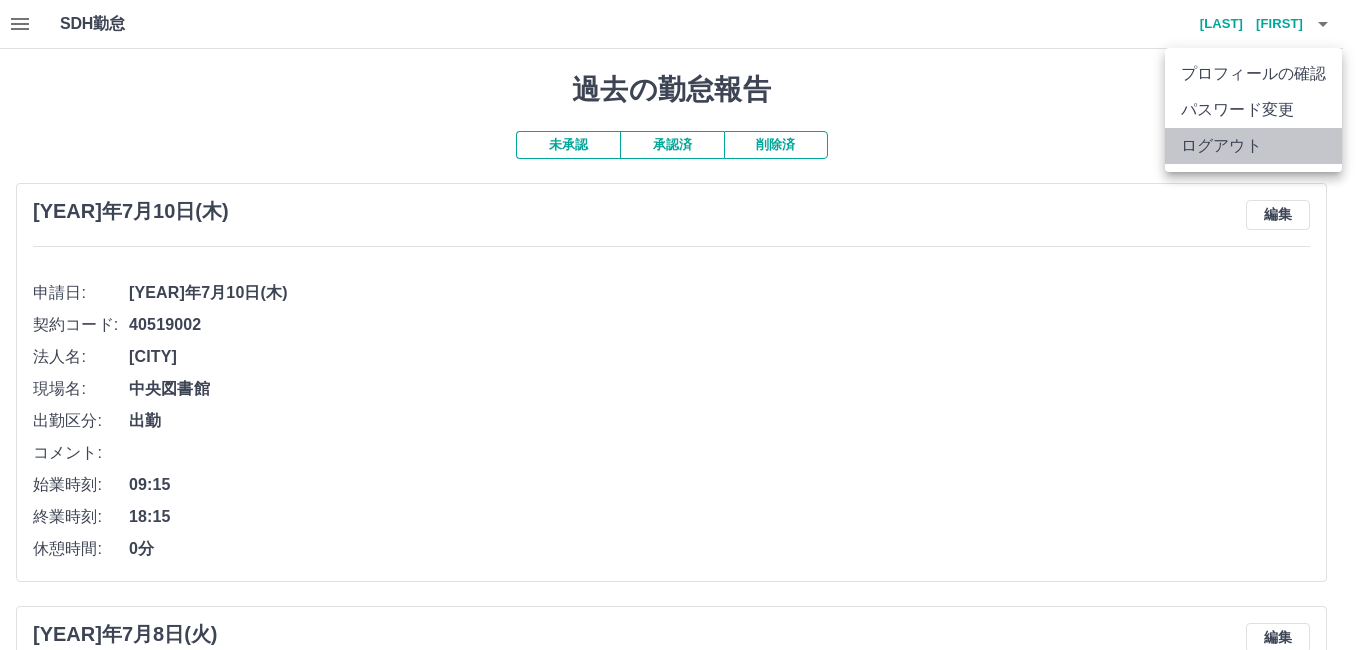 click on "ログアウト" at bounding box center (1253, 146) 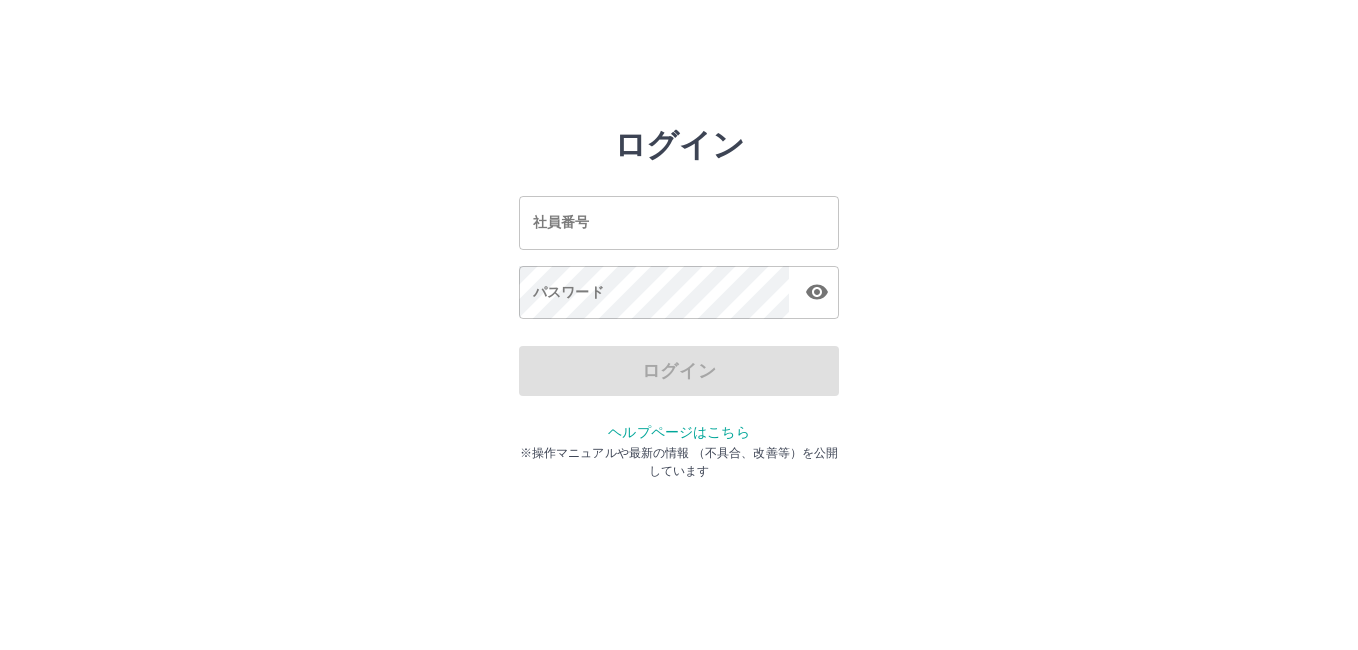 scroll, scrollTop: 0, scrollLeft: 0, axis: both 